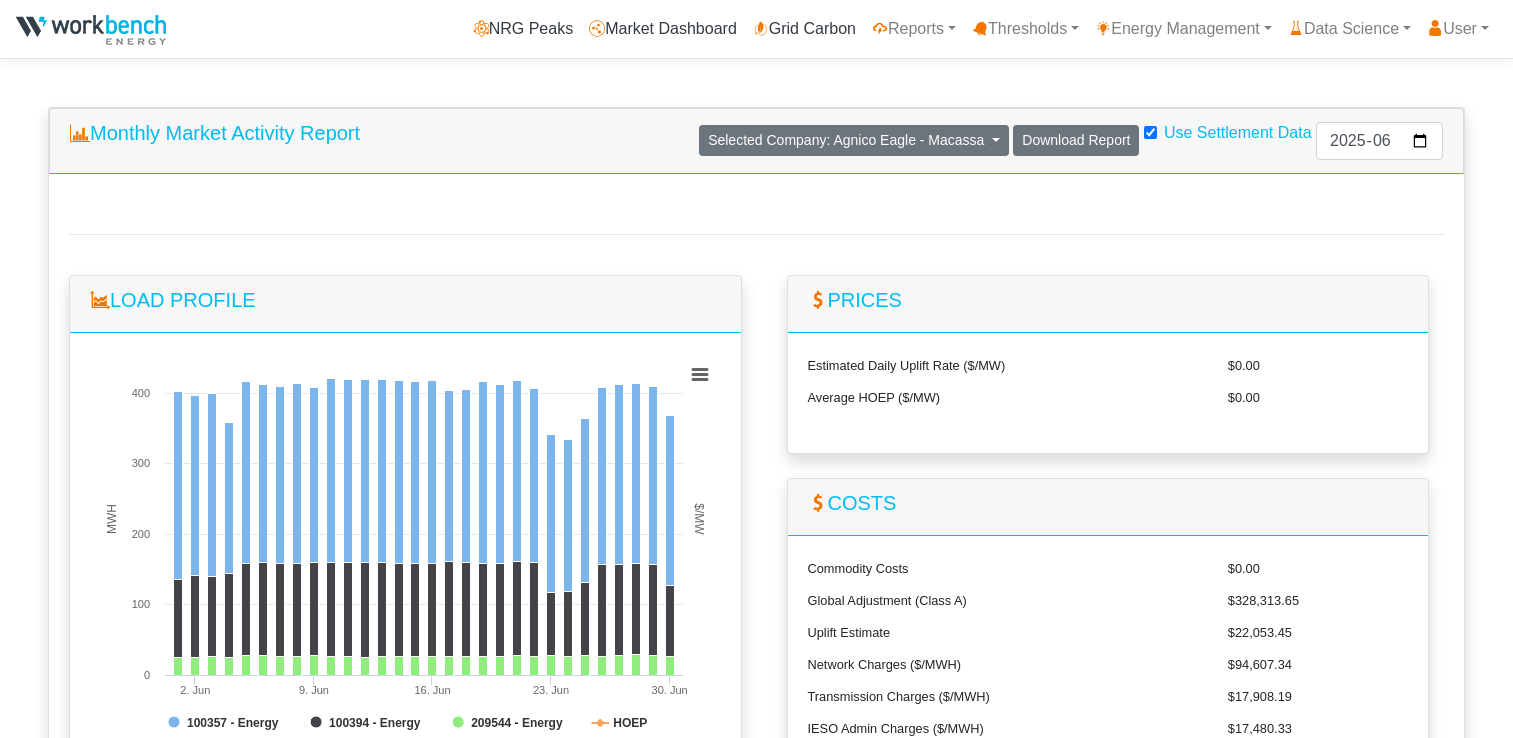 scroll, scrollTop: 0, scrollLeft: 0, axis: both 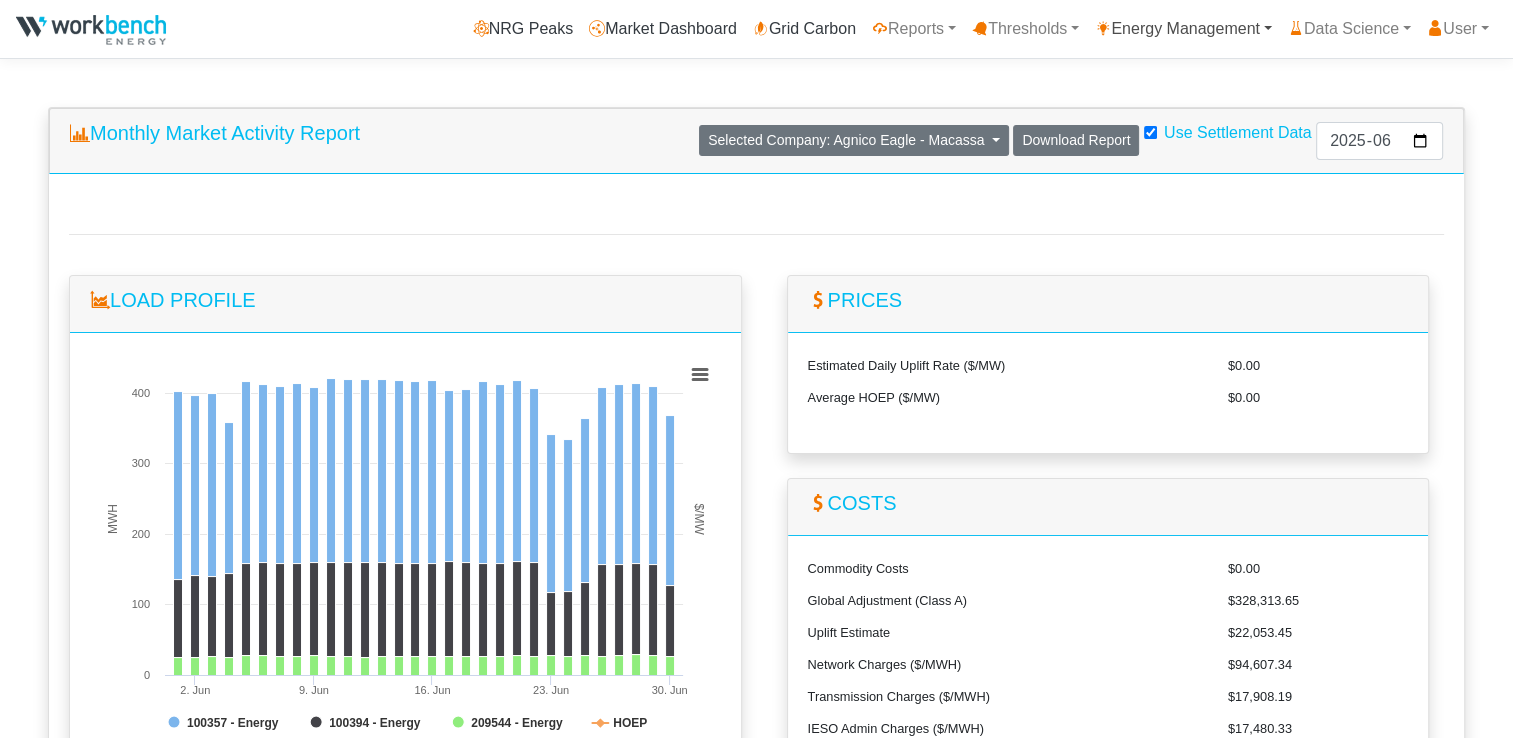 click on "Energy Management" at bounding box center [1183, 29] 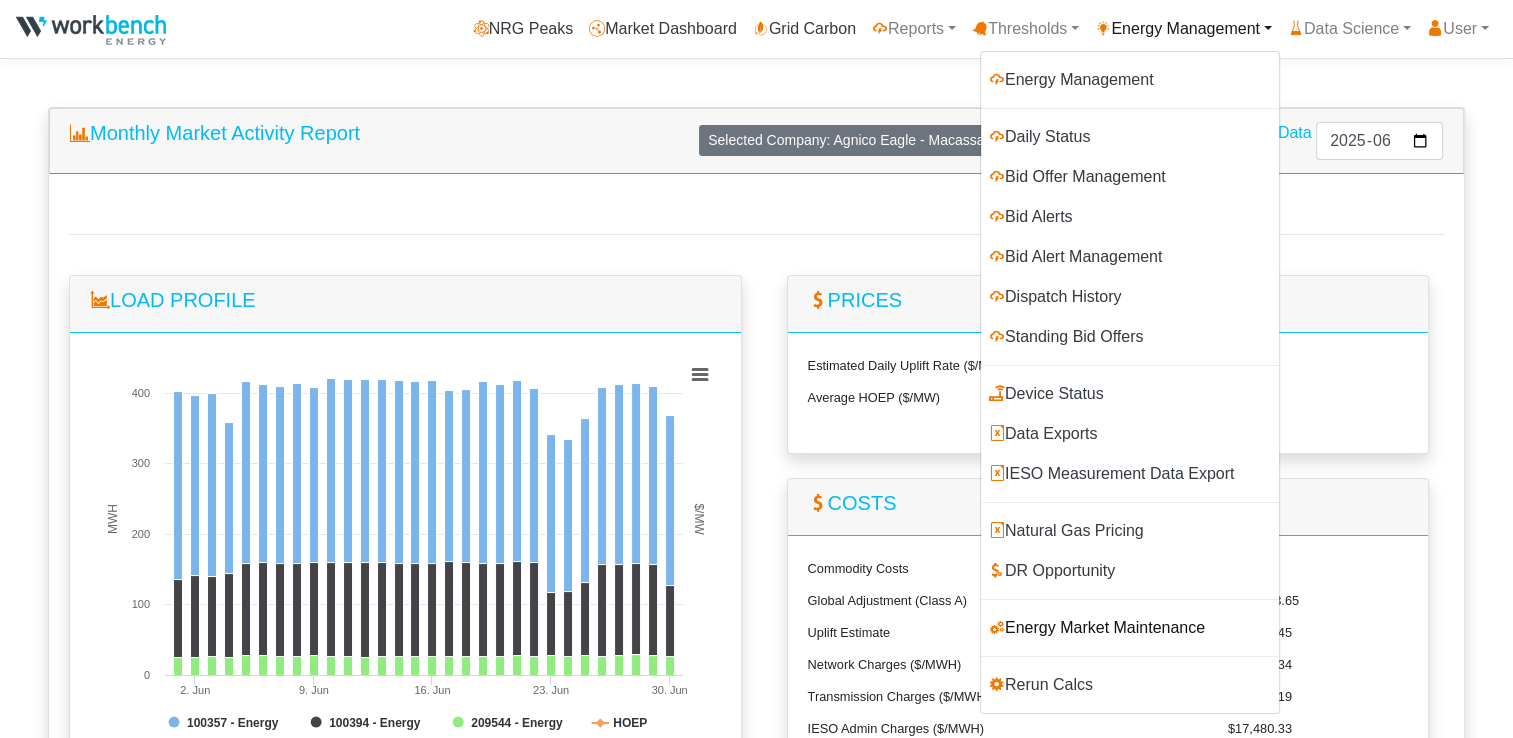 click on "Energy Market Maintenance" at bounding box center (1130, 628) 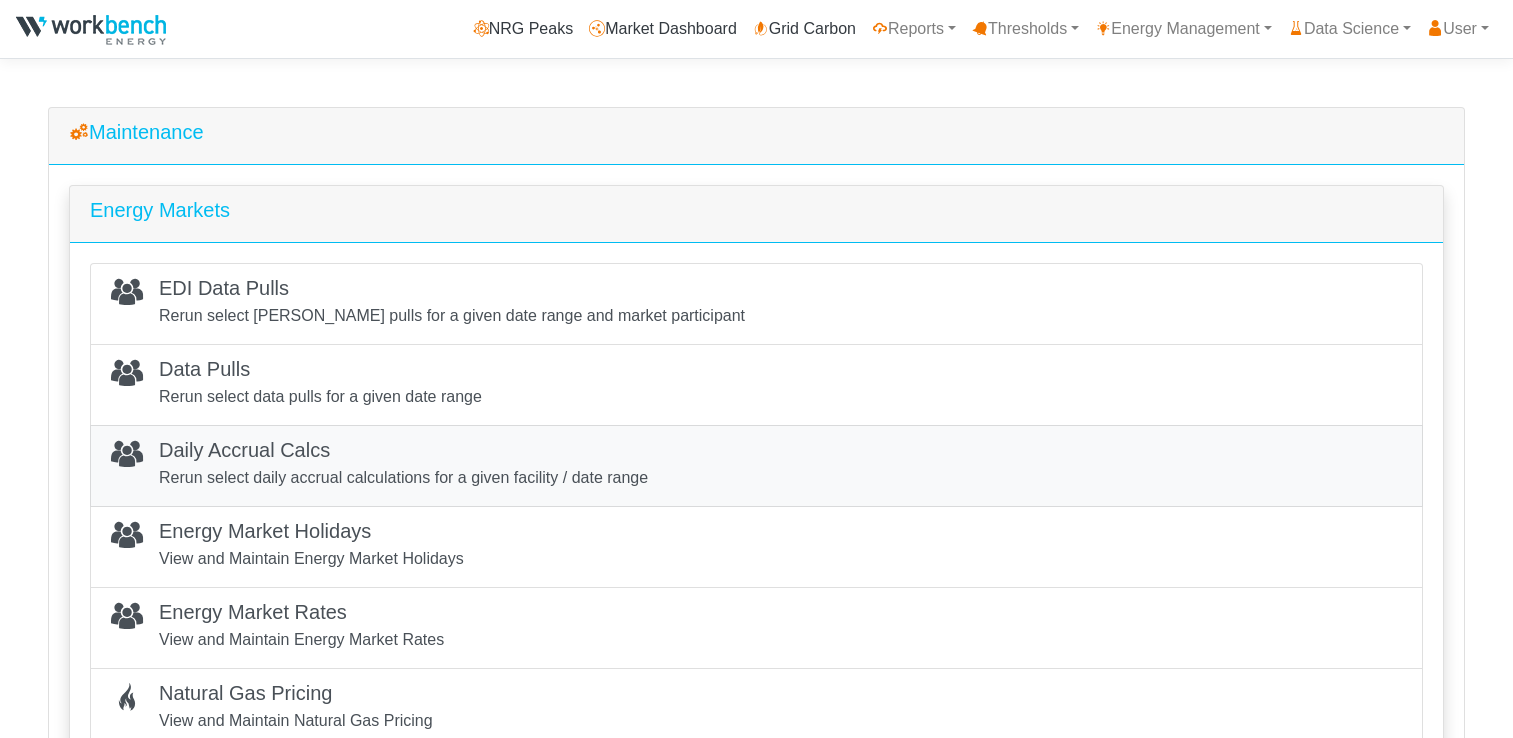 scroll, scrollTop: 0, scrollLeft: 0, axis: both 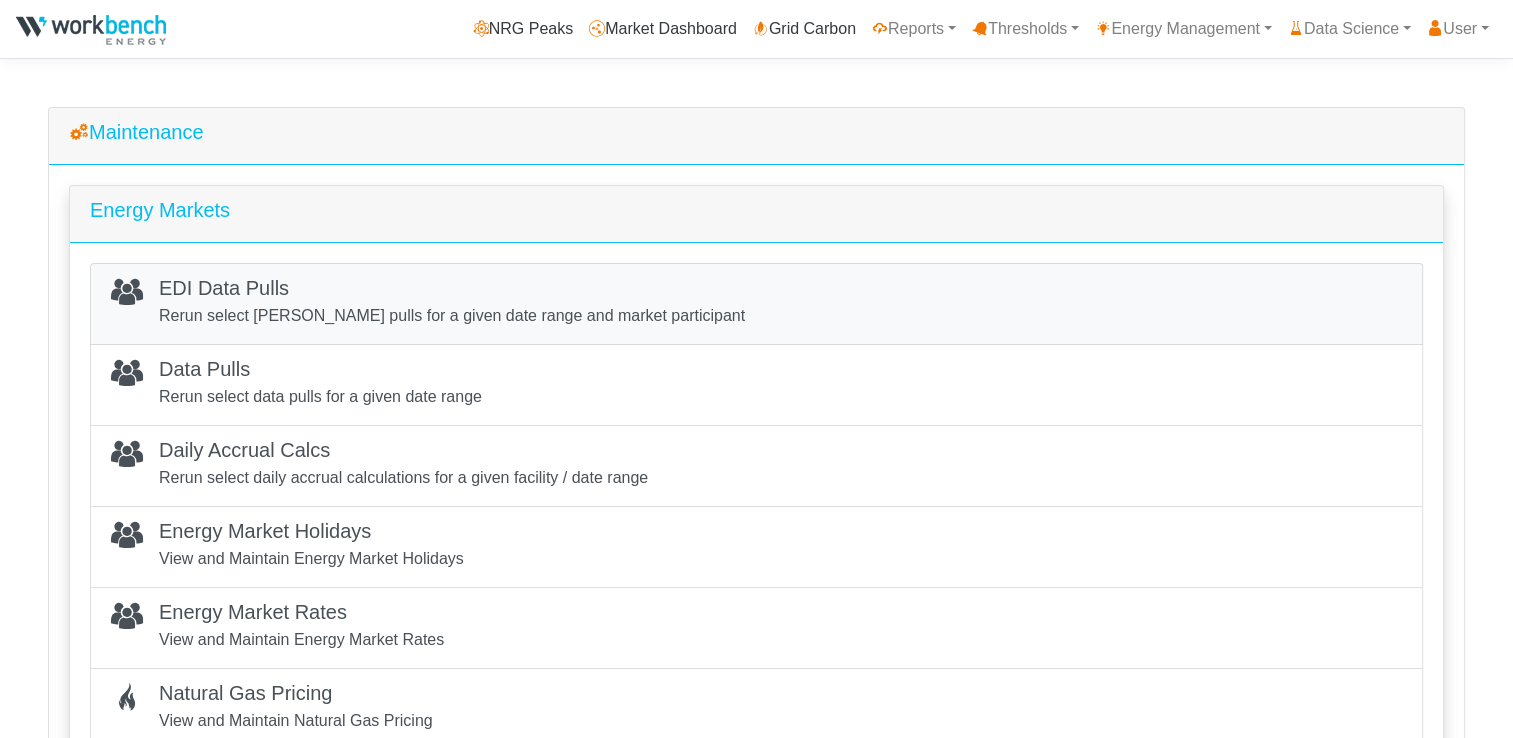 click on "Rerun select EDI pulls for a given date range and market participant" at bounding box center [452, 316] 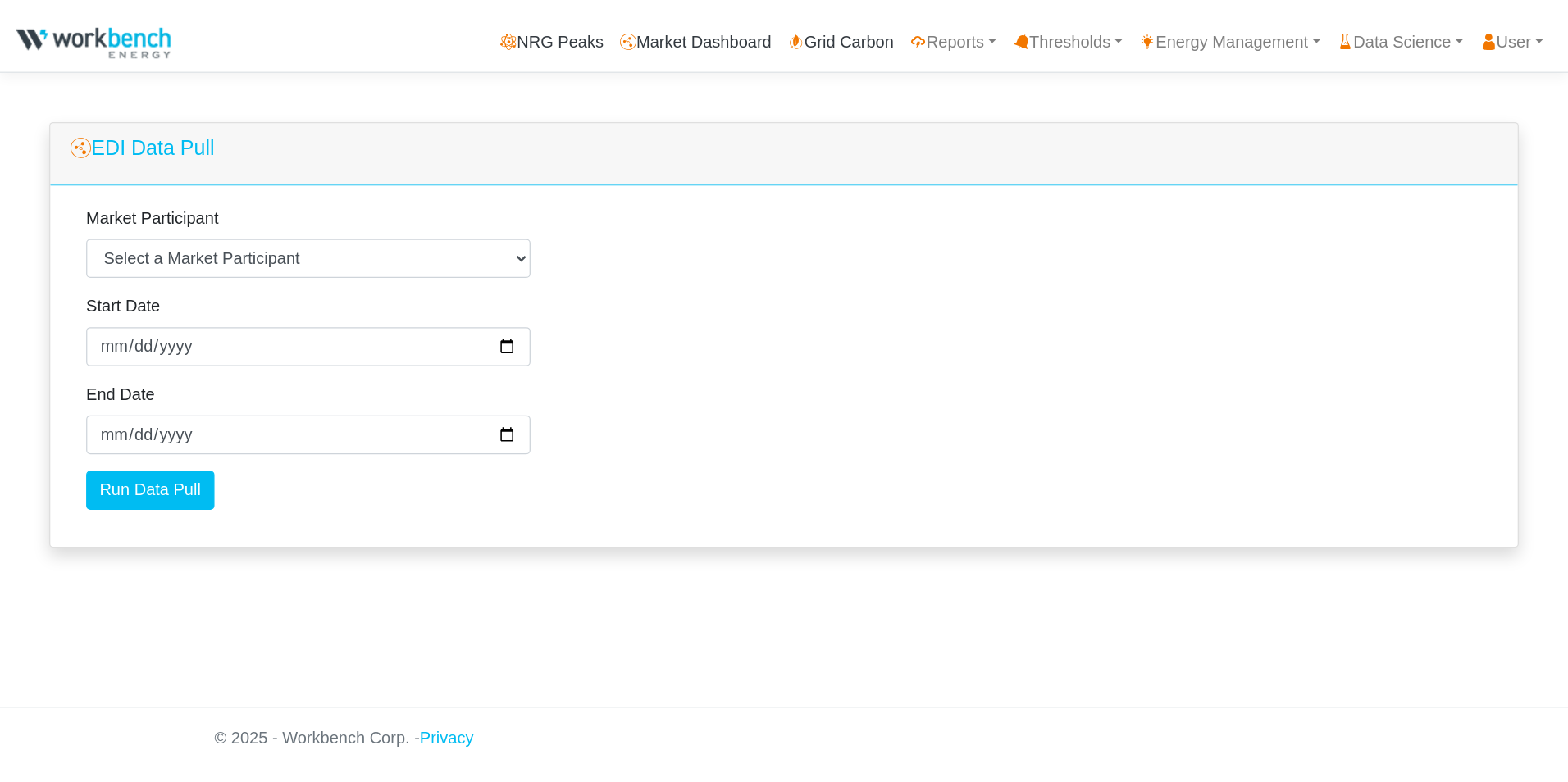 scroll, scrollTop: 0, scrollLeft: 0, axis: both 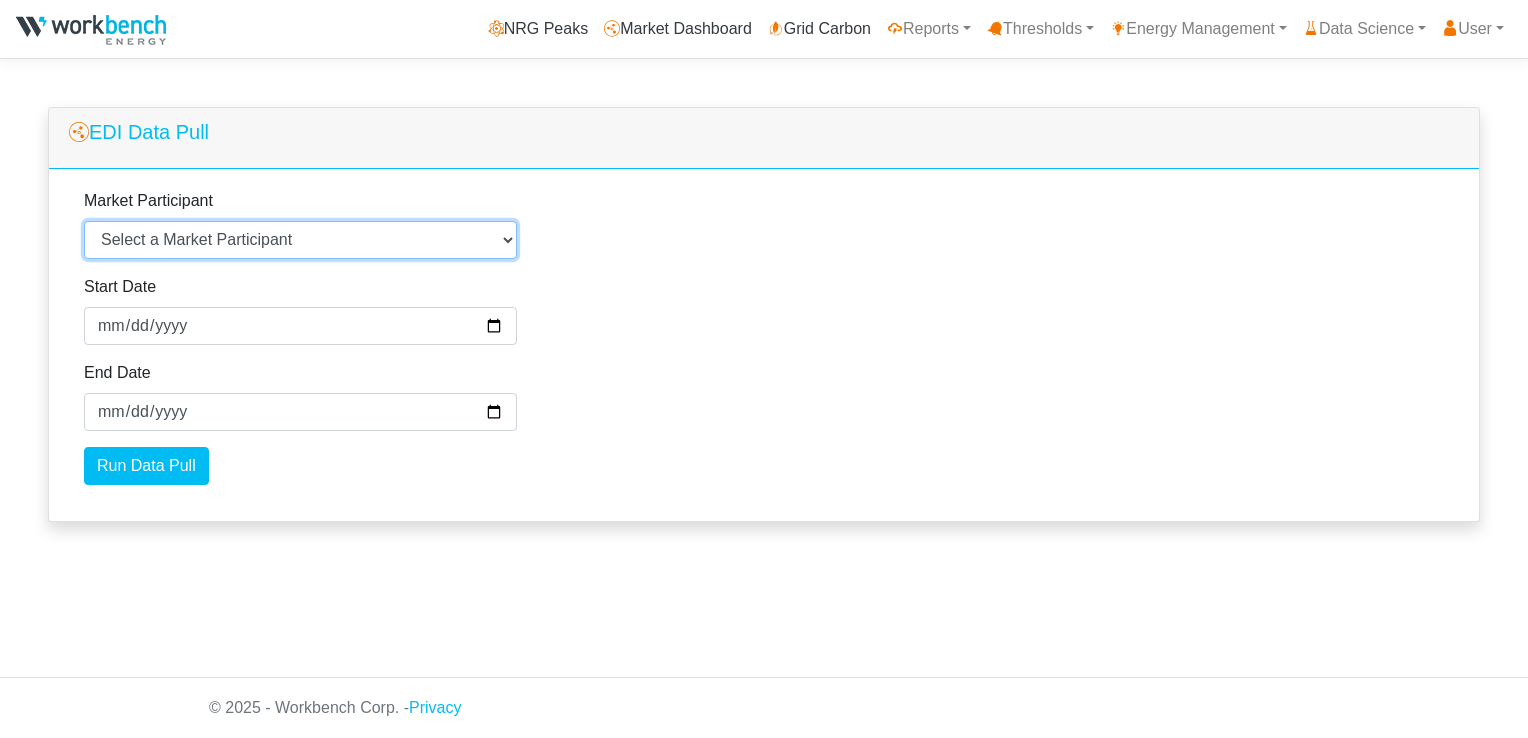click on "Select a Market Participant Agnico Eagle - Macassa
Alectra Microgrid Services LP
Arauco Ltd
Arcelor Mittal
Cascades
Chapleau Hydro
Convergent Energy and Power
CRH Canada
Demand Power
Detour Gold
Domtar Inc
EDF RE
Emerald Energy From Waste
Engie Energy Marketing
Enwave Energy Corp
Essar Algoma Steel
esVolta
GTAA
Hamilton Community Energy
Hamilton Health Sciences
Hydrostor
IAMGOLD
Ice River Springs
Impala Canada
Lafarge Holcim
Lehigh
Markham District Energy
McEwen Mining
McMaster University
New Gold
Newmont - Porcupine
Newmont Musselwhite
NRG Peaks
Pan American Silver
Red Jar Capital
Roseburg
Sanofi
Stelco
STEM
University of Guelph
University of Toronto
Valbruna ASW
W Abrasives
Weyerhaeuser" at bounding box center (300, 240) 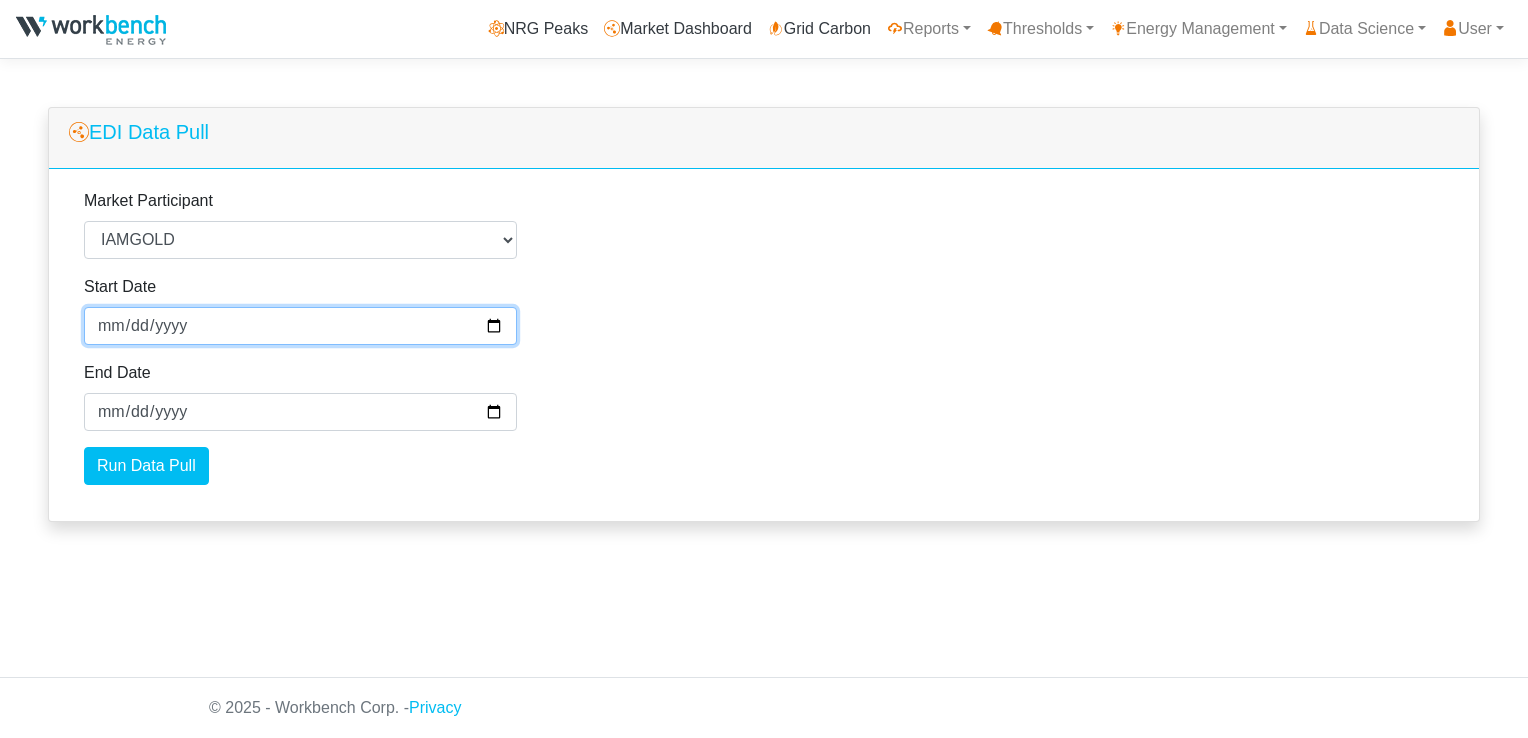 click on "2025-07-02" at bounding box center (300, 326) 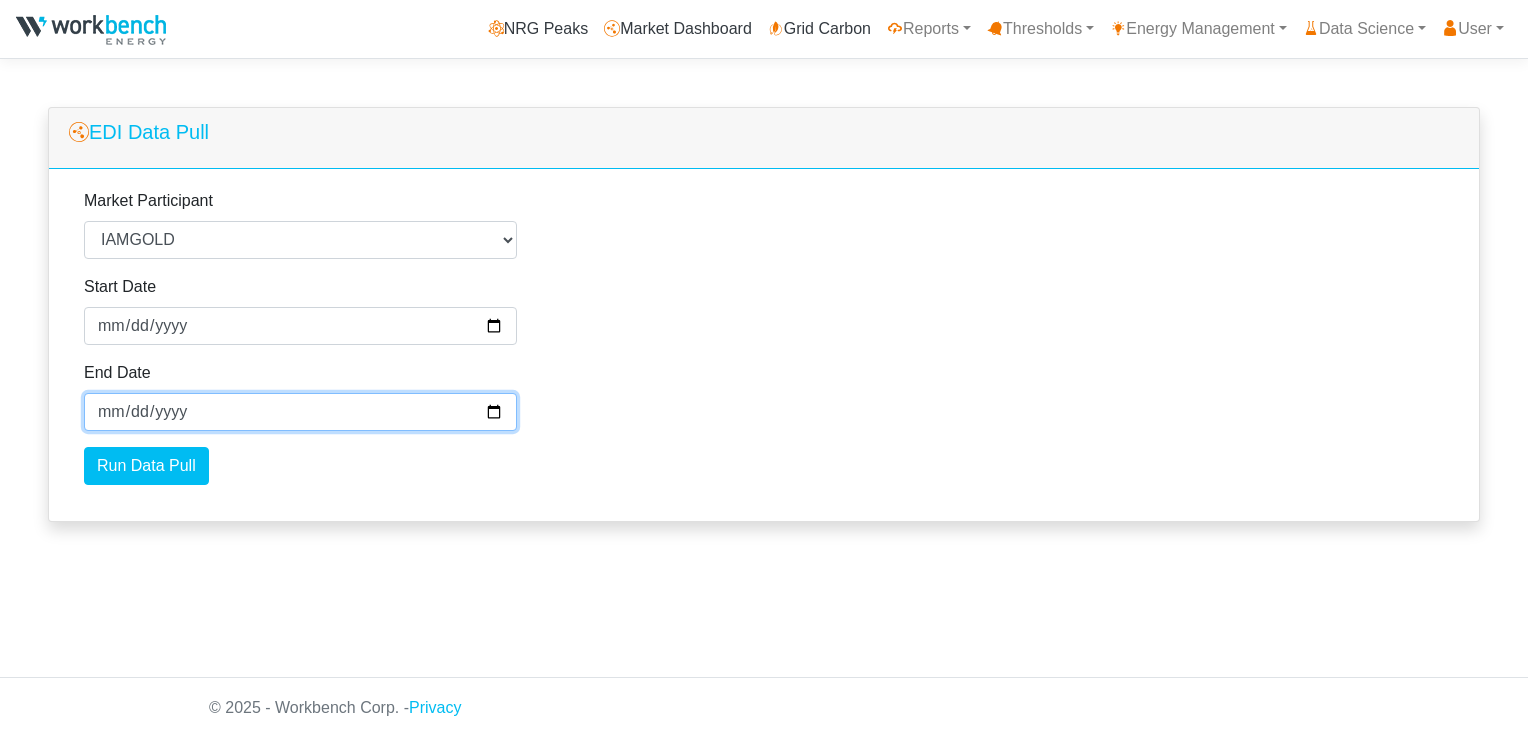 click on "2025-07-03" at bounding box center [300, 412] 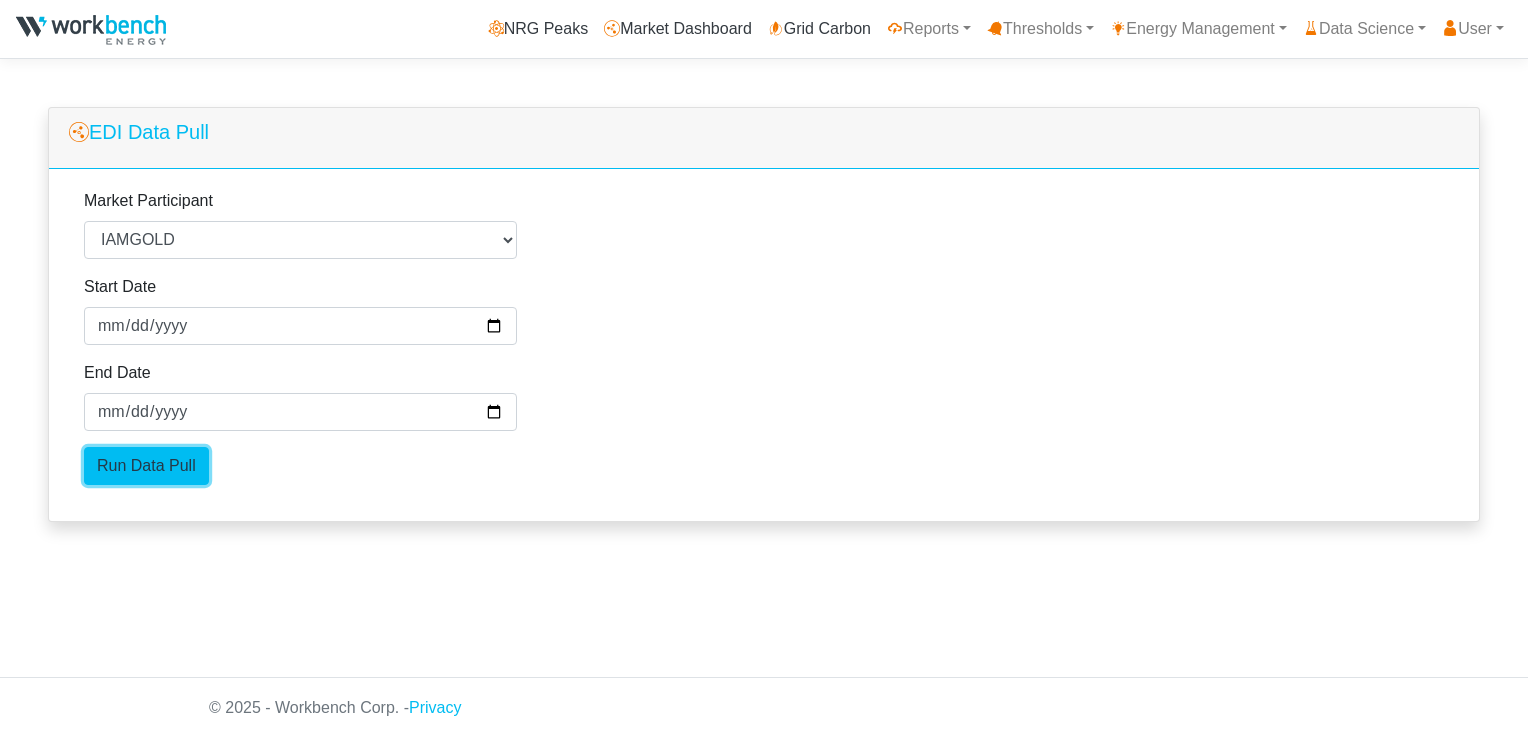 click on "Run Data Pull" at bounding box center [146, 466] 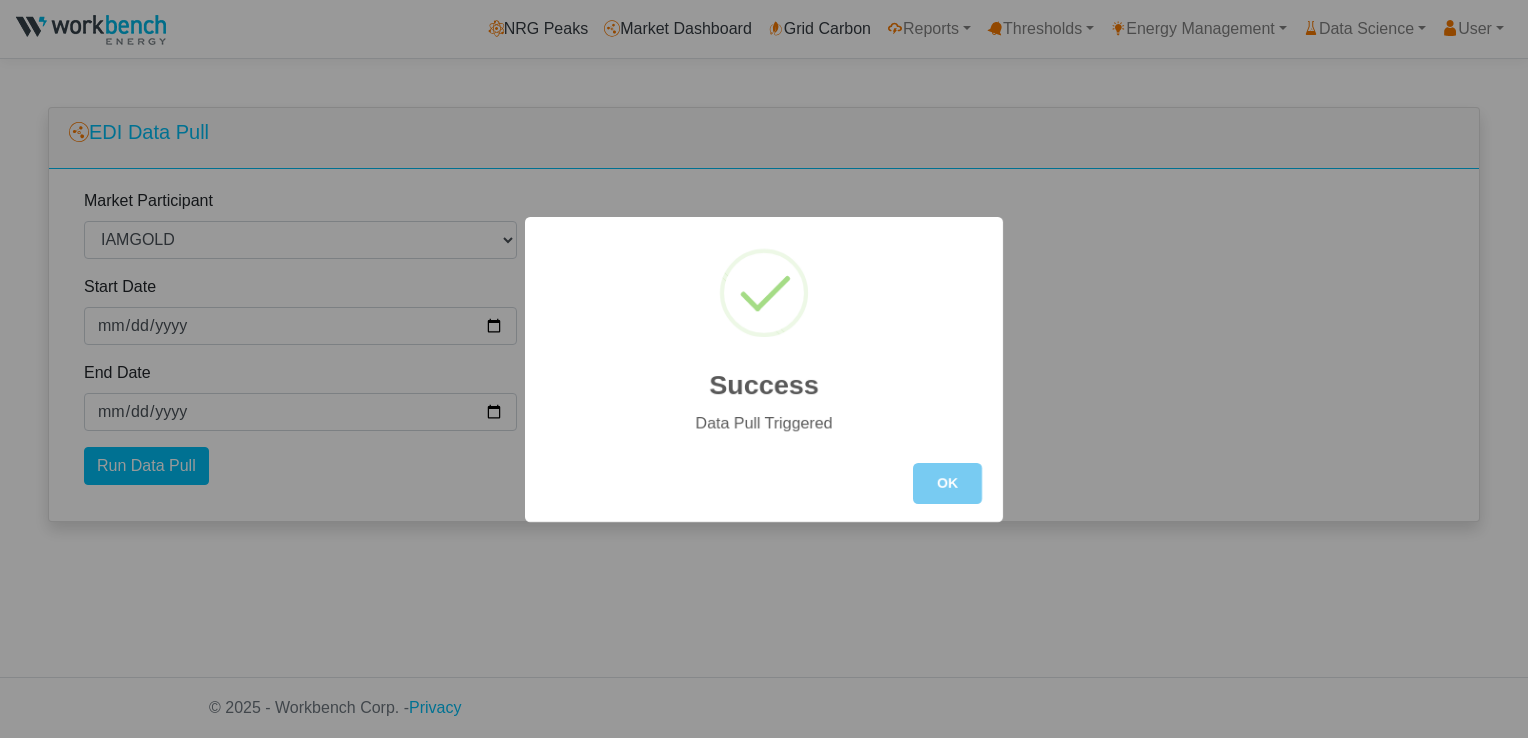 drag, startPoint x: 890, startPoint y: 482, endPoint x: 930, endPoint y: 499, distance: 43.462627 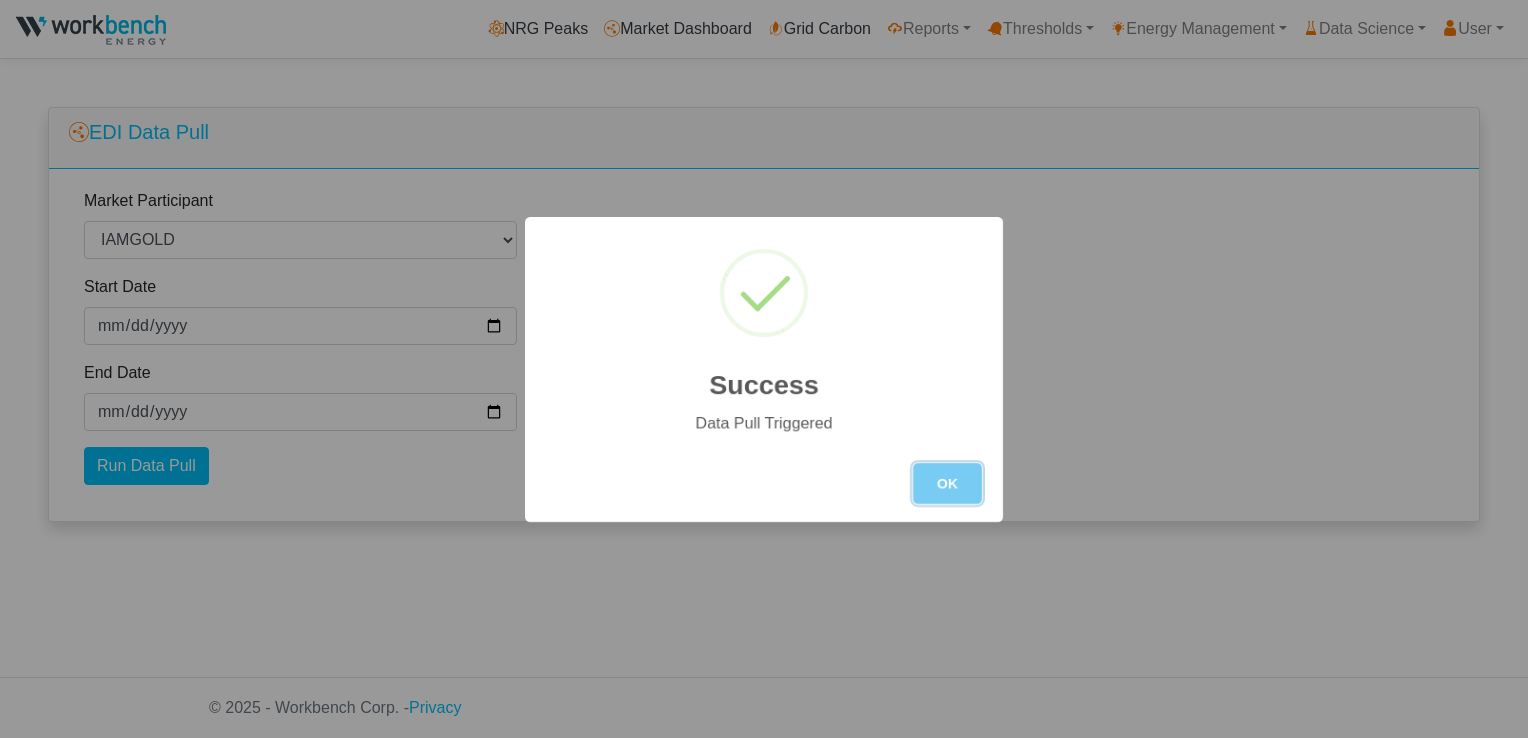 click on "OK" at bounding box center [947, 483] 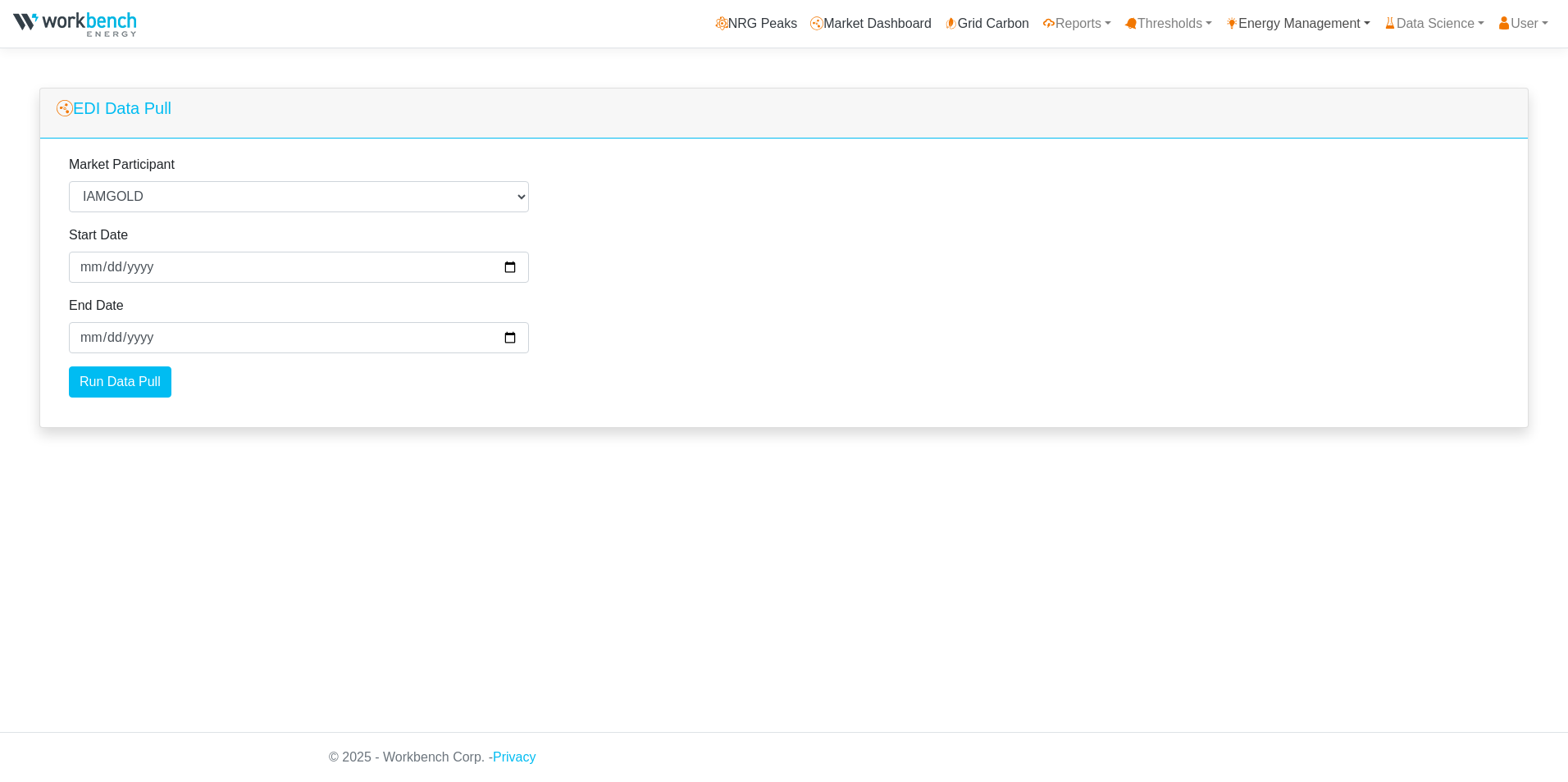 click on "Energy Management" at bounding box center [1297, 24] 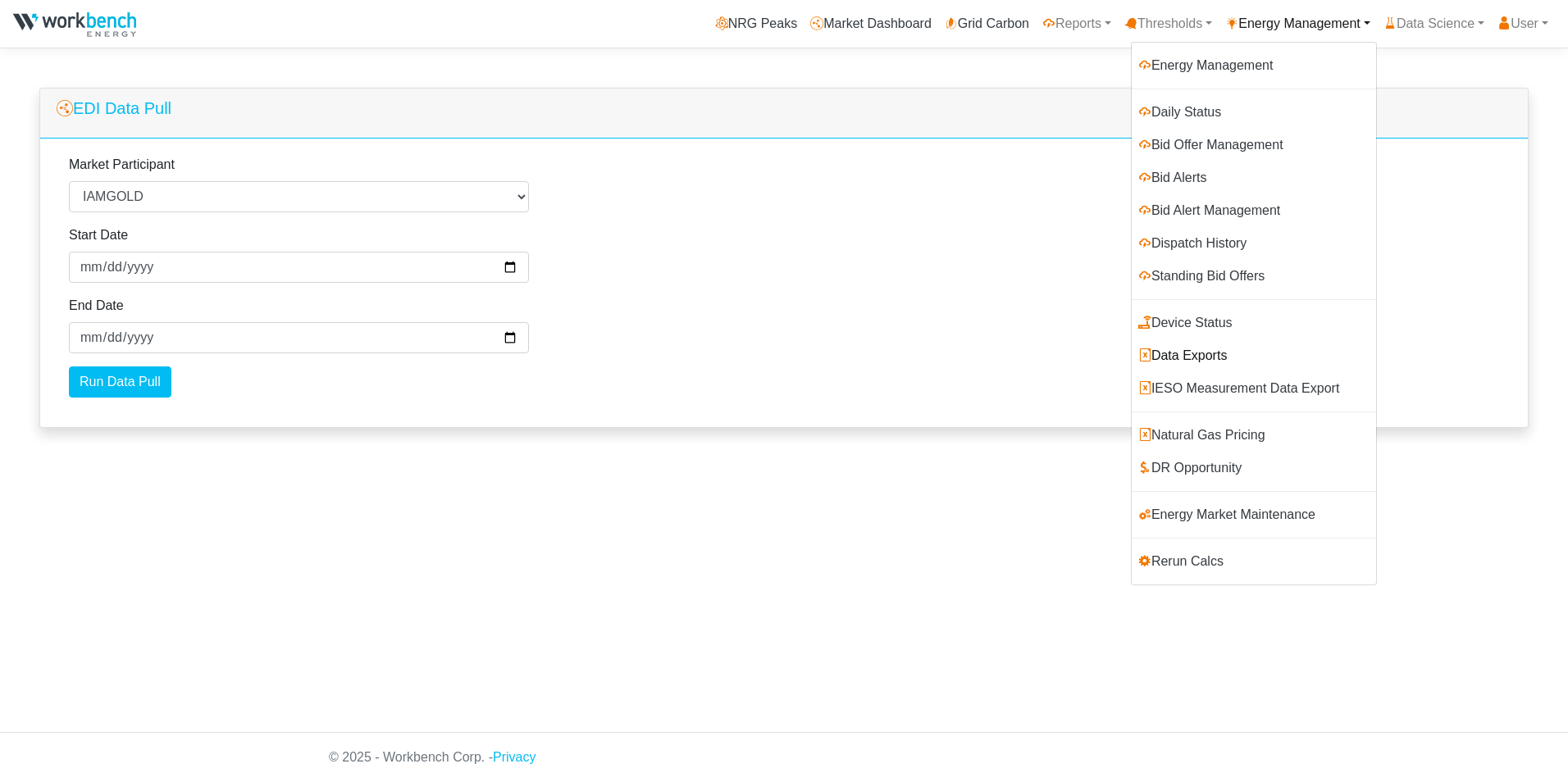 click on "Data Exports" 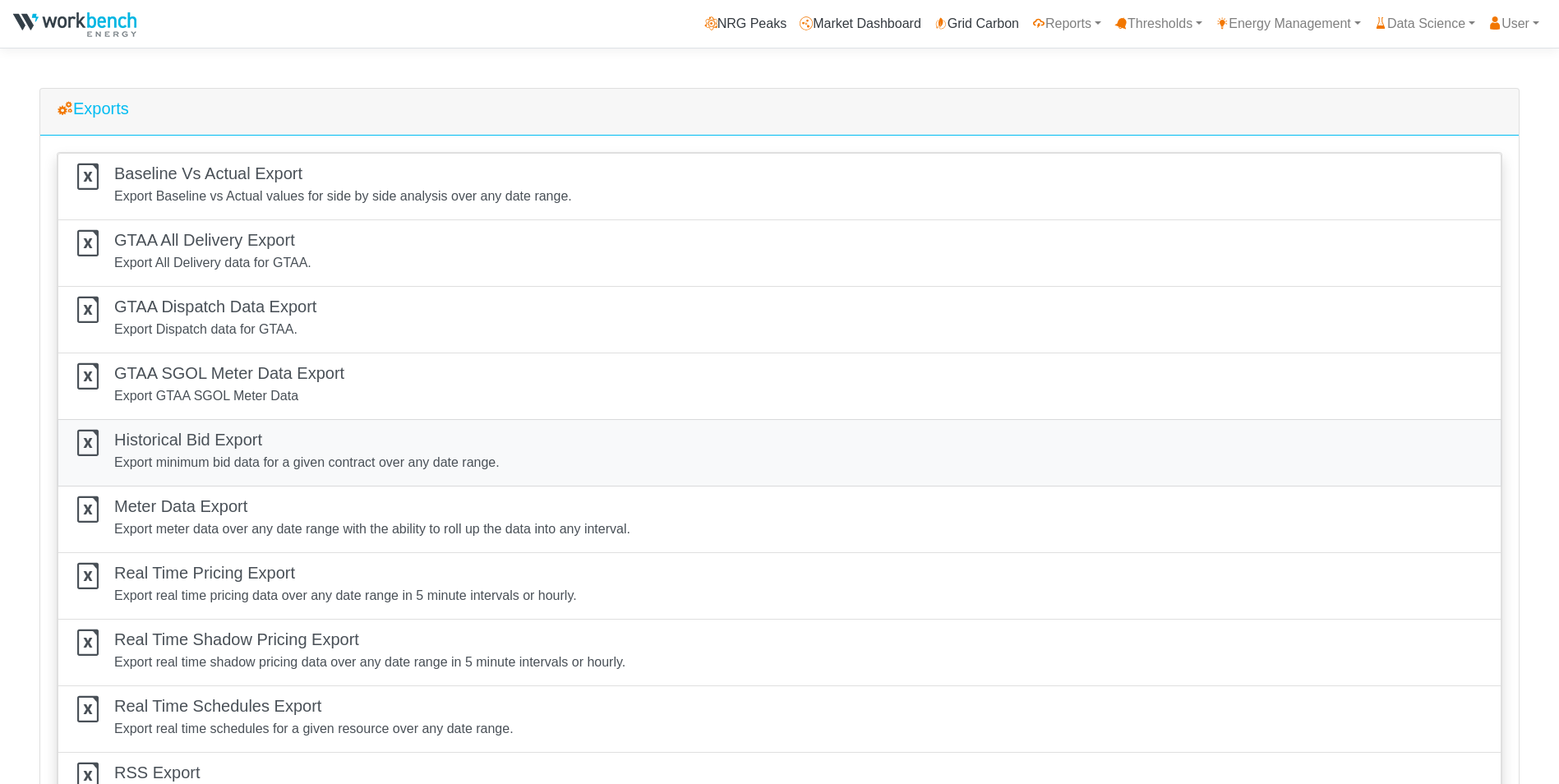 scroll, scrollTop: 0, scrollLeft: 0, axis: both 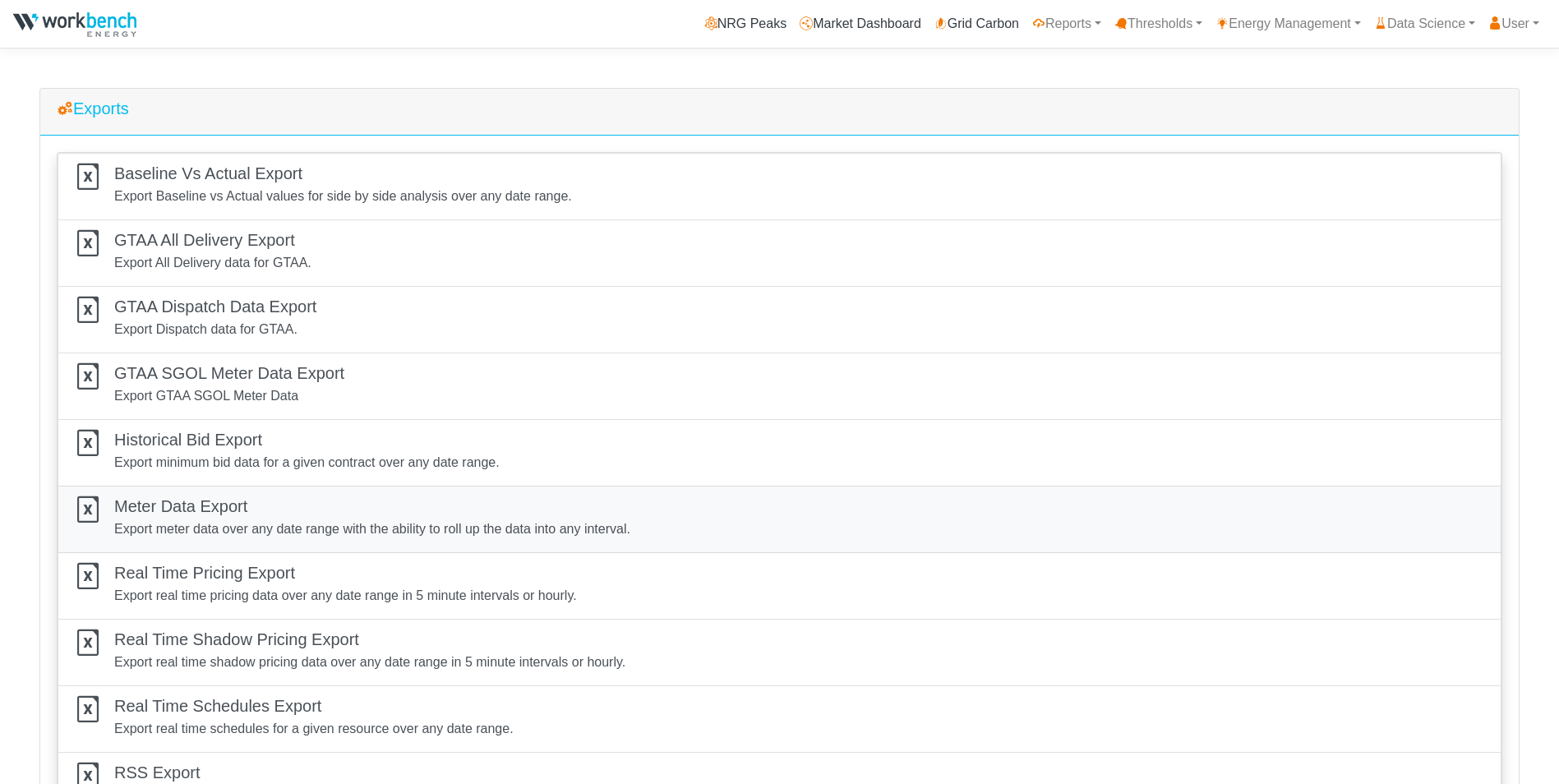 click on "Export meter data over any date range with the ability to roll up the data into any interval." at bounding box center (372, 529) 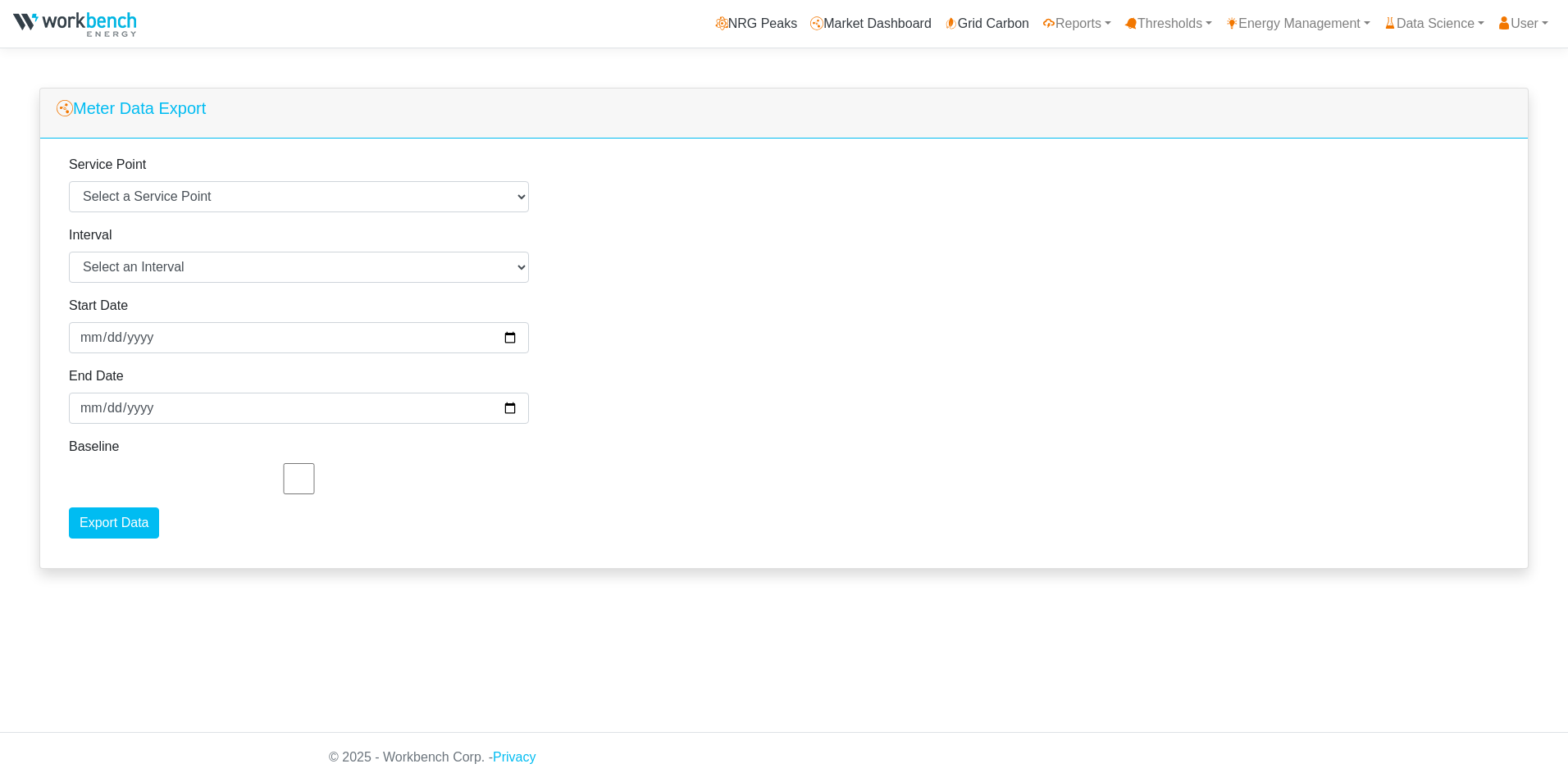 scroll, scrollTop: 0, scrollLeft: 0, axis: both 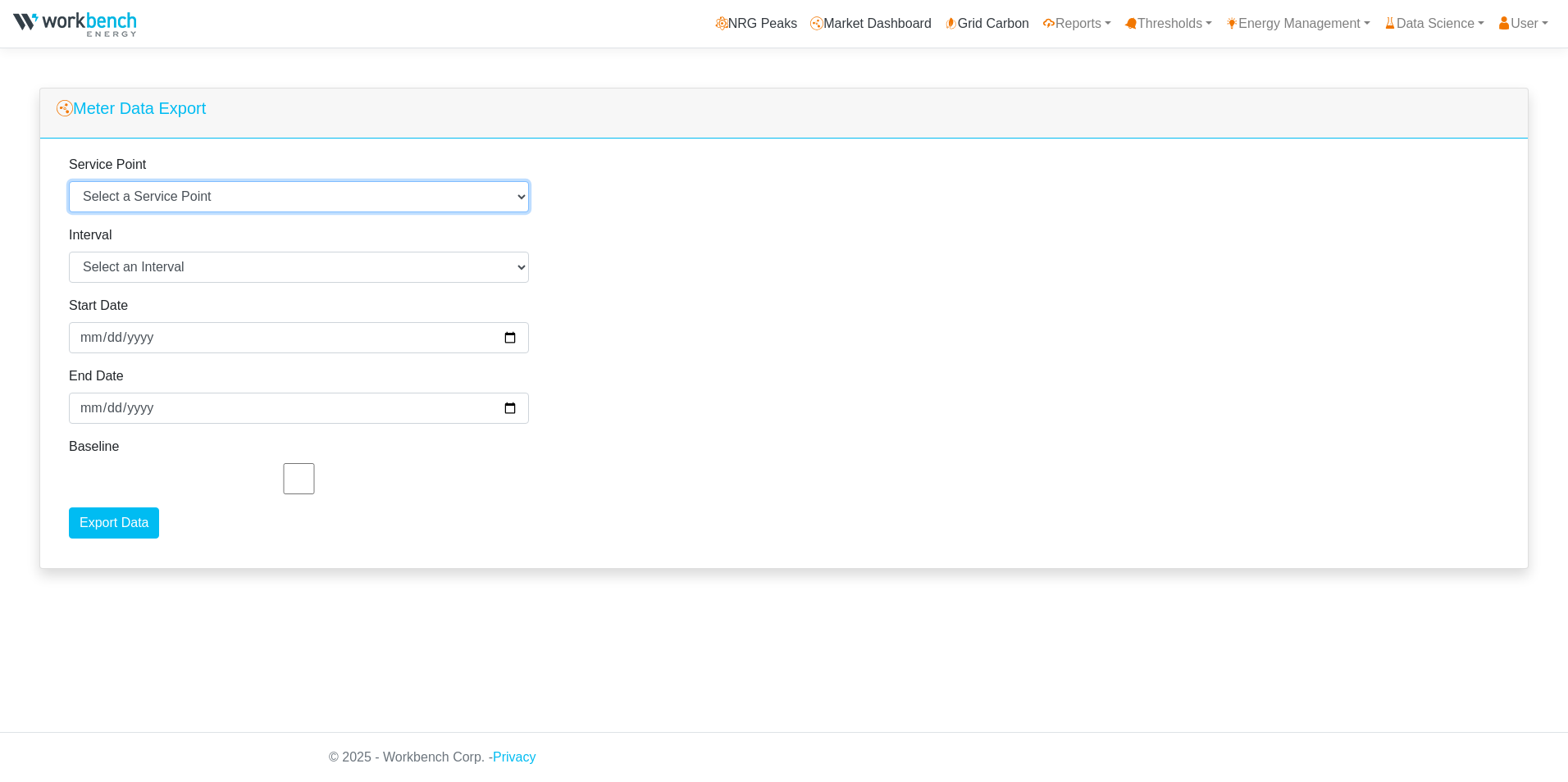 click on "Select a Service Point Agnico Eagle - Macassa - Macassa - 100357 - Energy
Agnico Eagle - Macassa - Macassa - 100394 - Energy
Agnico Eagle - Macassa - Macassa - 103059 - Network
Agnico Eagle - Macassa - Macassa - 103783 - Transmission
Agnico Eagle - Macassa - Macassa - 209544 - Energy
Agropur - Agropur - 60000168
Agropur - Agropur - 60000169
Agropur - Agropur - Aggregate
Air Liquide - Air Liquide - 108839
Air Liquide - Air Liquide - Aggregate
Air Liquide - Air Liquide - Channel 1
Air Liquide - Air Liquide - Channel 2
Alectra Microgrid Services LP - Georgian College - Utility Interval Data
Alectra Microgrid Services LP - Linamar - Aggregate
Alectra Microgrid Services LP - Linamar - Autocom Manufacturing
Alectra Microgrid Services LP - Linamar - Autocom Manufacturing Utility Data
Alectra Microgrid Services LP - Linamar - Autocom Utility Data
Alectra Microgrid Services LP - Linamar - Contributor Utility Aggregate" at bounding box center [299, 197] 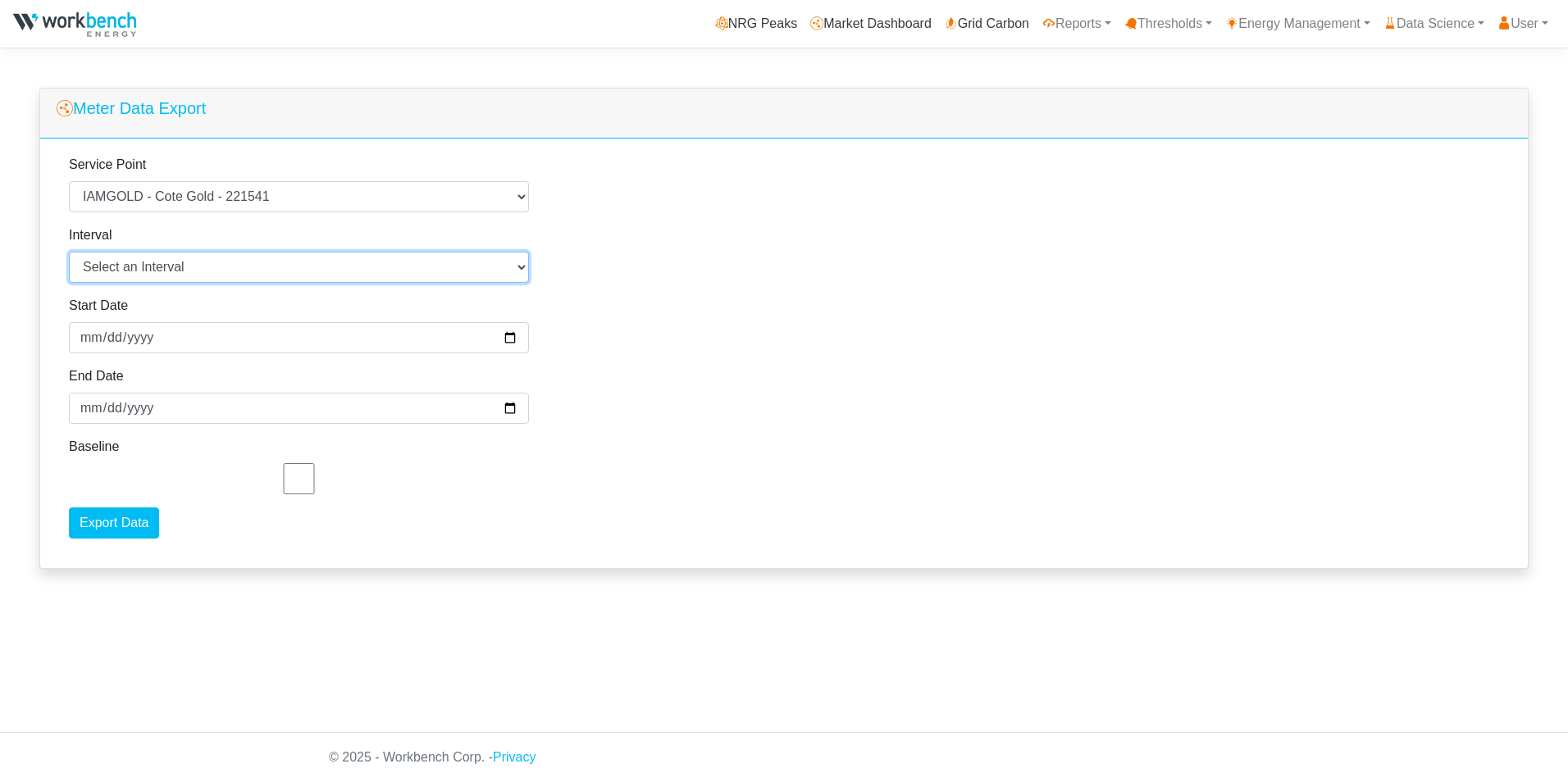 click on "Select an Interval 1 Minute
5 Minutes
15 Minutes
30 Minutes
Hourly
Daily" at bounding box center [299, 267] 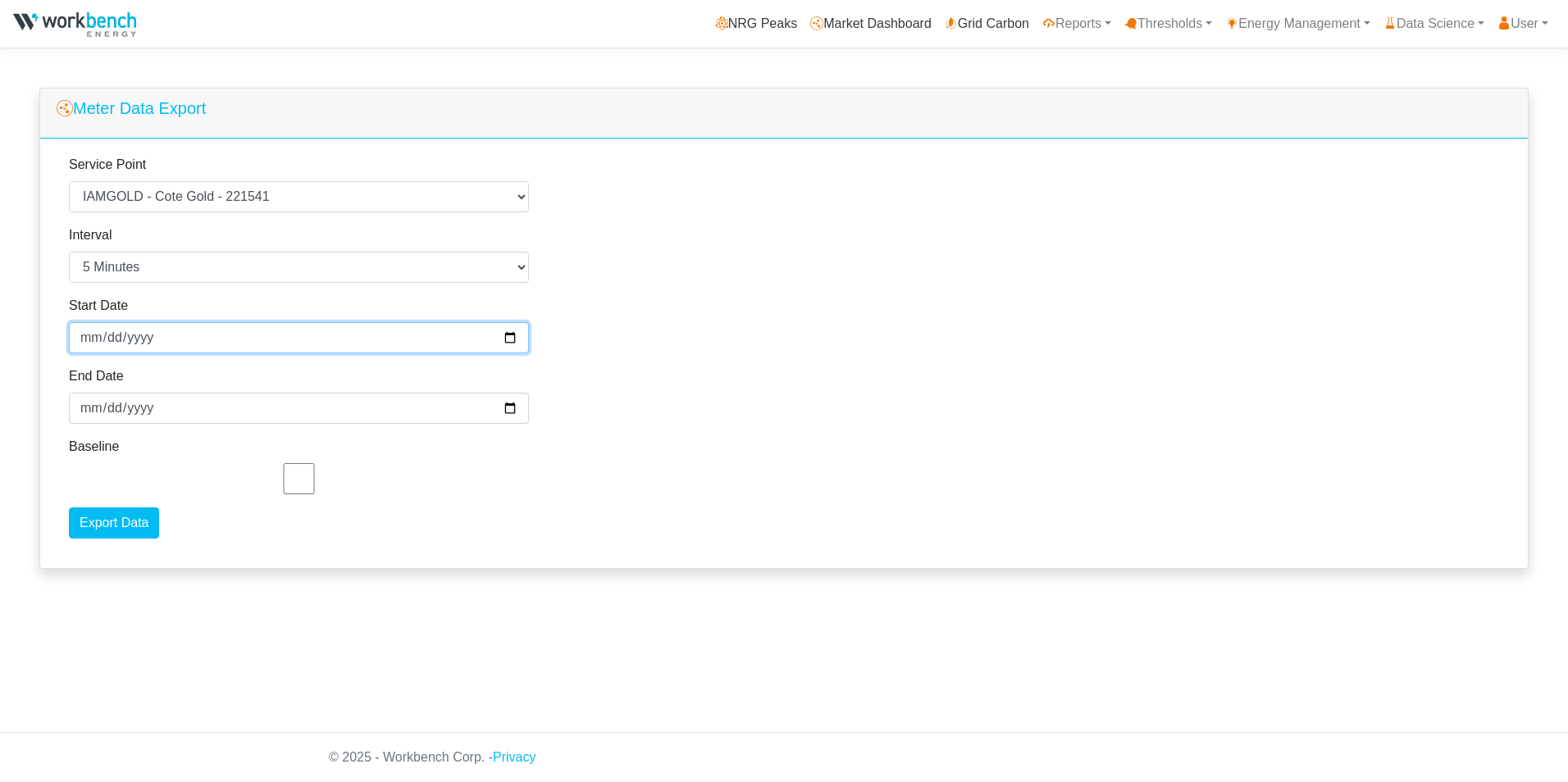 click on "[DATE]" at bounding box center [299, 338] 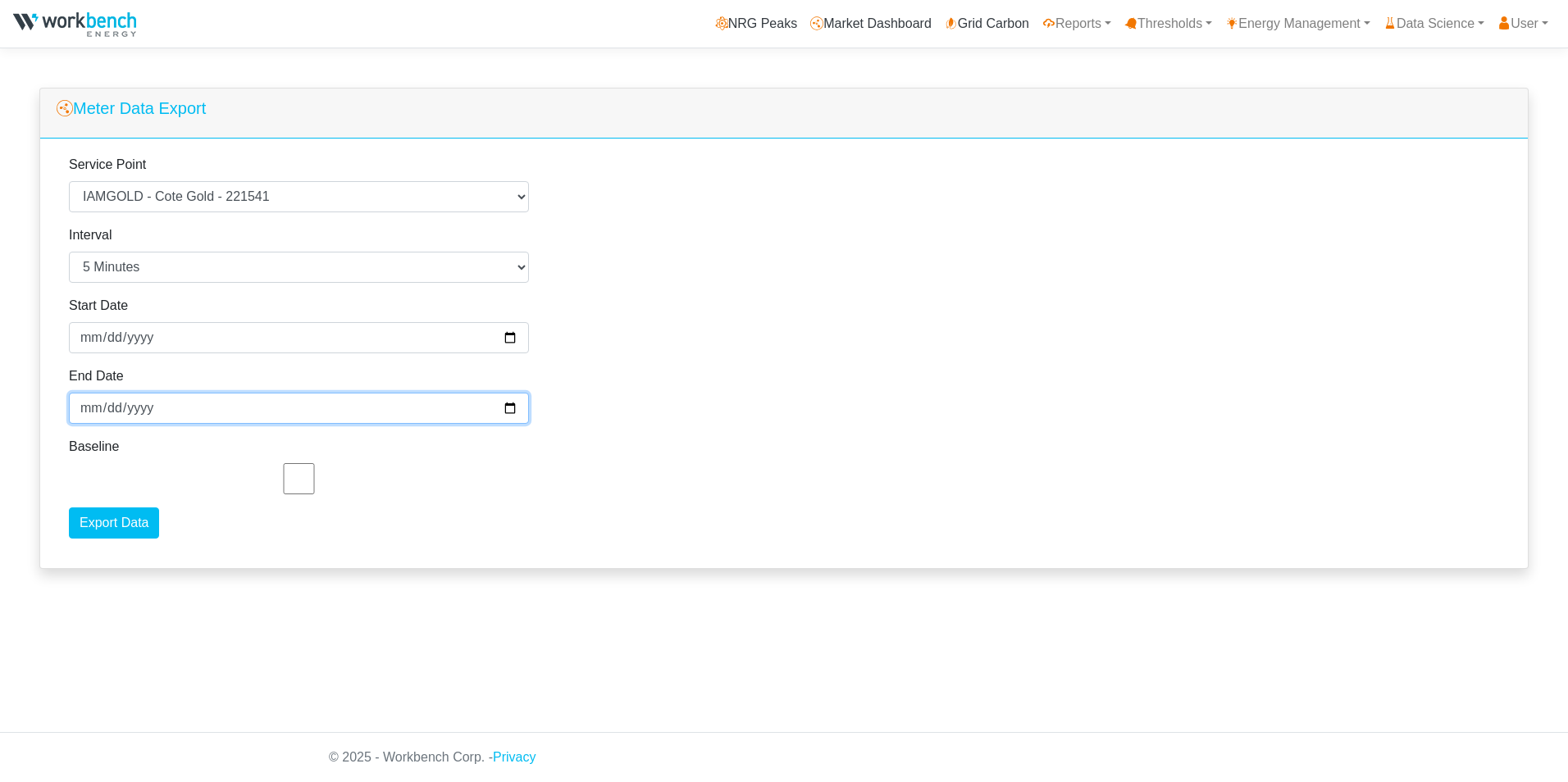 click on "2025-07-01" at bounding box center (299, 408) 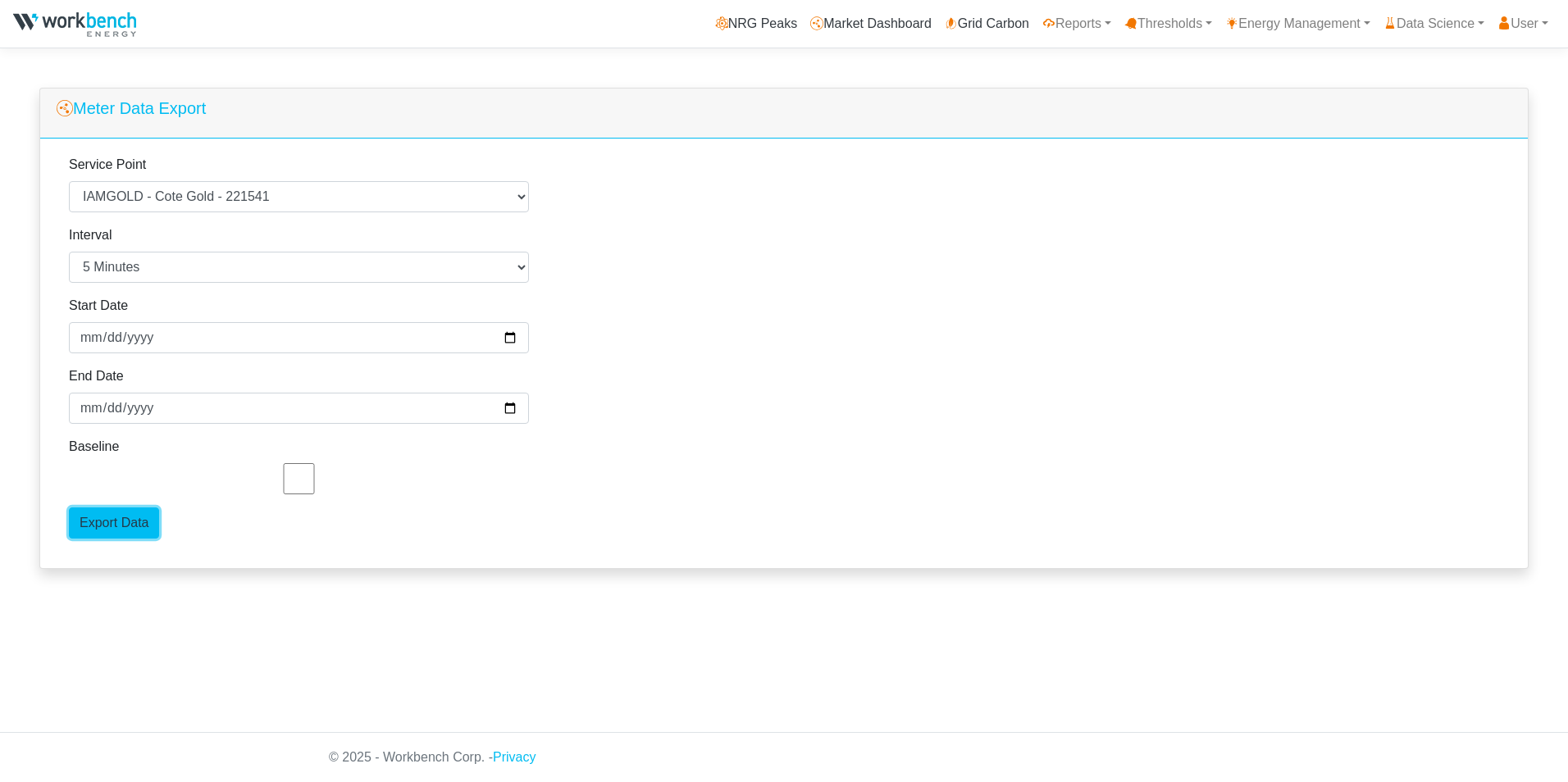 click on "Export Data" at bounding box center (114, 523) 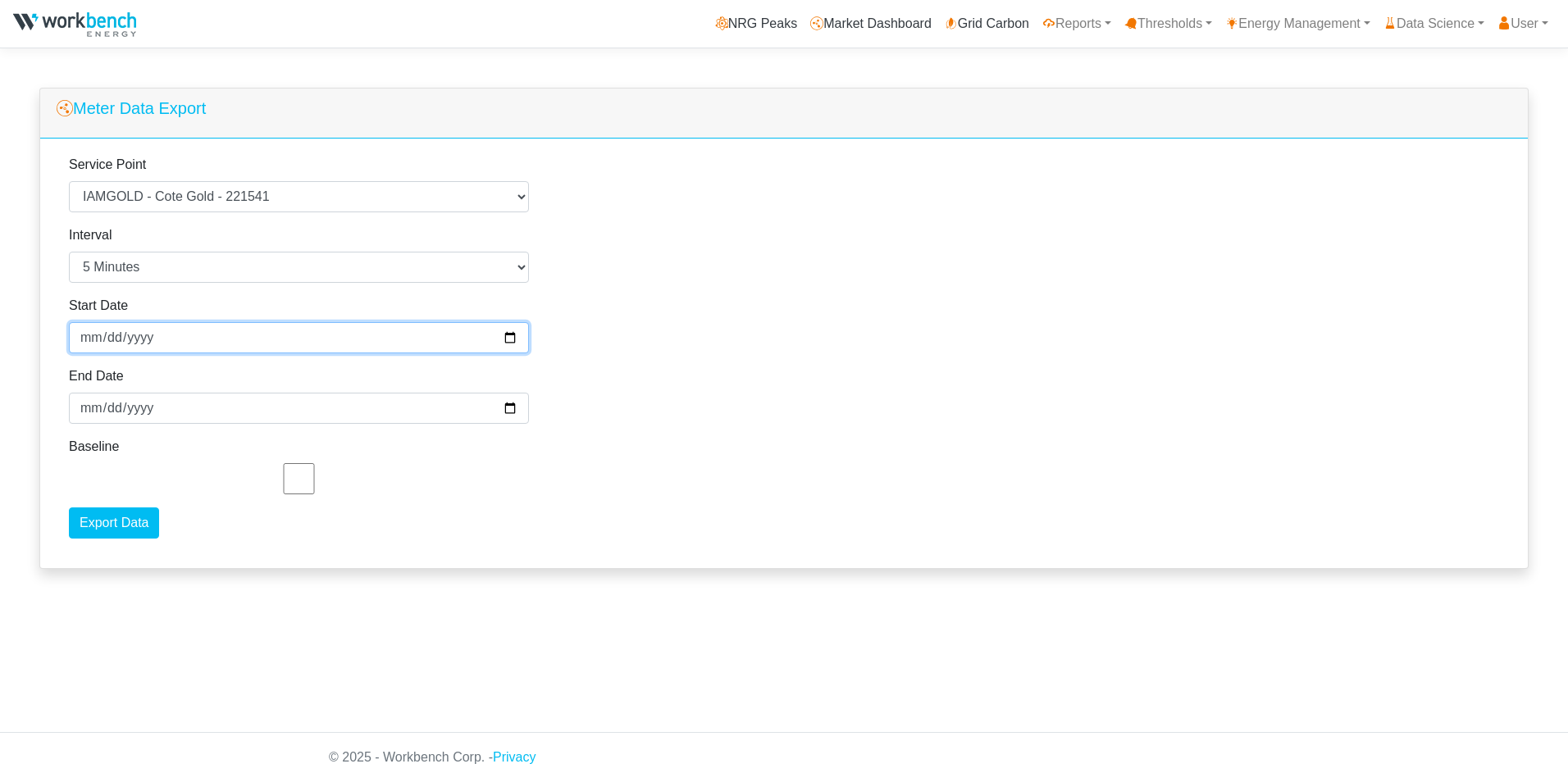 click on "2025-06-09" at bounding box center [299, 338] 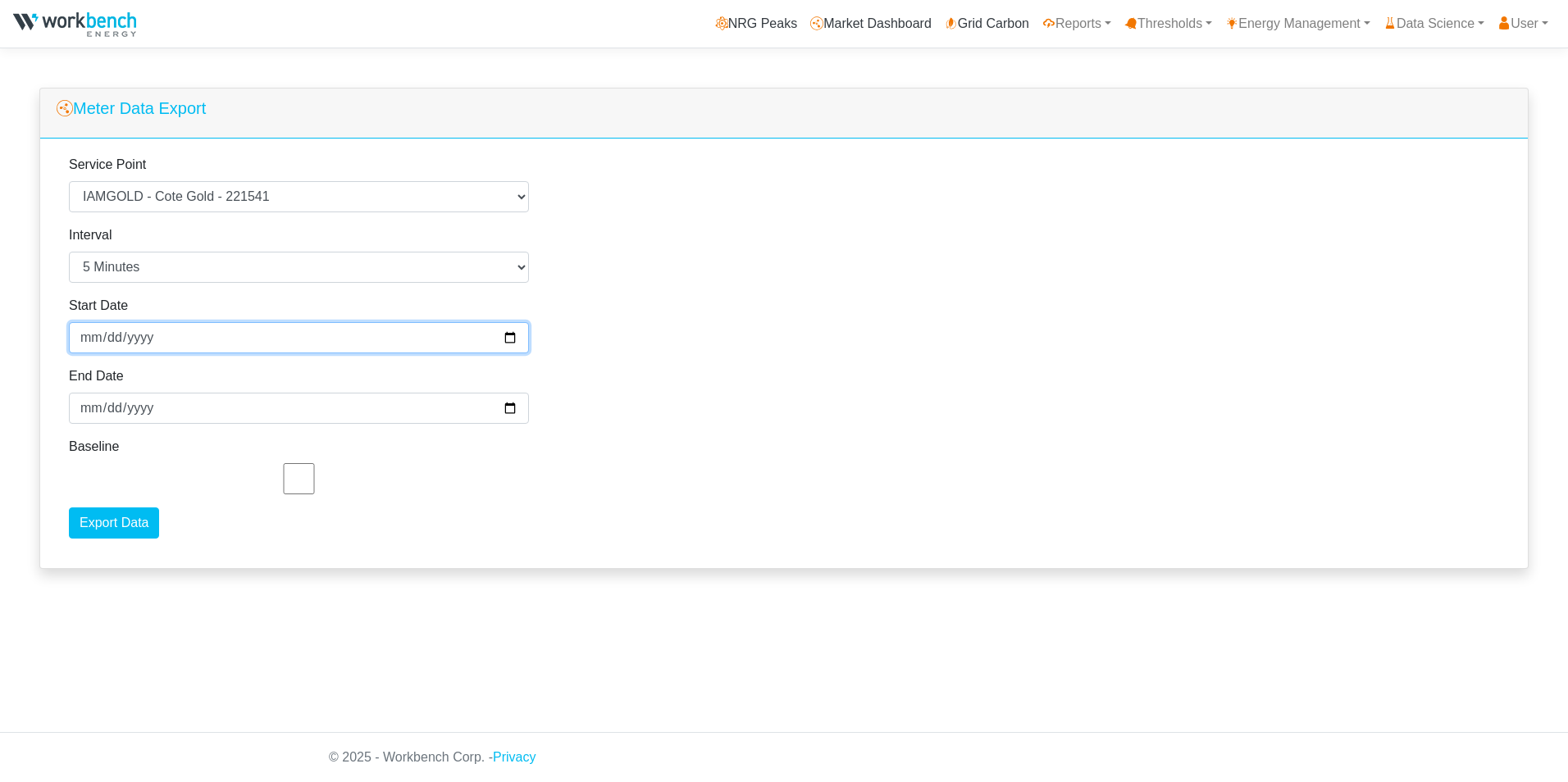 type on "2025-06-15" 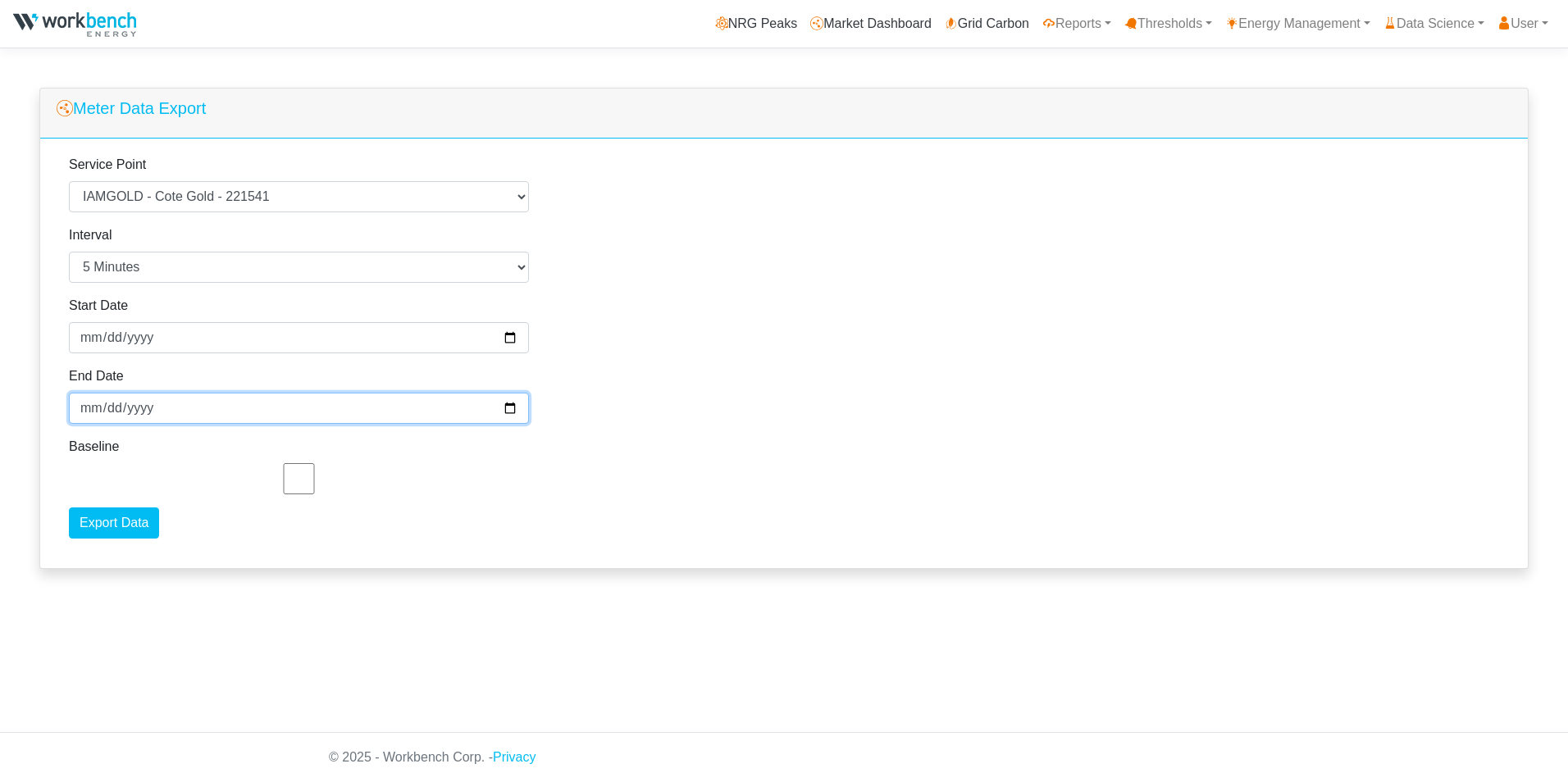 click on "2025-06-14" at bounding box center [299, 408] 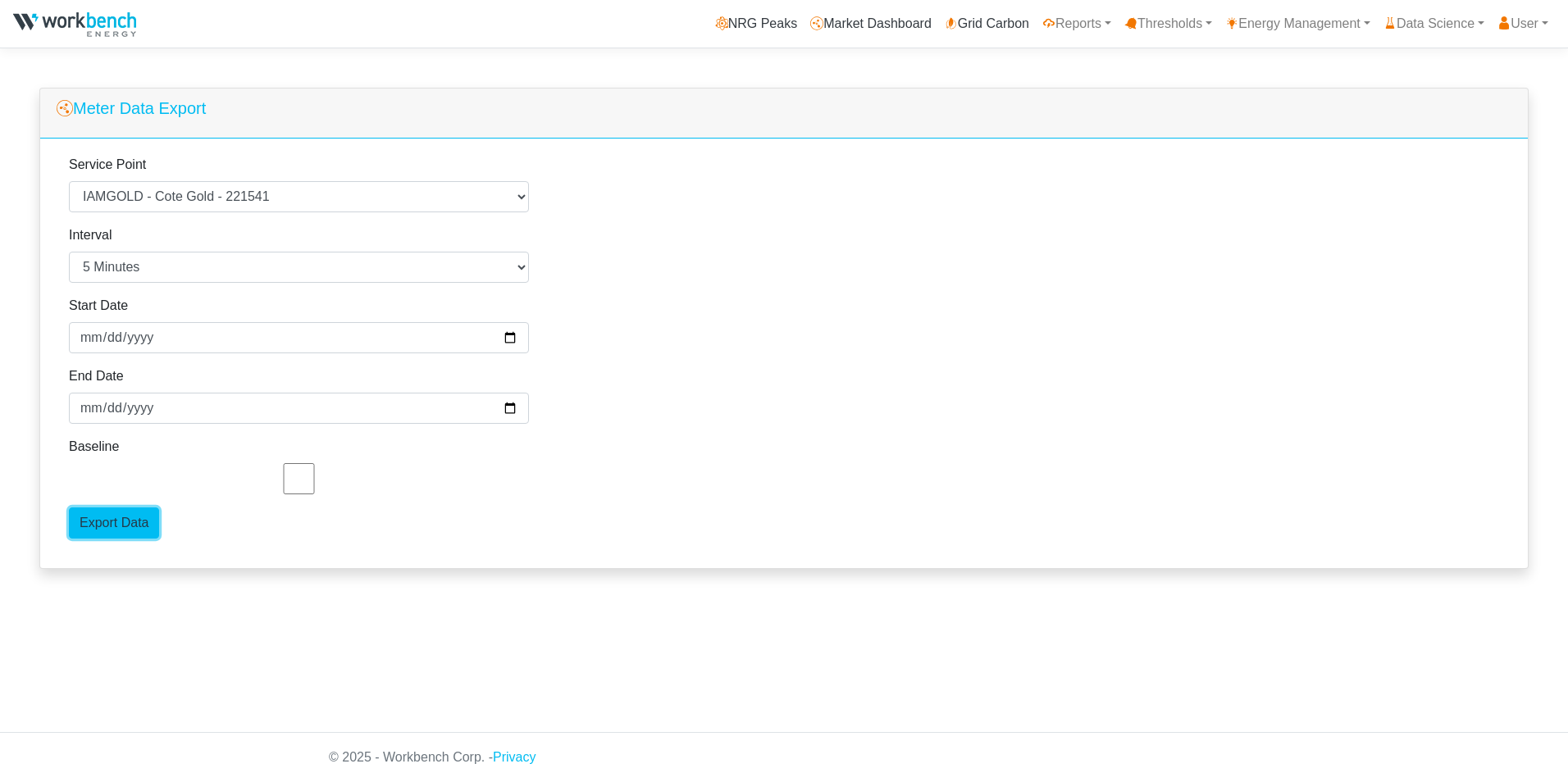 click on "Export Data" at bounding box center (114, 523) 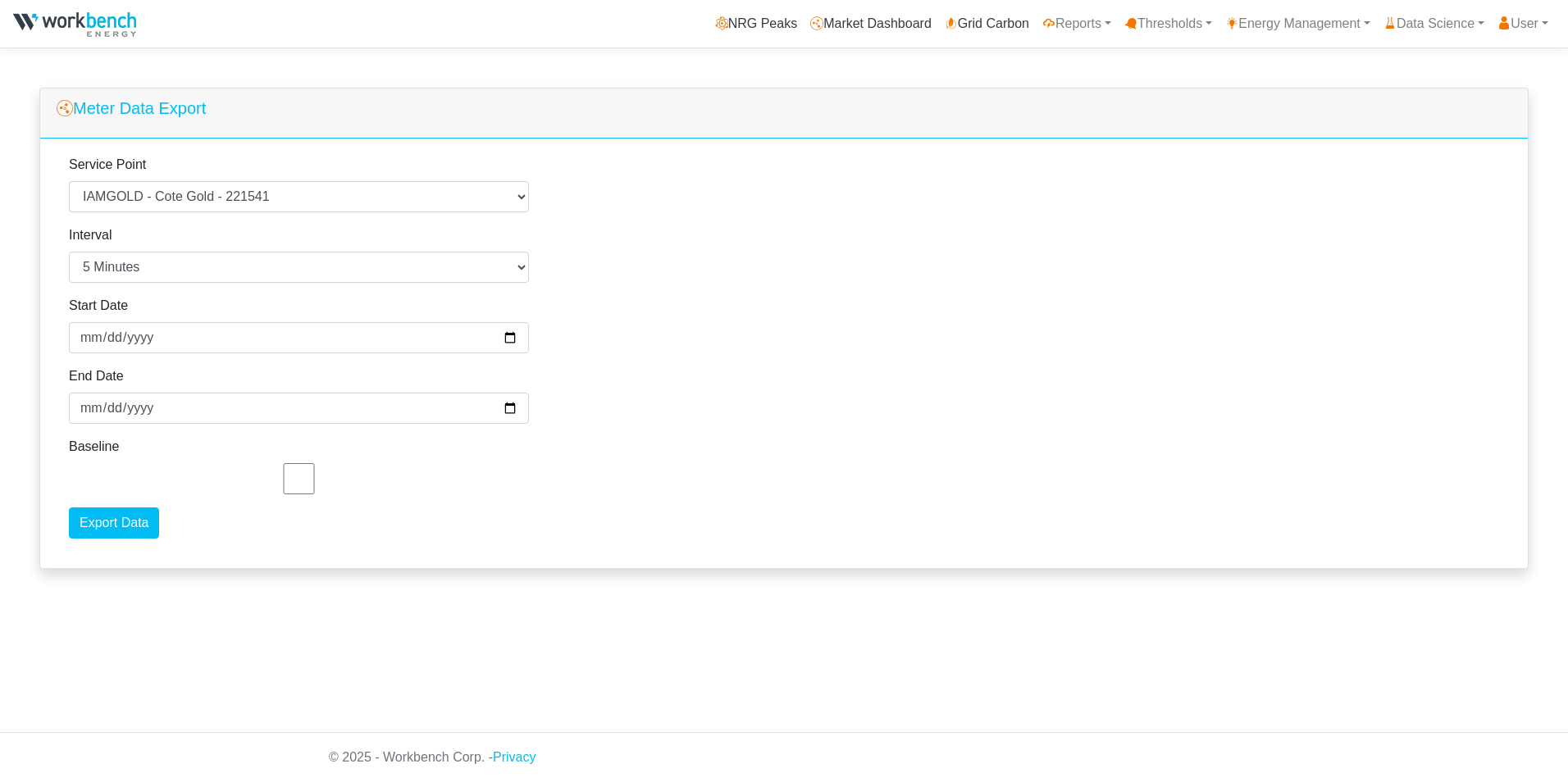 drag, startPoint x: 861, startPoint y: 308, endPoint x: 828, endPoint y: 299, distance: 34.205263 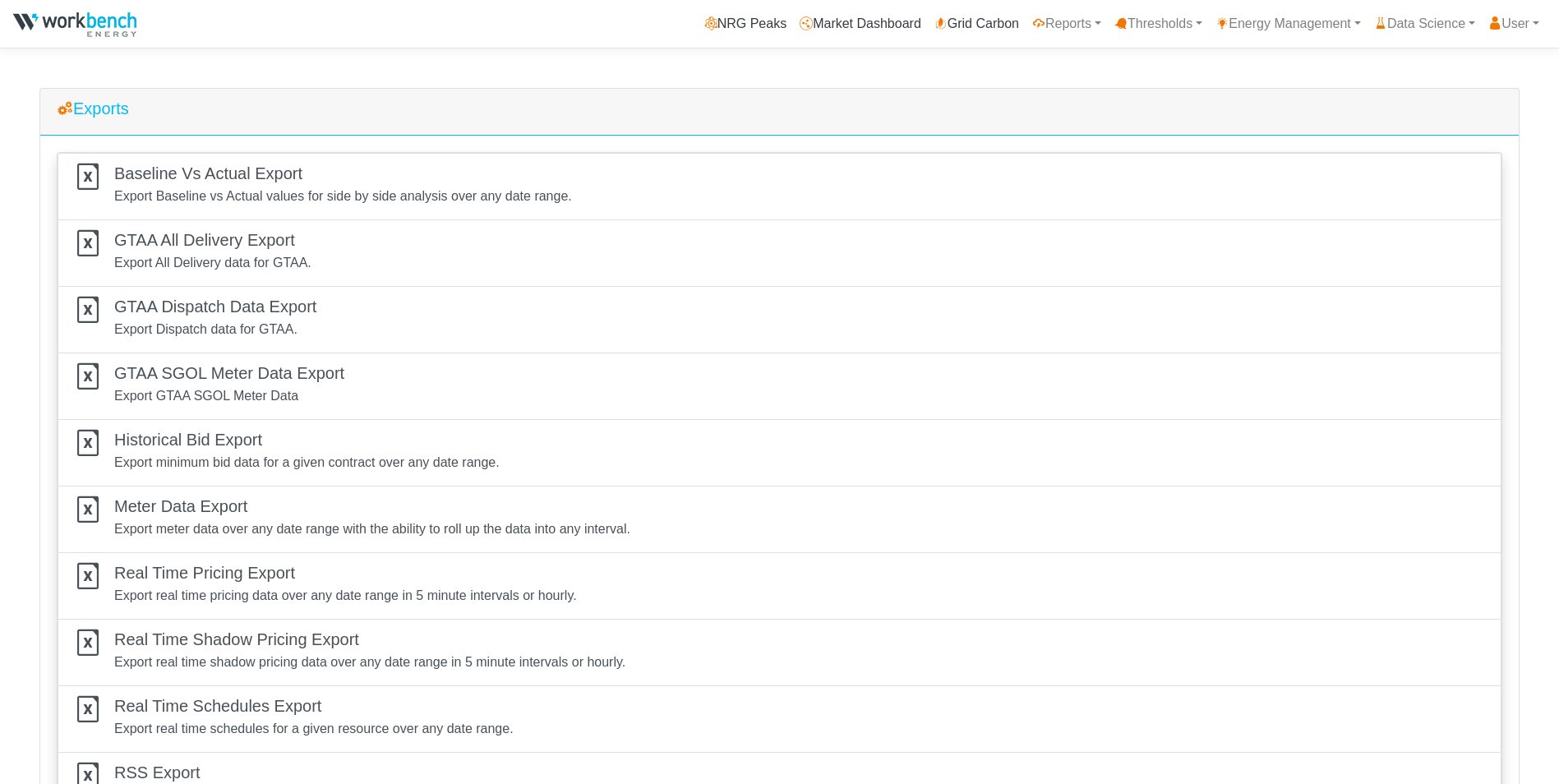 scroll, scrollTop: 0, scrollLeft: 0, axis: both 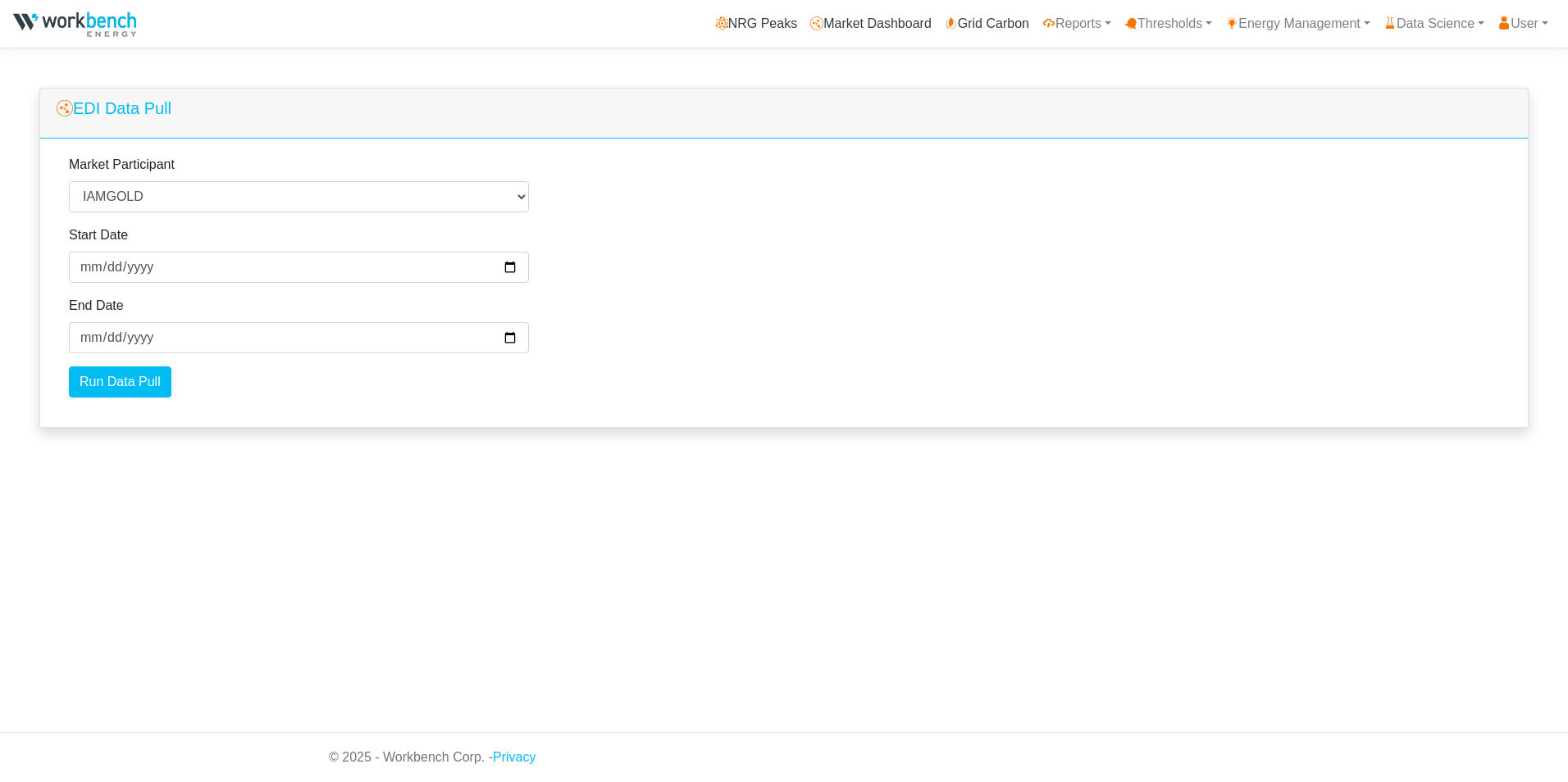 select on "IAMGOLD" 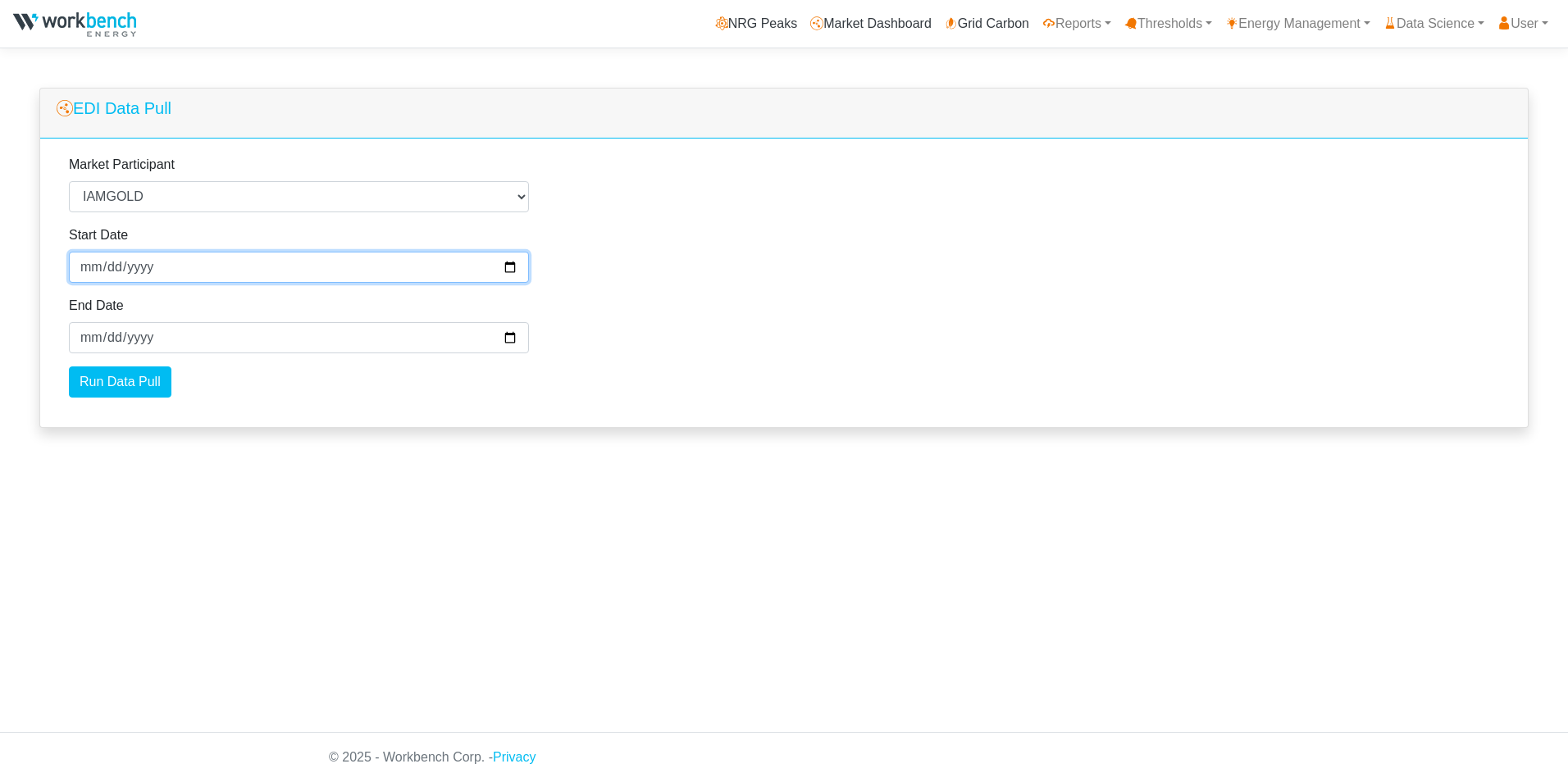 click on "[DATE]" at bounding box center (299, 267) 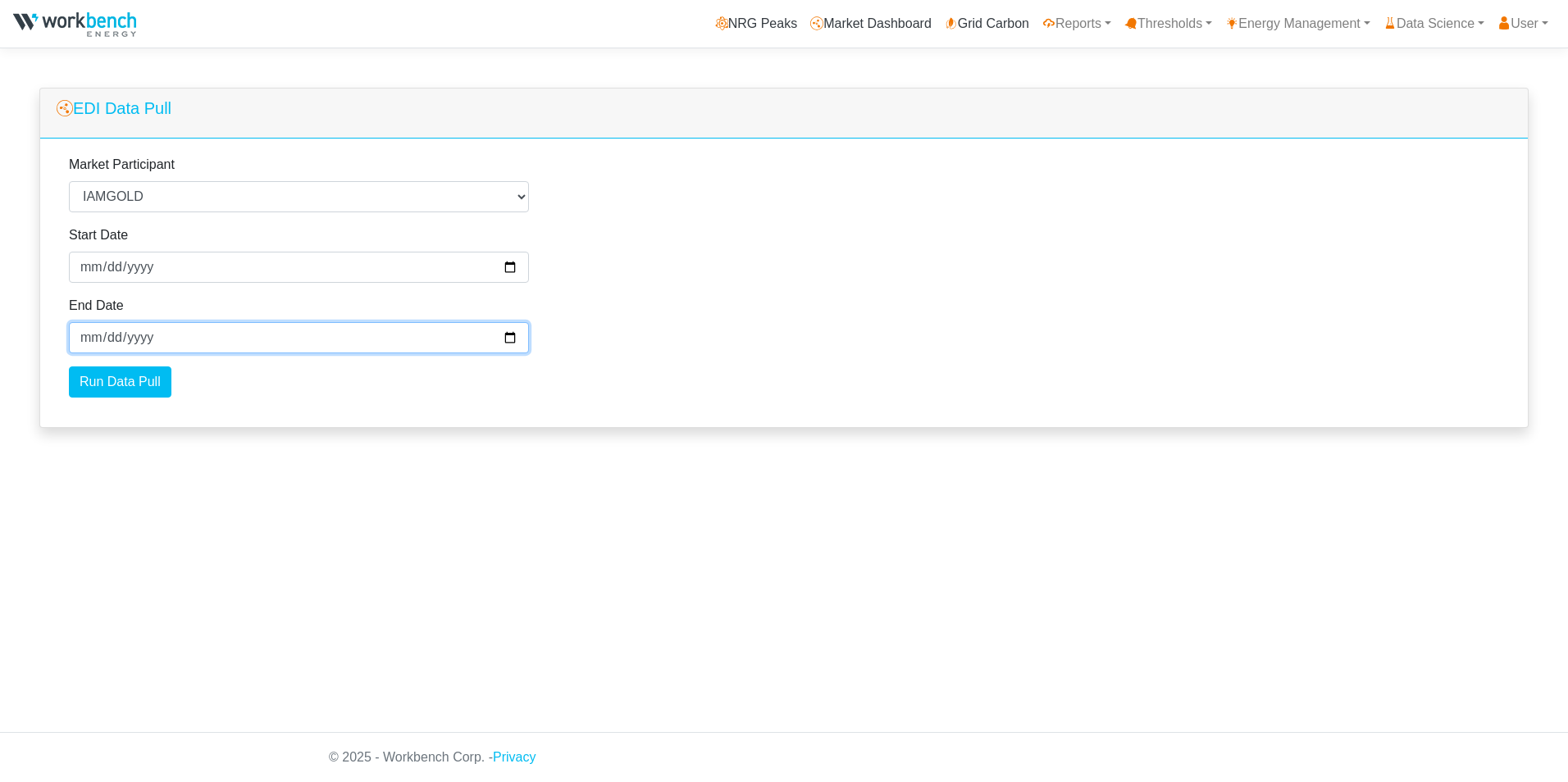 click on "[DATE]" at bounding box center [299, 338] 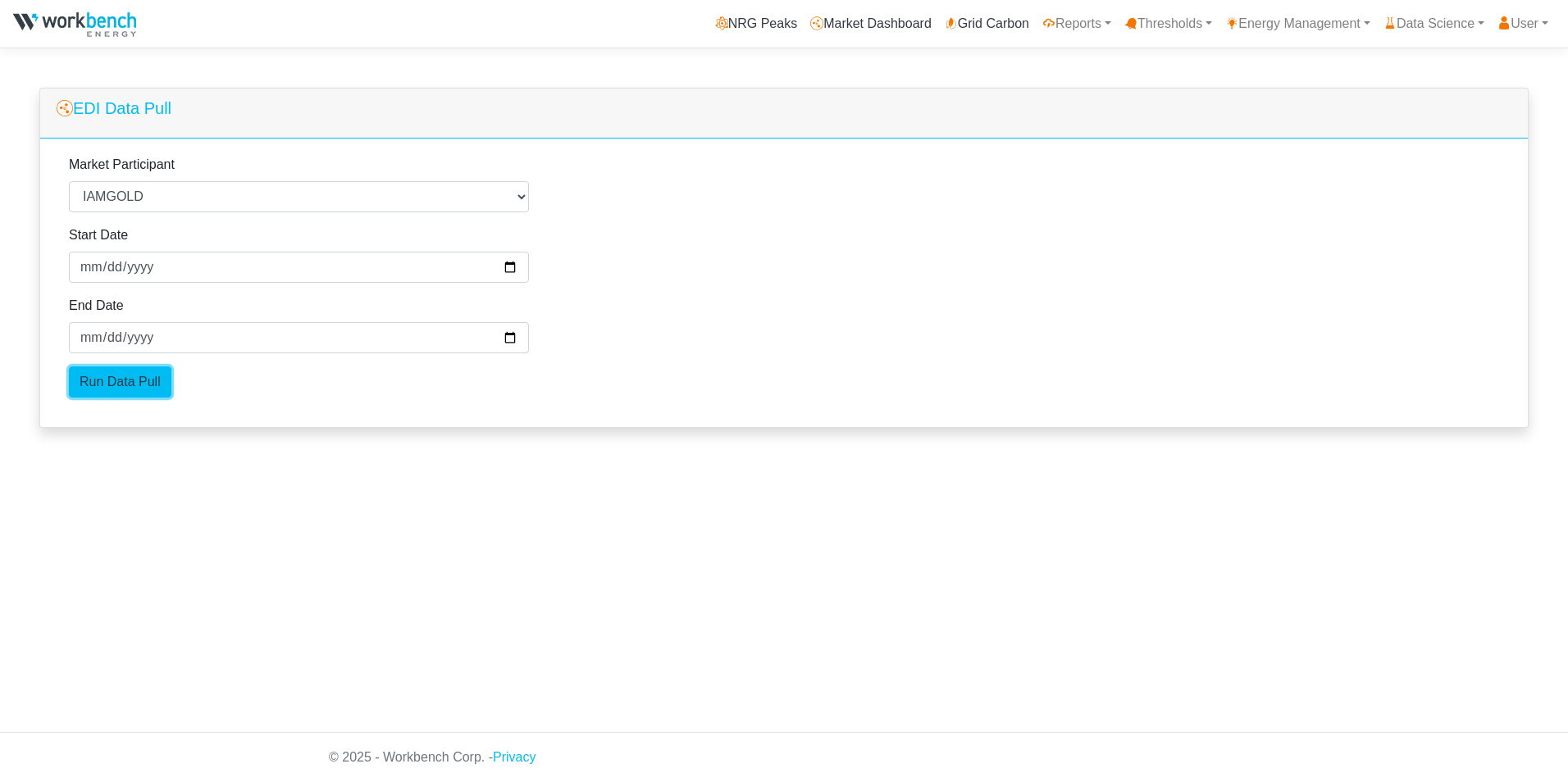 click on "Run Data Pull" at bounding box center [120, 382] 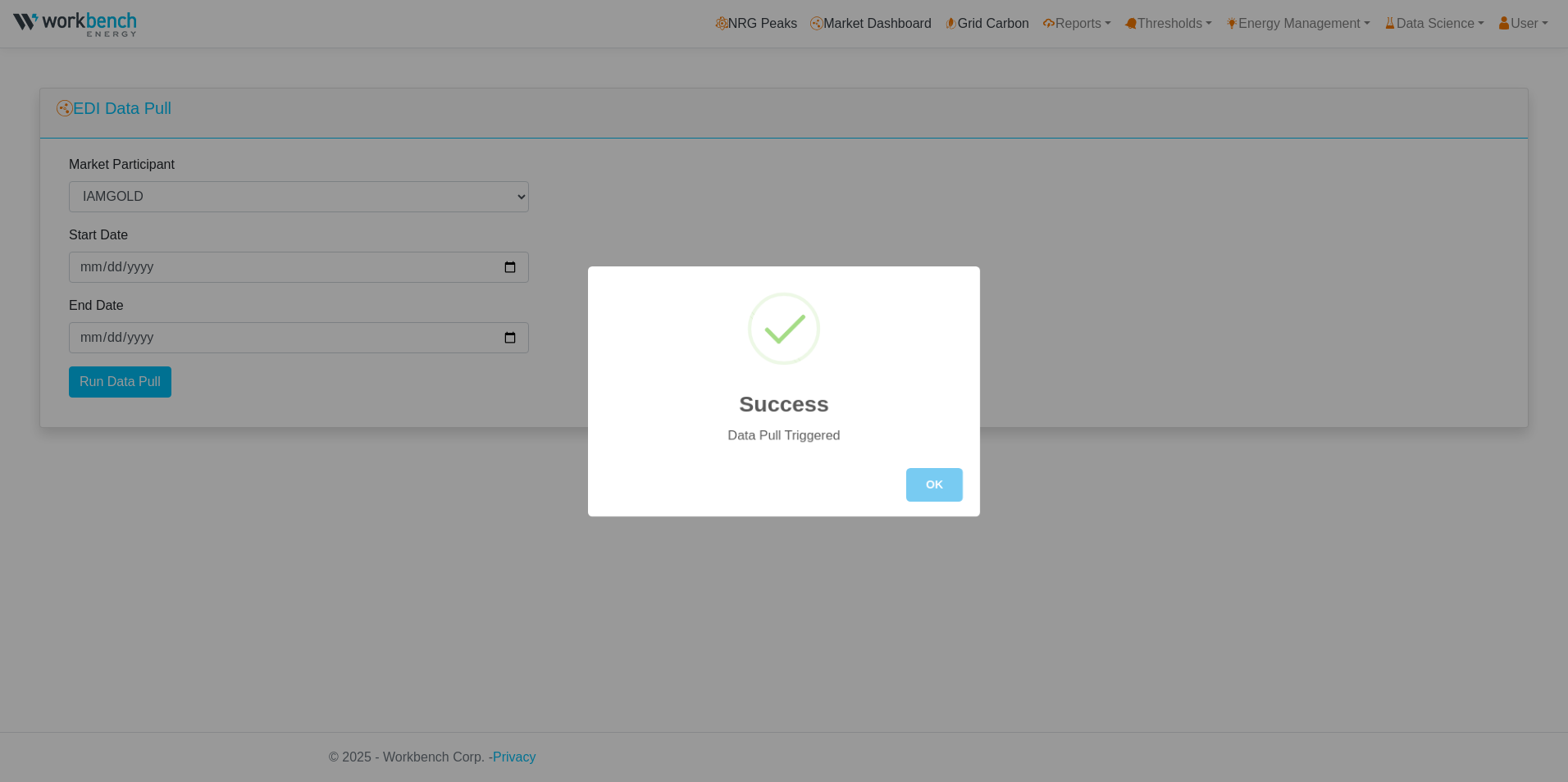 click on "OK" at bounding box center (934, 484) 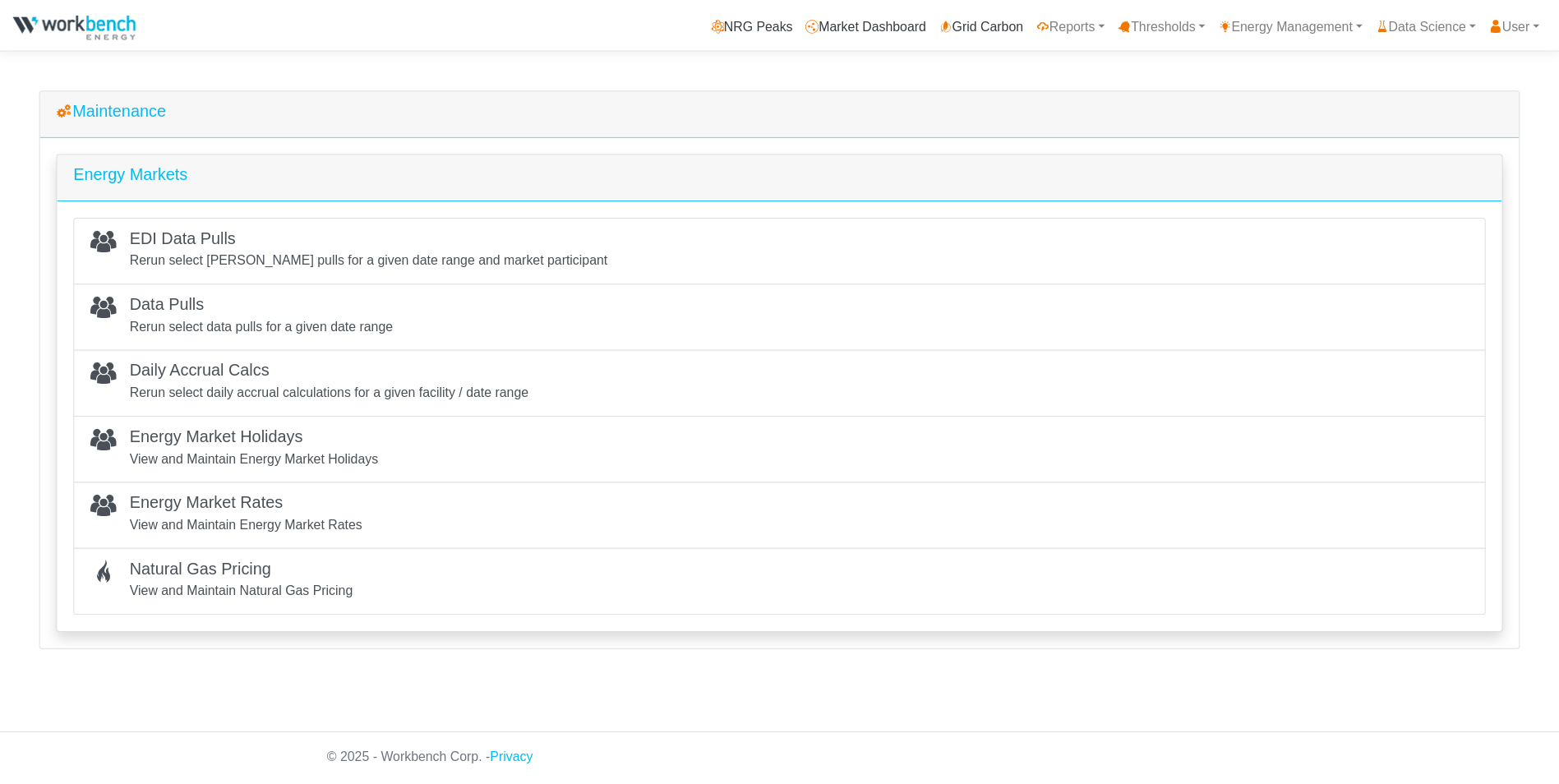 scroll, scrollTop: 0, scrollLeft: 0, axis: both 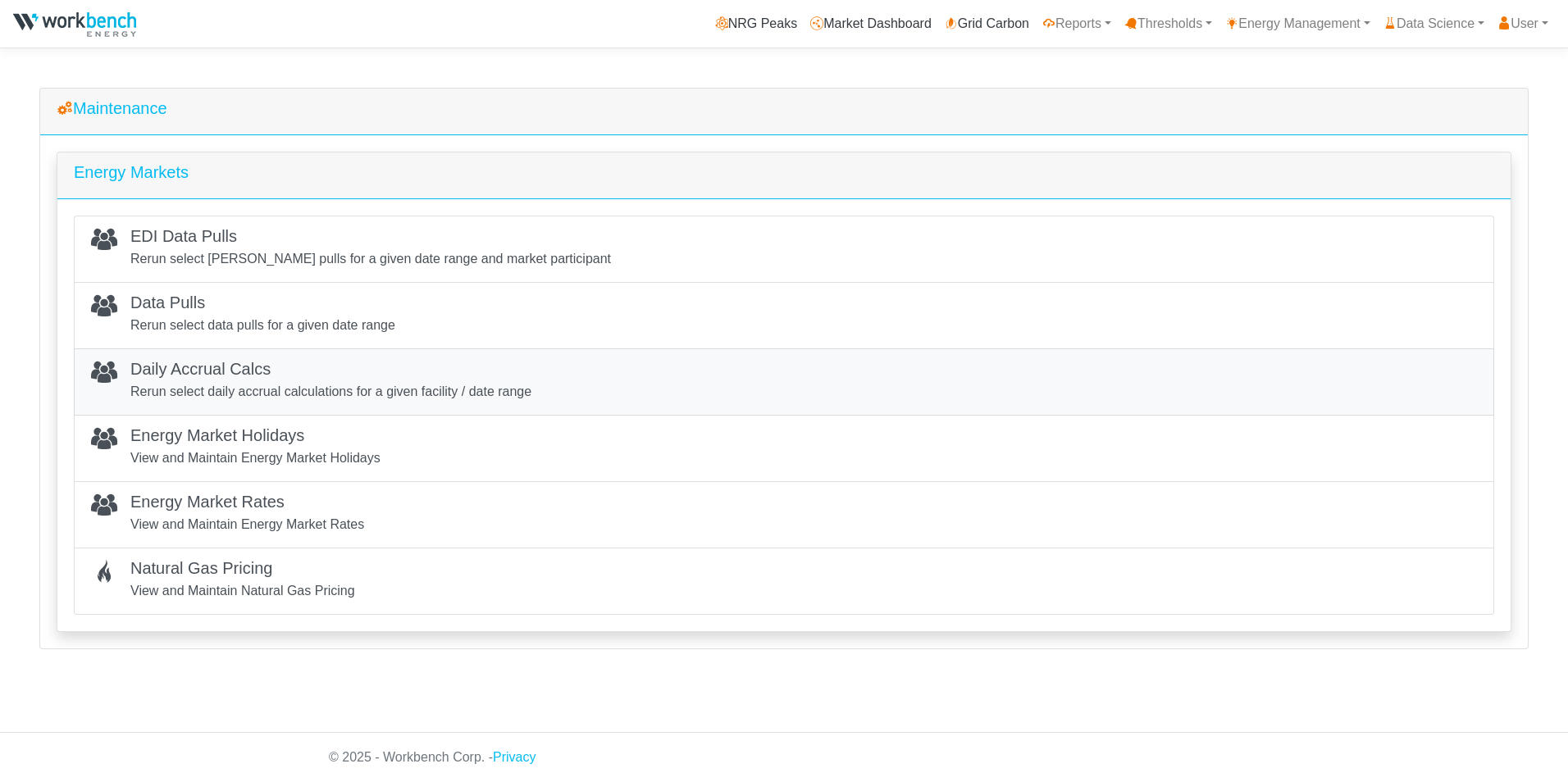 click on "Rerun select daily accrual calculations for a given facility / date range" at bounding box center (330, 392) 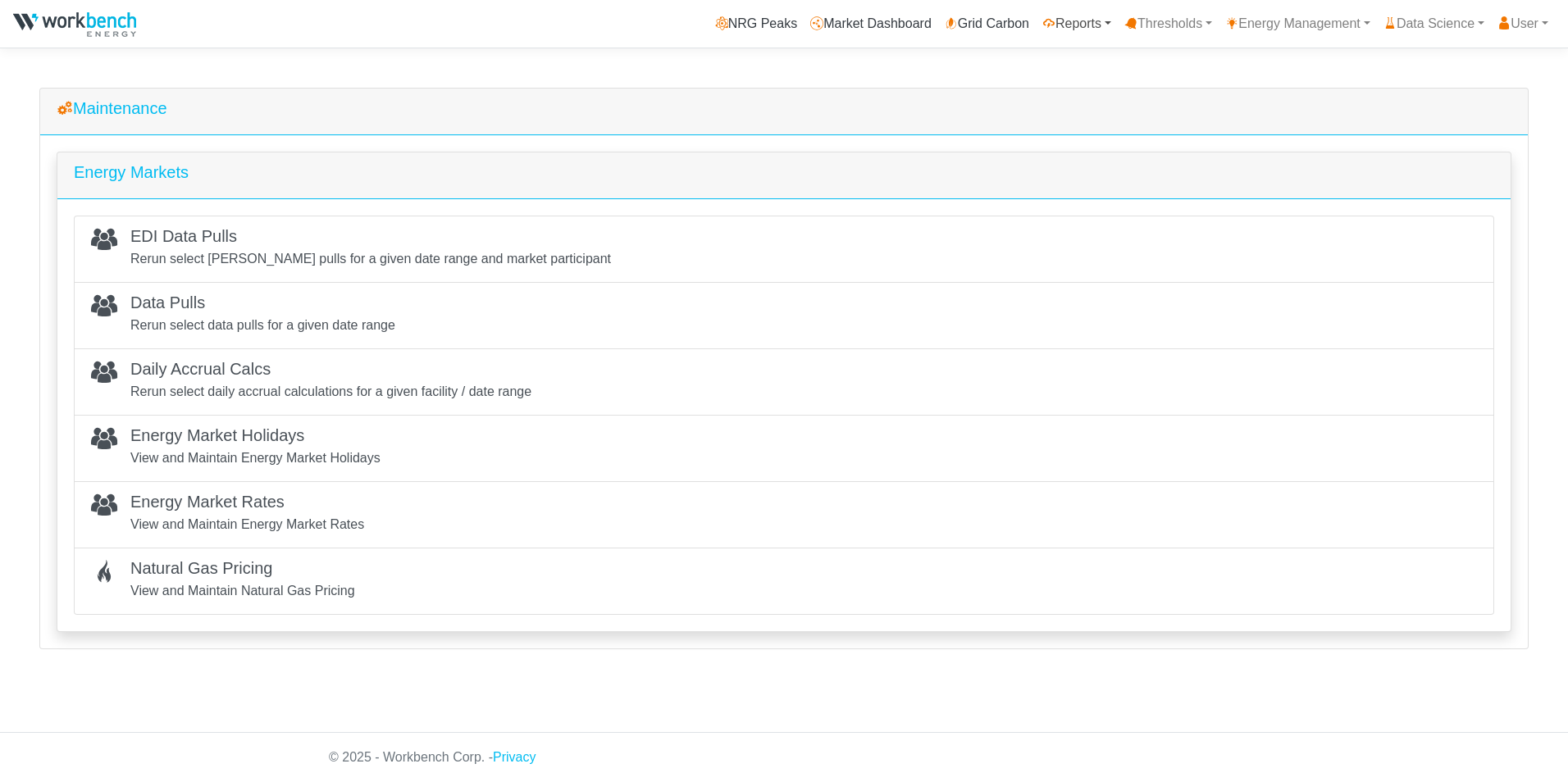 click on "Reports" at bounding box center (1077, 24) 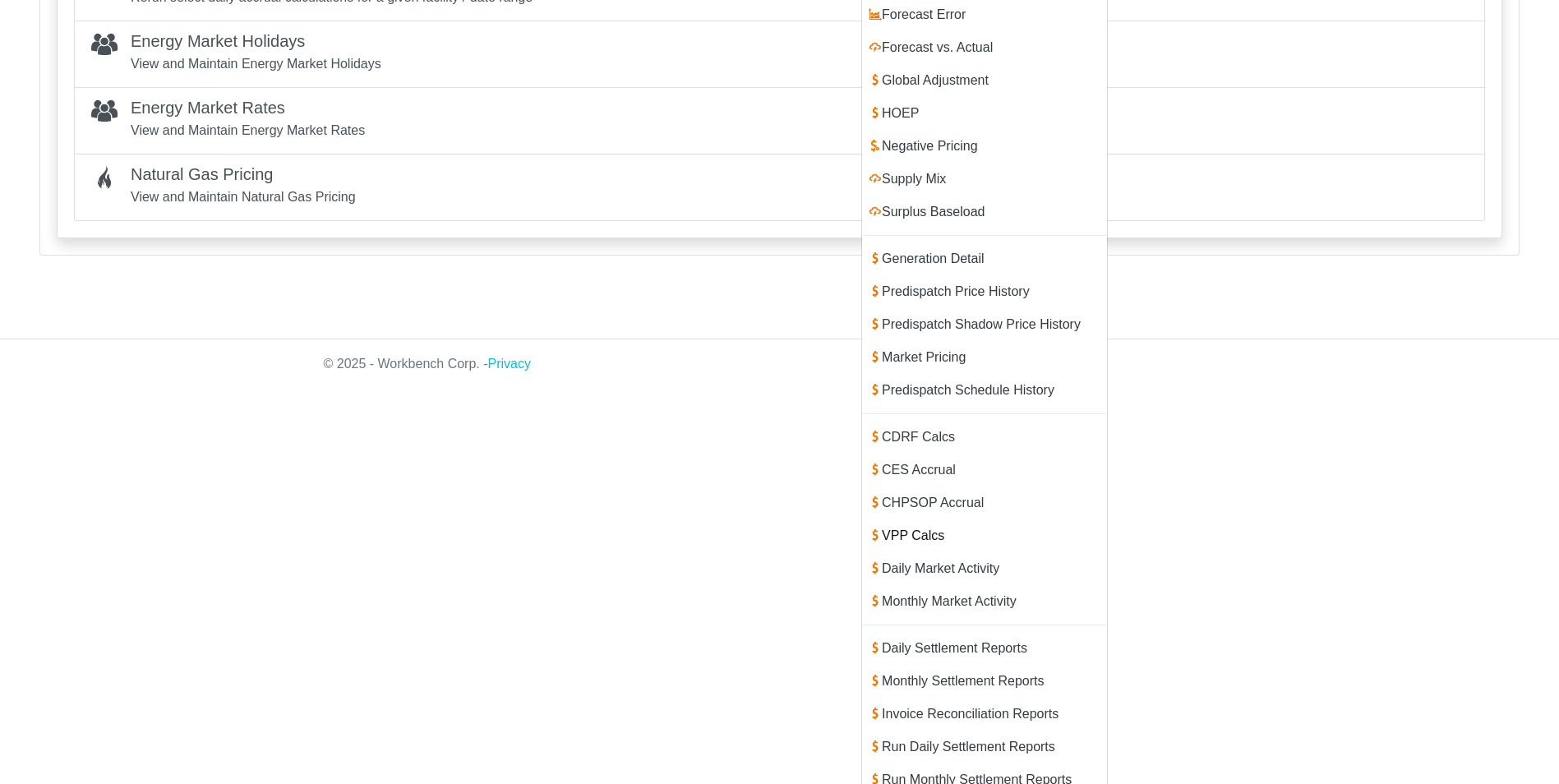 scroll, scrollTop: 429, scrollLeft: 0, axis: vertical 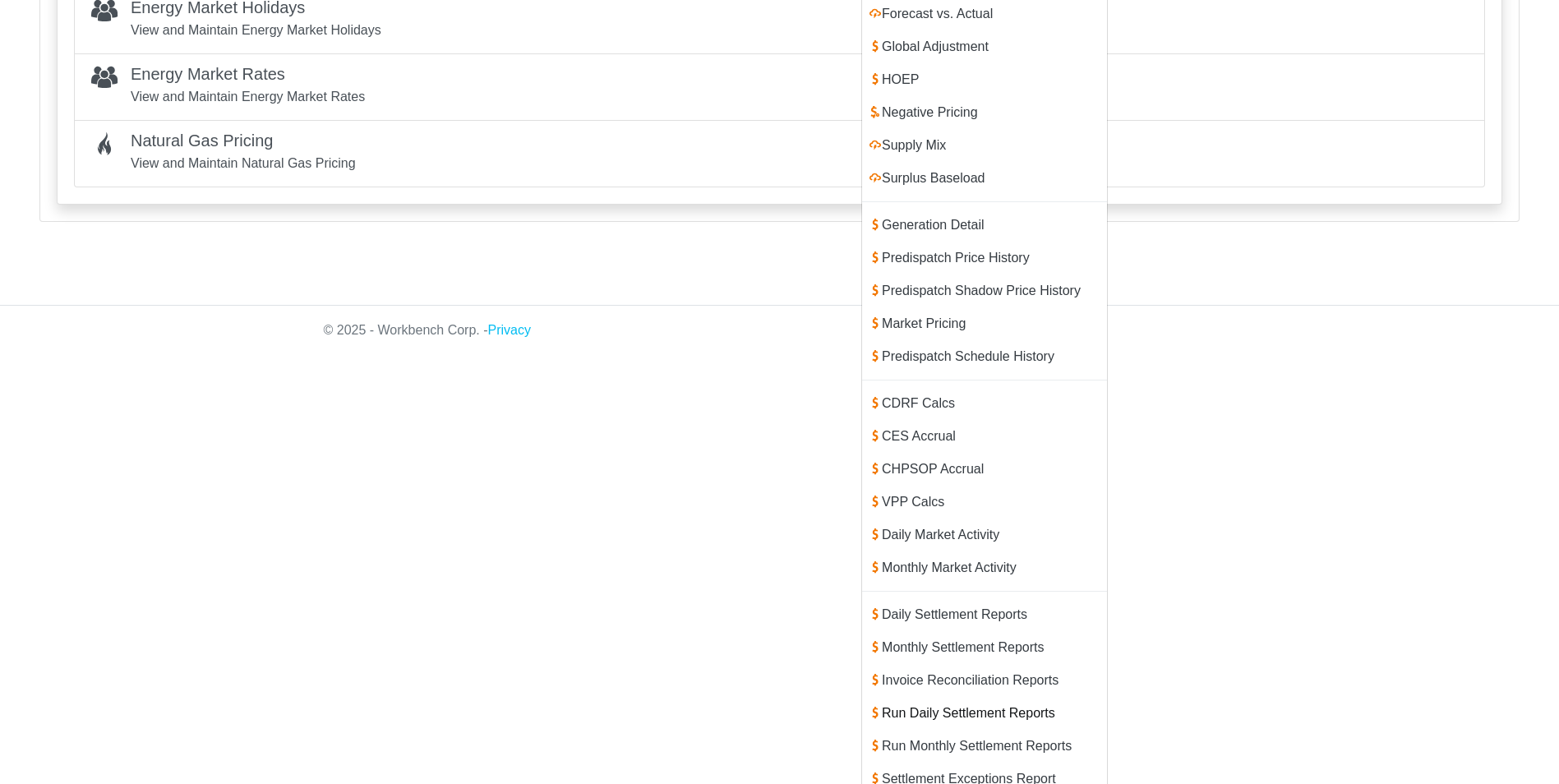click on "Run Daily Settlement Reports" at bounding box center [985, 713] 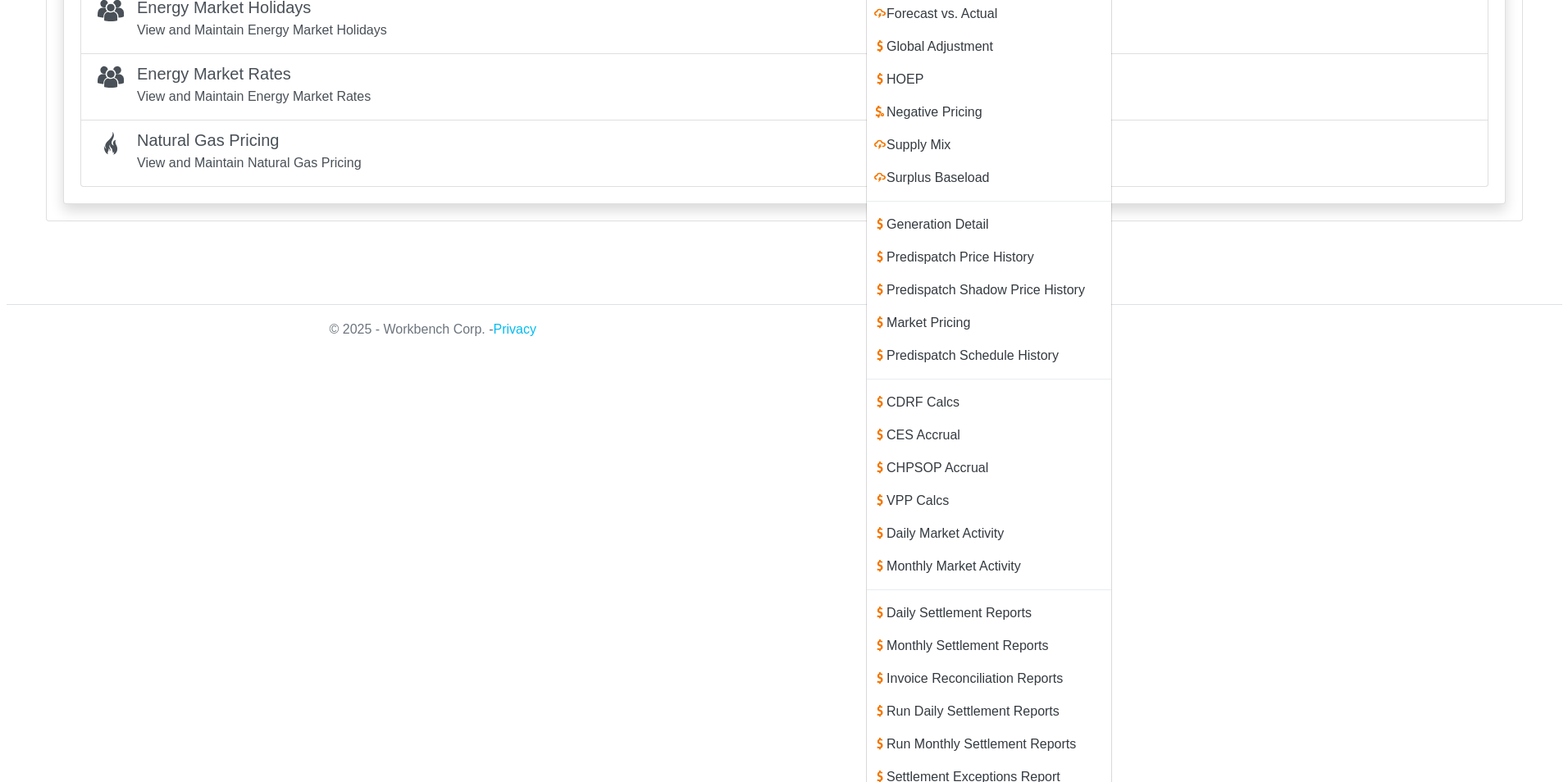 scroll, scrollTop: 0, scrollLeft: 0, axis: both 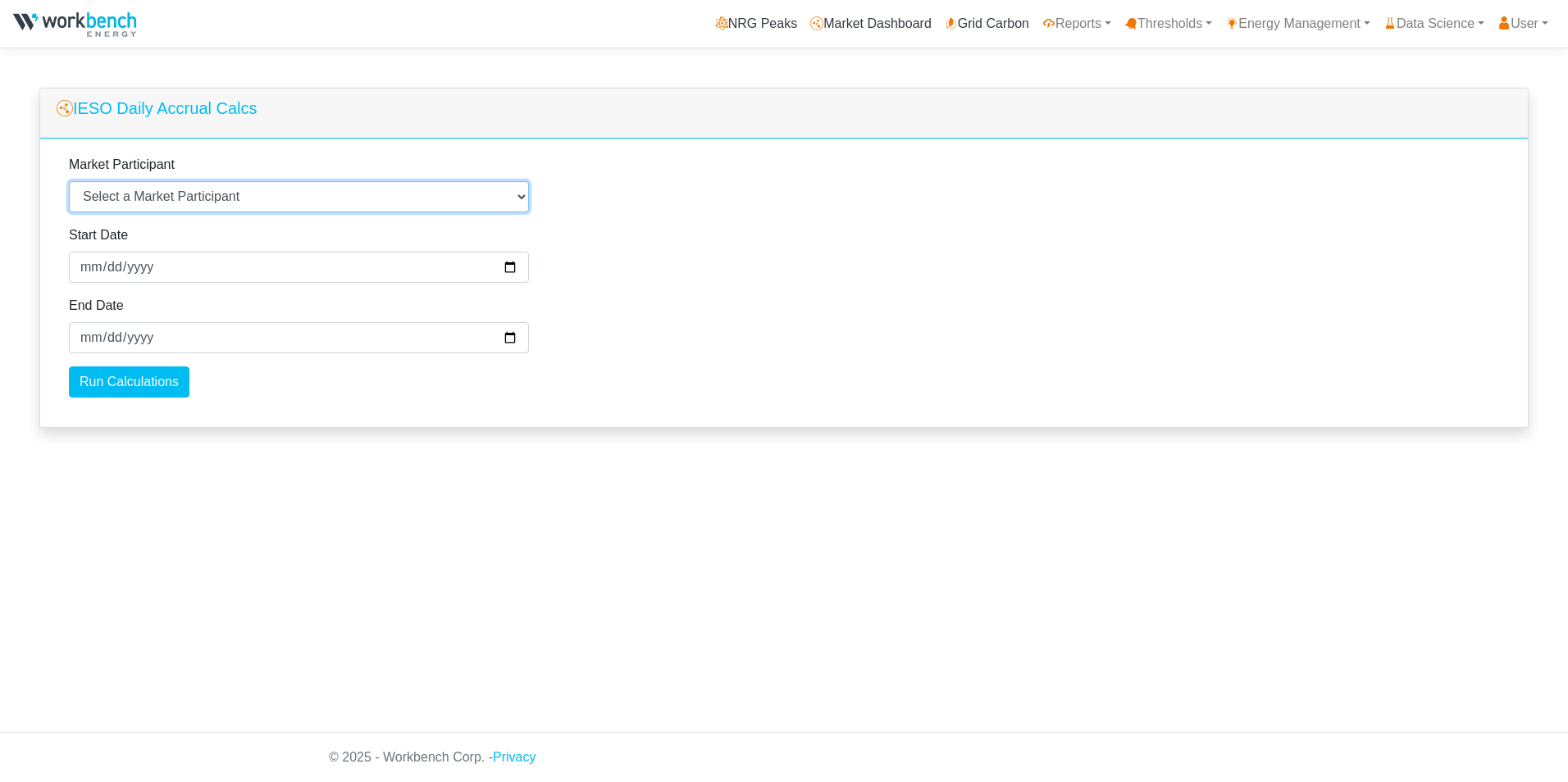 click on "Select a Market Participant Agnico Eagle - Macassa - Macassa
Arauco Ltd - Flakeboard
Demo Company - Demo - Energy Storage
Detour Gold - Detour Gold Corporation
Enwave Energy Corp - Enwave Nelson
GTAA - GTAA
Hydrostor - Goderich Compressed Air Energy Storage
IAMGOLD - Cote Gold
Ice River Springs - Ice River Springs
Impala Canada - Lac des Iles Mine Ltd.
Lafarge Holcim - Lafarge Holcim - IESO
Lehigh - Lehigh Cement
McMaster University - McMaster University
New Gold - New Gold
Pan American Silver - Lake Shore Gold Corp
Valbruna ASW - Valbruna ASW
W Abrasives - Winoa
Weyerhaeuser - Weyerhaueser" at bounding box center (299, 197) 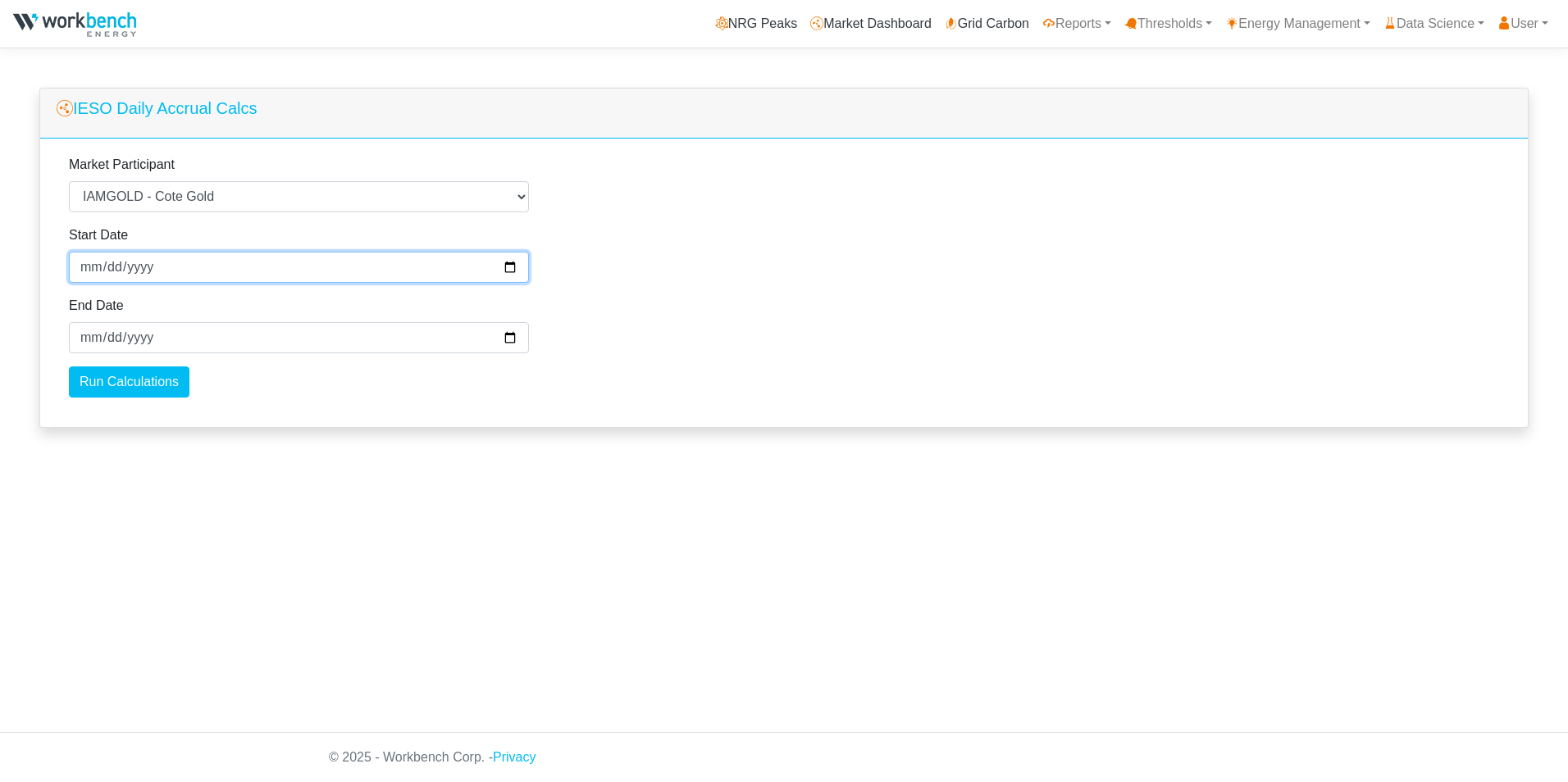 click on "2025-06-26" at bounding box center (299, 267) 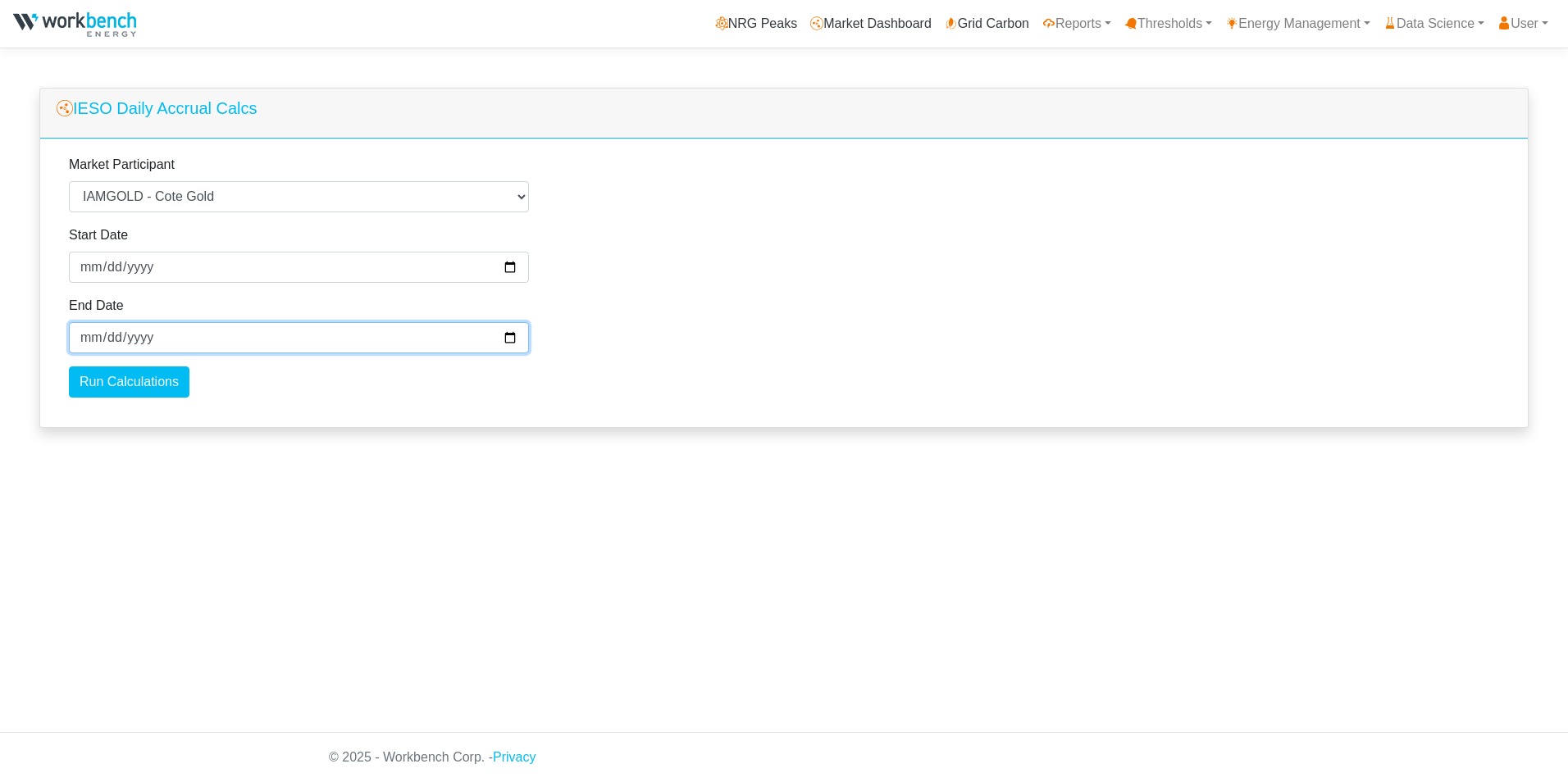 click on "[DATE]" at bounding box center (299, 338) 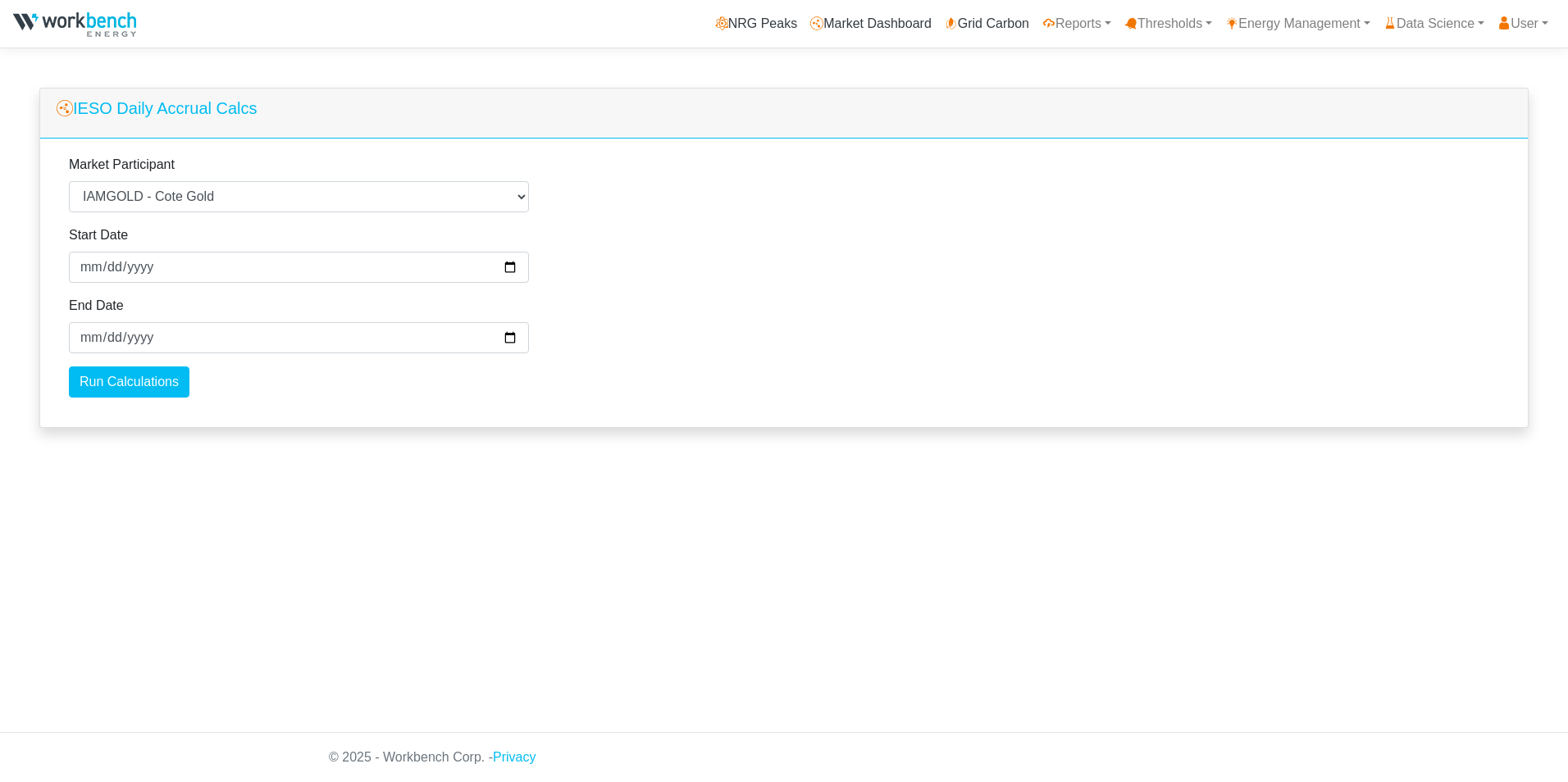 click on "Market Participant
Select a Market Participant Agnico Eagle - Macassa - Macassa
Arauco Ltd - Flakeboard
Demo Company - Demo - Energy Storage
Detour Gold - Detour Gold Corporation
Enwave Energy Corp - Enwave Nelson
GTAA - GTAA
Hydrostor - Goderich Compressed Air Energy Storage
IAMGOLD - Cote Gold
Ice River Springs - Ice River Springs
Impala Canada - Lac des Iles Mine Ltd.
Lafarge Holcim - Lafarge Holcim - IESO
Lehigh - Lehigh Cement
McMaster University - McMaster University
New Gold - New Gold
Pan American Silver - Lake Shore Gold Corp
Valbruna ASW - Valbruna ASW
W Abrasives - Winoa
Weyerhaeuser - Weyerhaueser
Start Date
2025-06-01
End Date
2025-06-30" at bounding box center [784, 283] 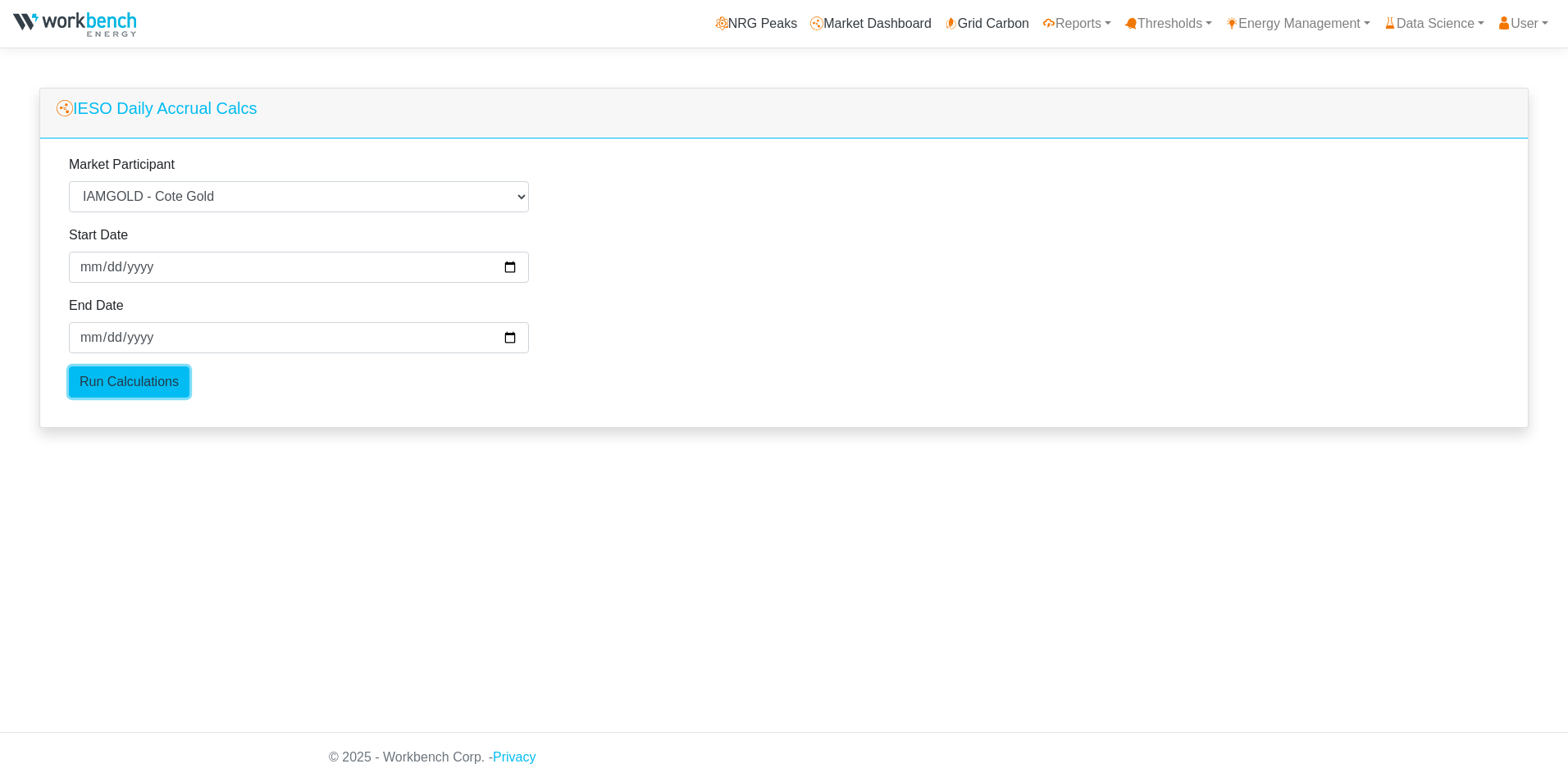 click on "Run Calculations" at bounding box center (129, 382) 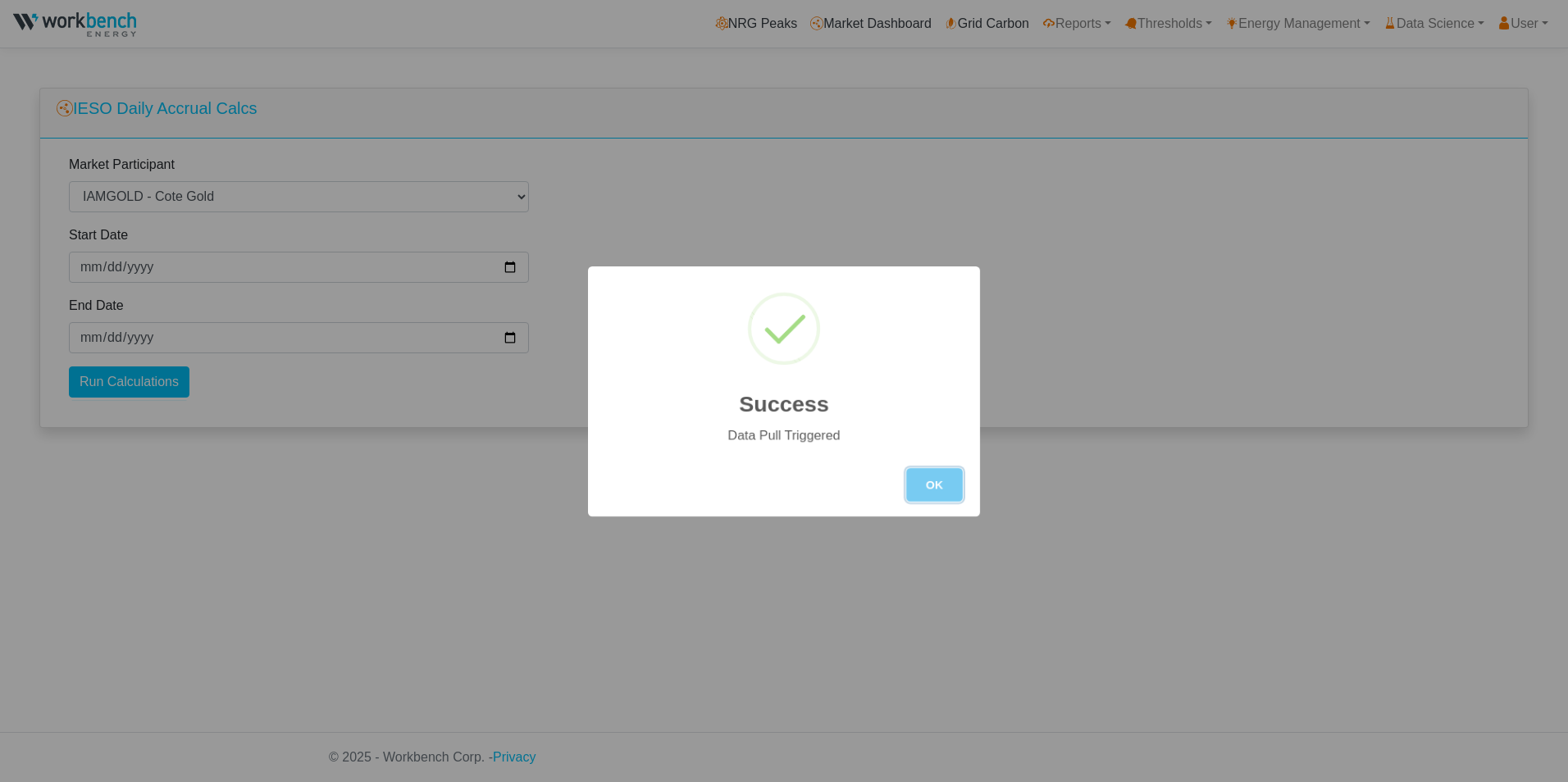click on "OK" at bounding box center [934, 484] 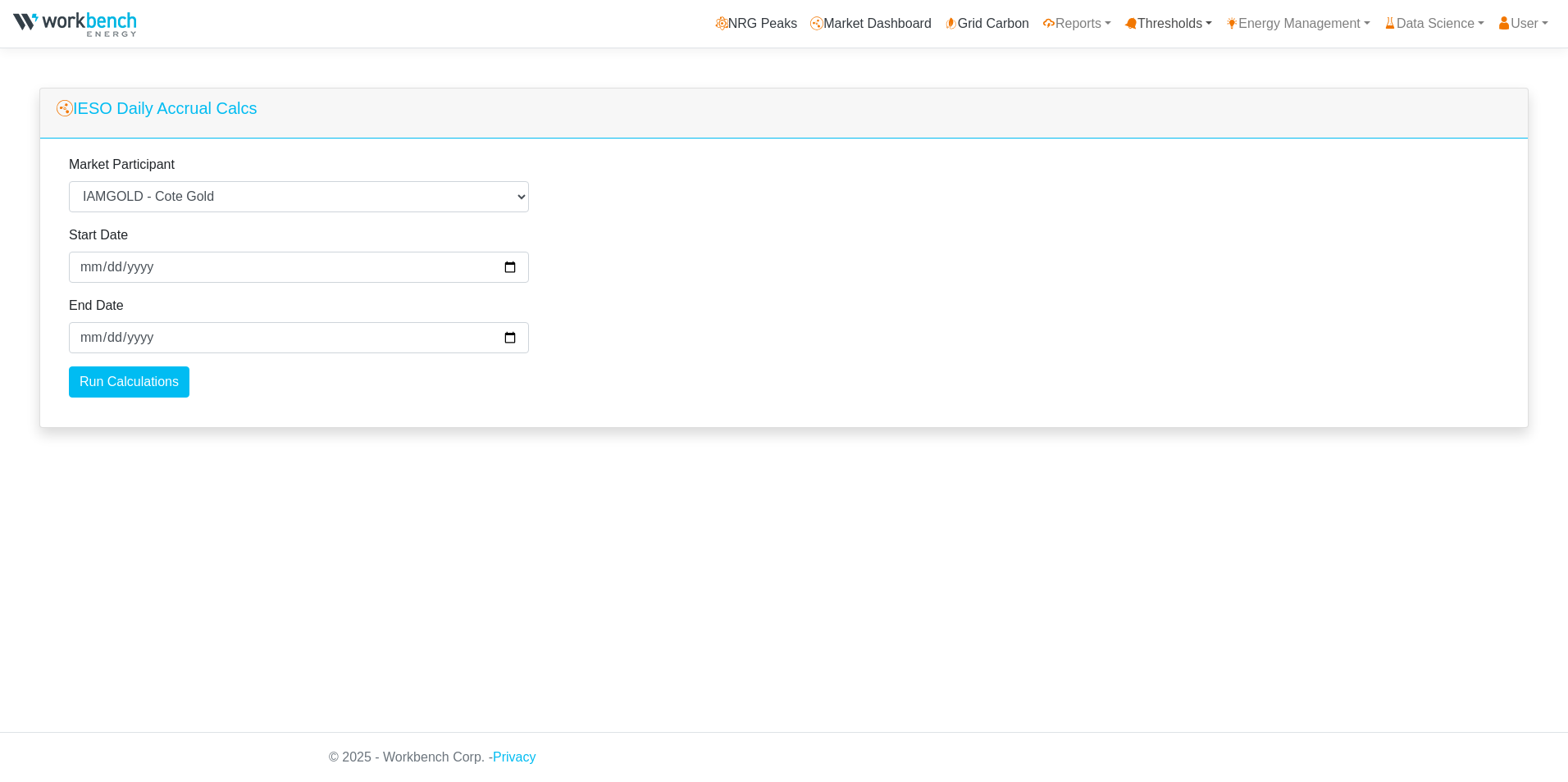 click on "Thresholds" at bounding box center [1168, 24] 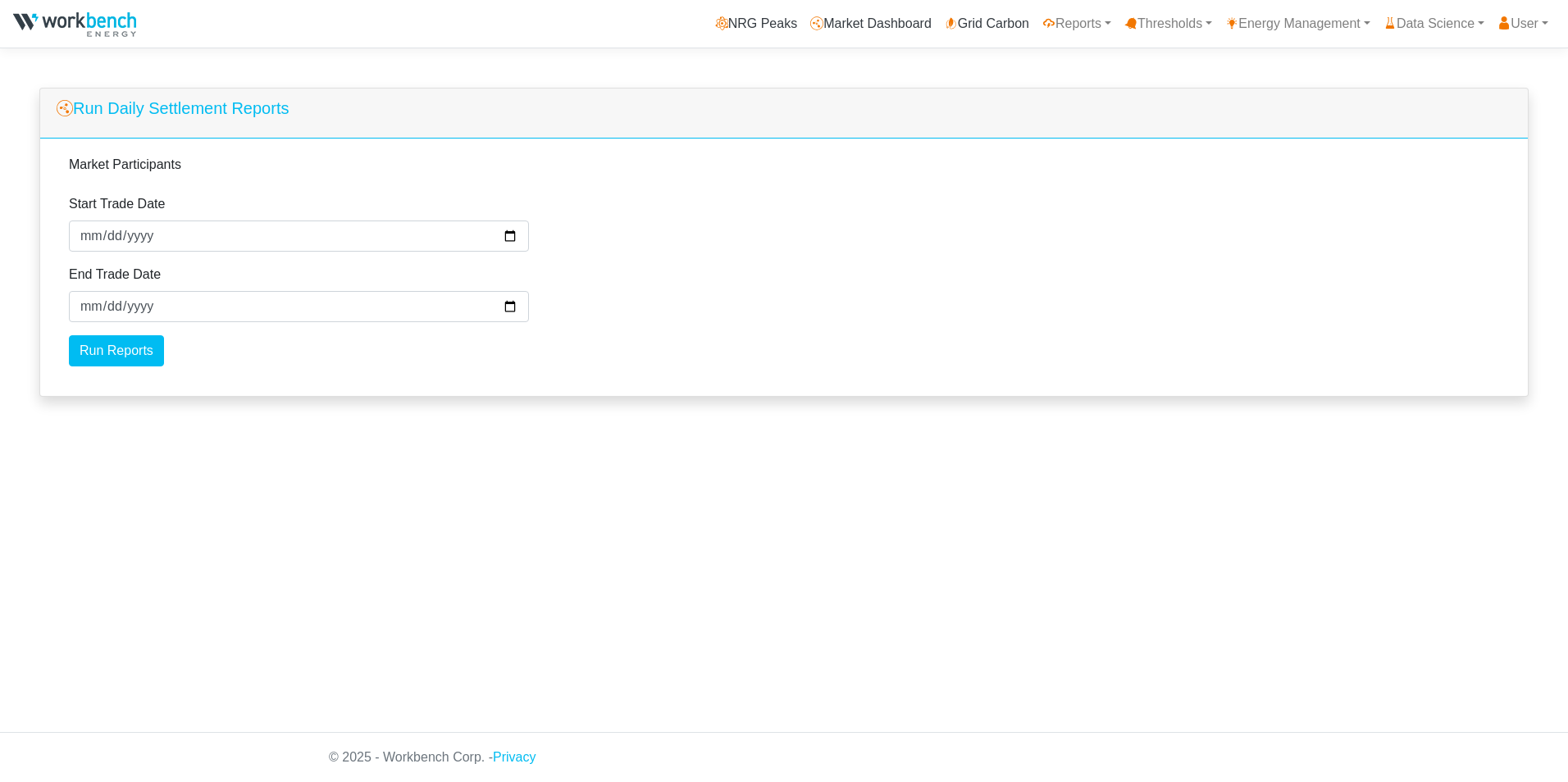 select 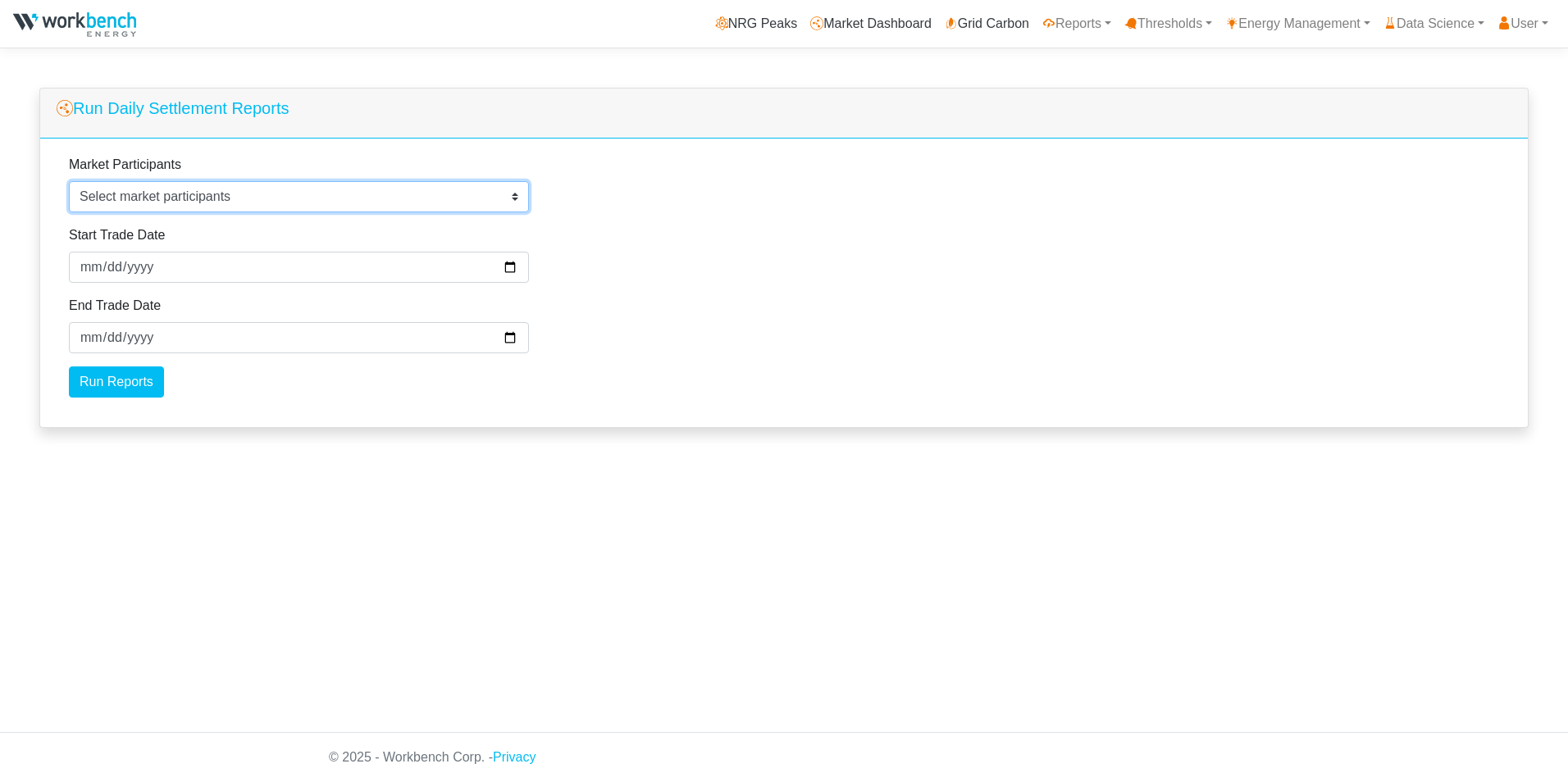 click on "Select market participants" at bounding box center [299, 197] 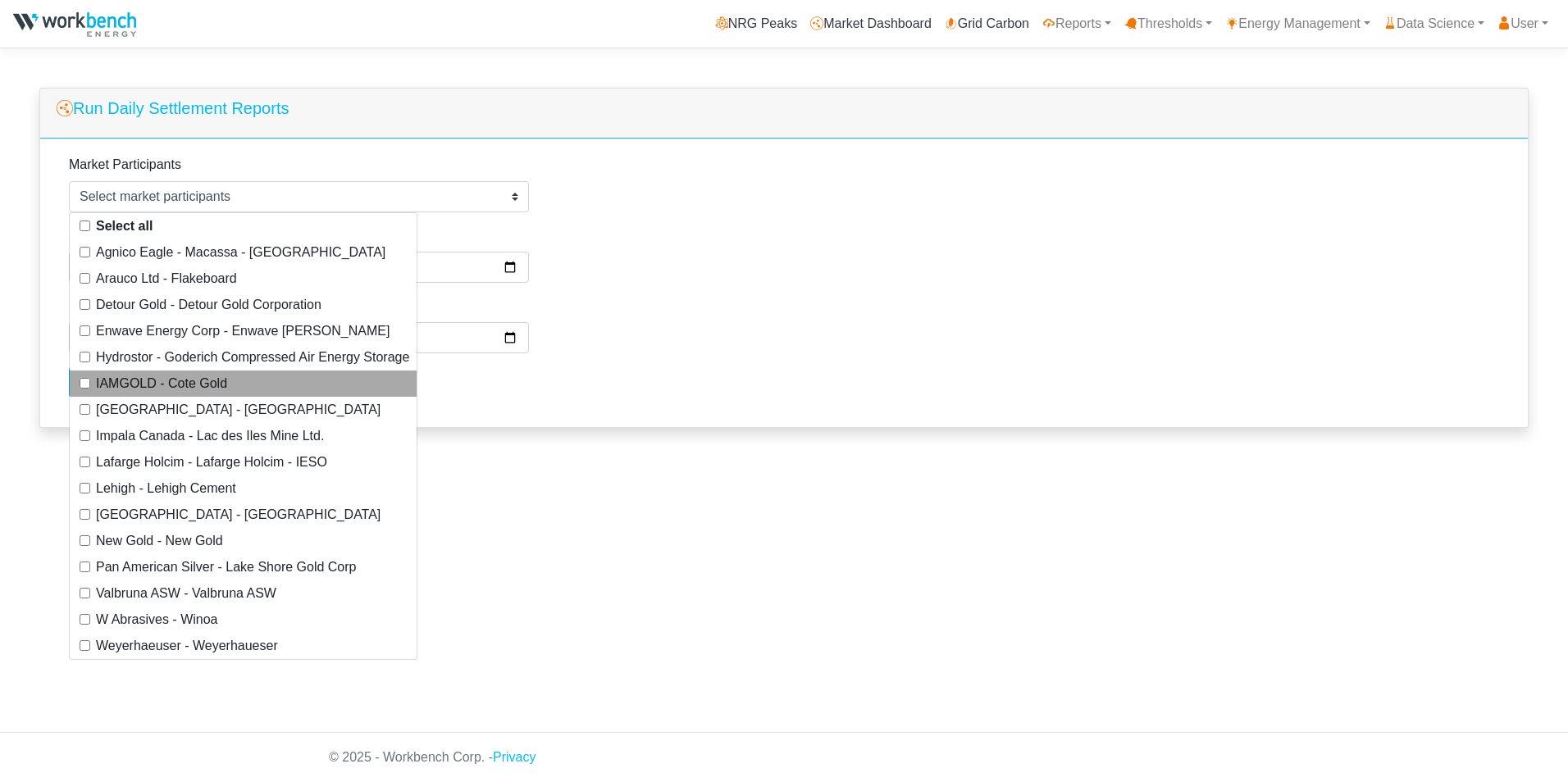 click on "IAMGOLD - Cote Gold" at bounding box center [84, 383] 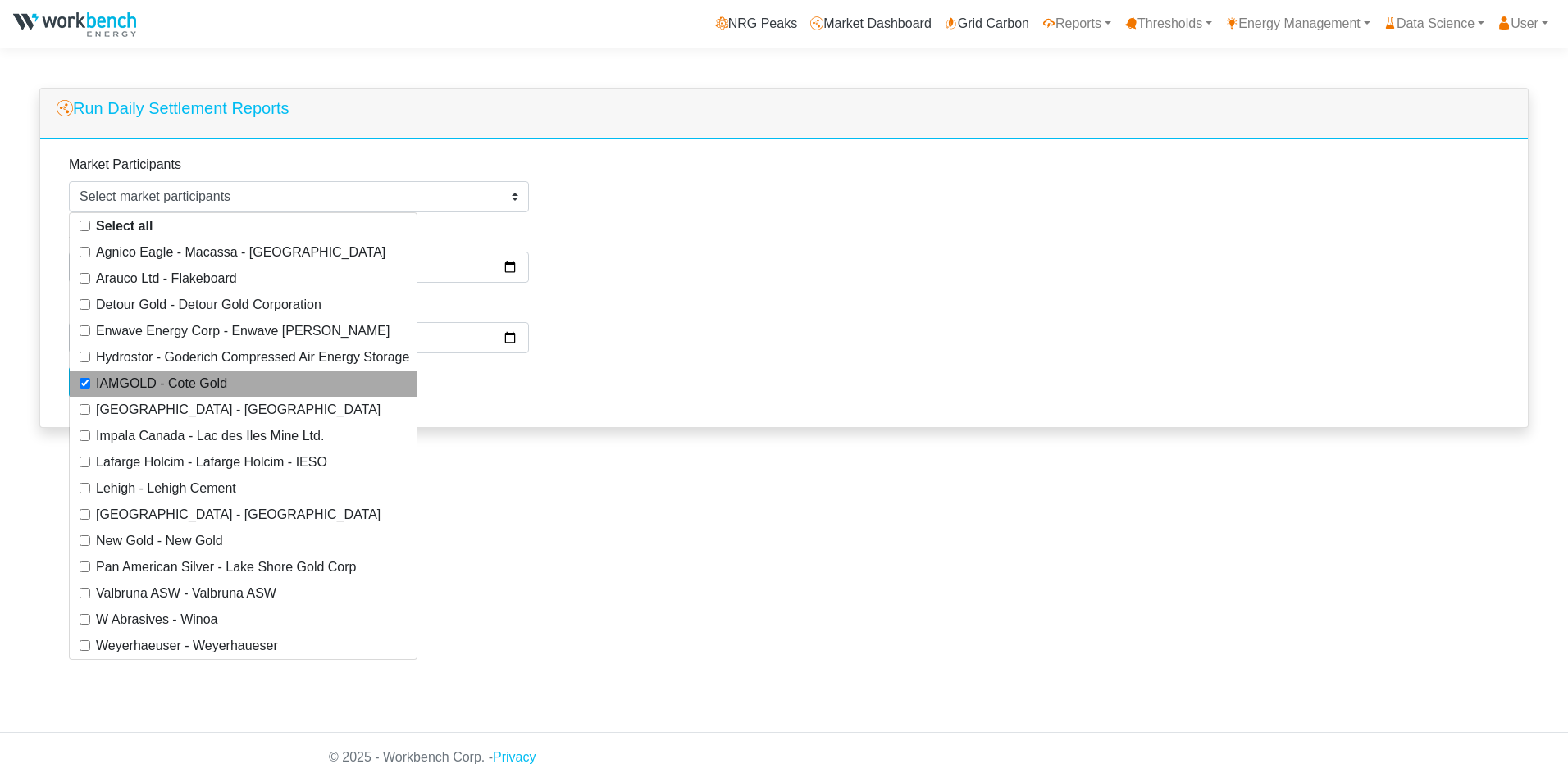 select on "292" 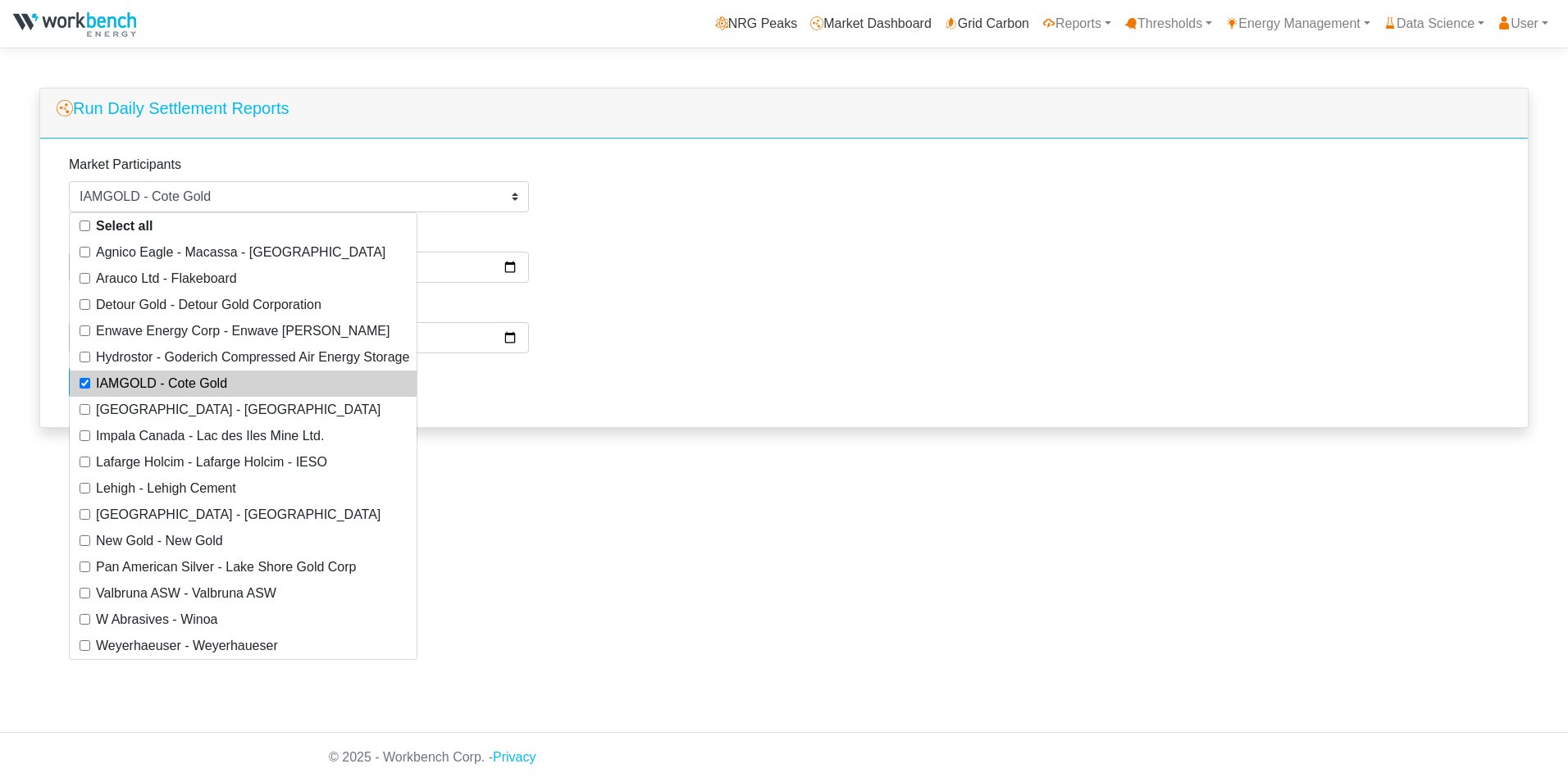 click on "220e77a9-73c8-4792-863d-82a7155f6876
[EMAIL_ADDRESS][PERSON_NAME][DOMAIN_NAME]
[DOMAIN_NAME][EMAIL_ADDRESS][PERSON_NAME][DOMAIN_NAME]
[GEOGRAPHIC_DATA]
Market Dashboard
Grid Carbon
Reports
Peak Performance
GHG Emissions Avoidance ICI Report
GHG Annual Emissions Report
Daily Status and Overview
Demand Response Obligation Overview
Adequacy Comparison
Annual Peaks
Demand Comparison
Forecast Error
Forecast vs. Actual
Global Adjustment
HOEP
Supply Mix" at bounding box center (784, 391) 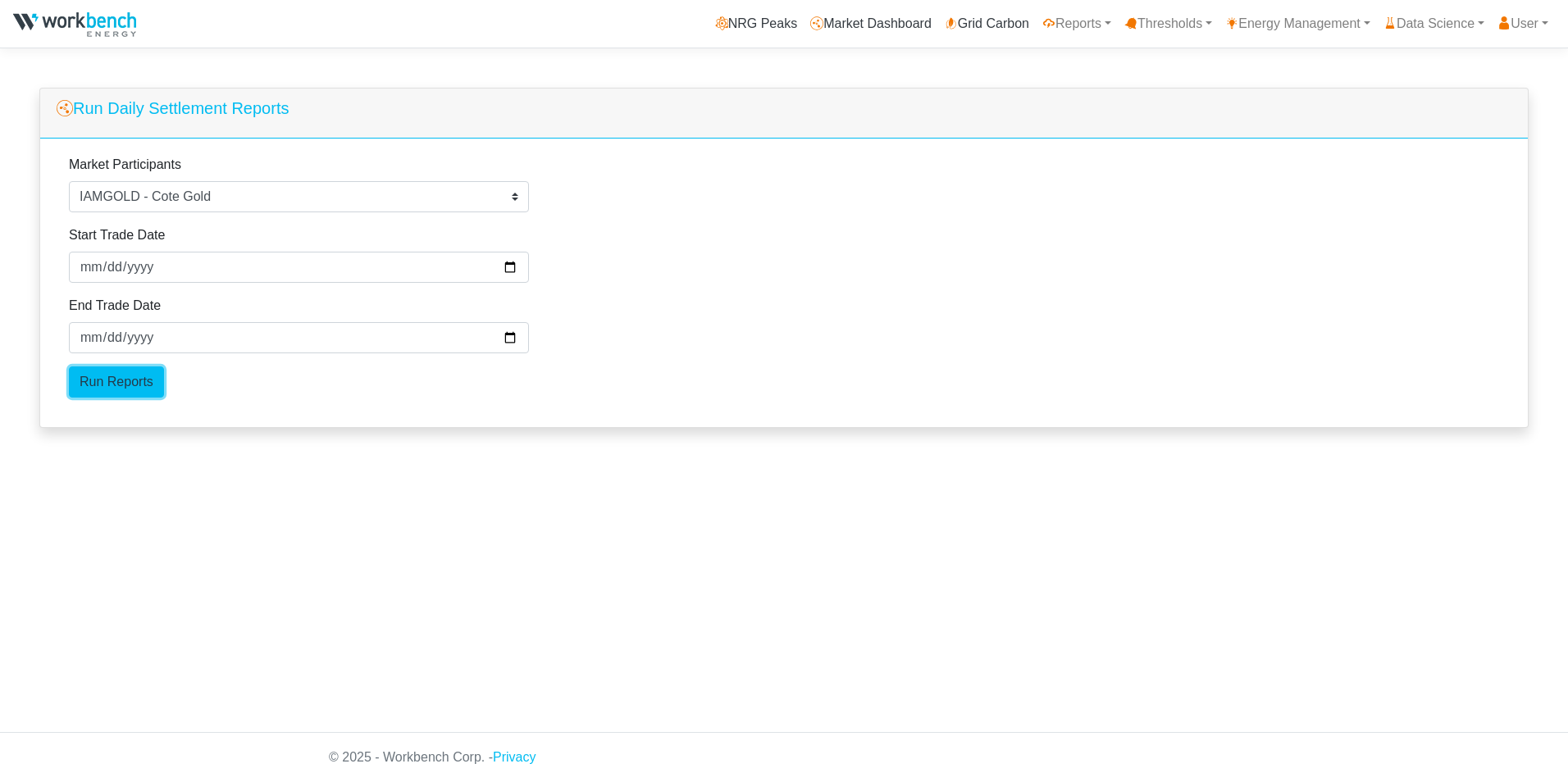 click on "Run Reports" at bounding box center [116, 382] 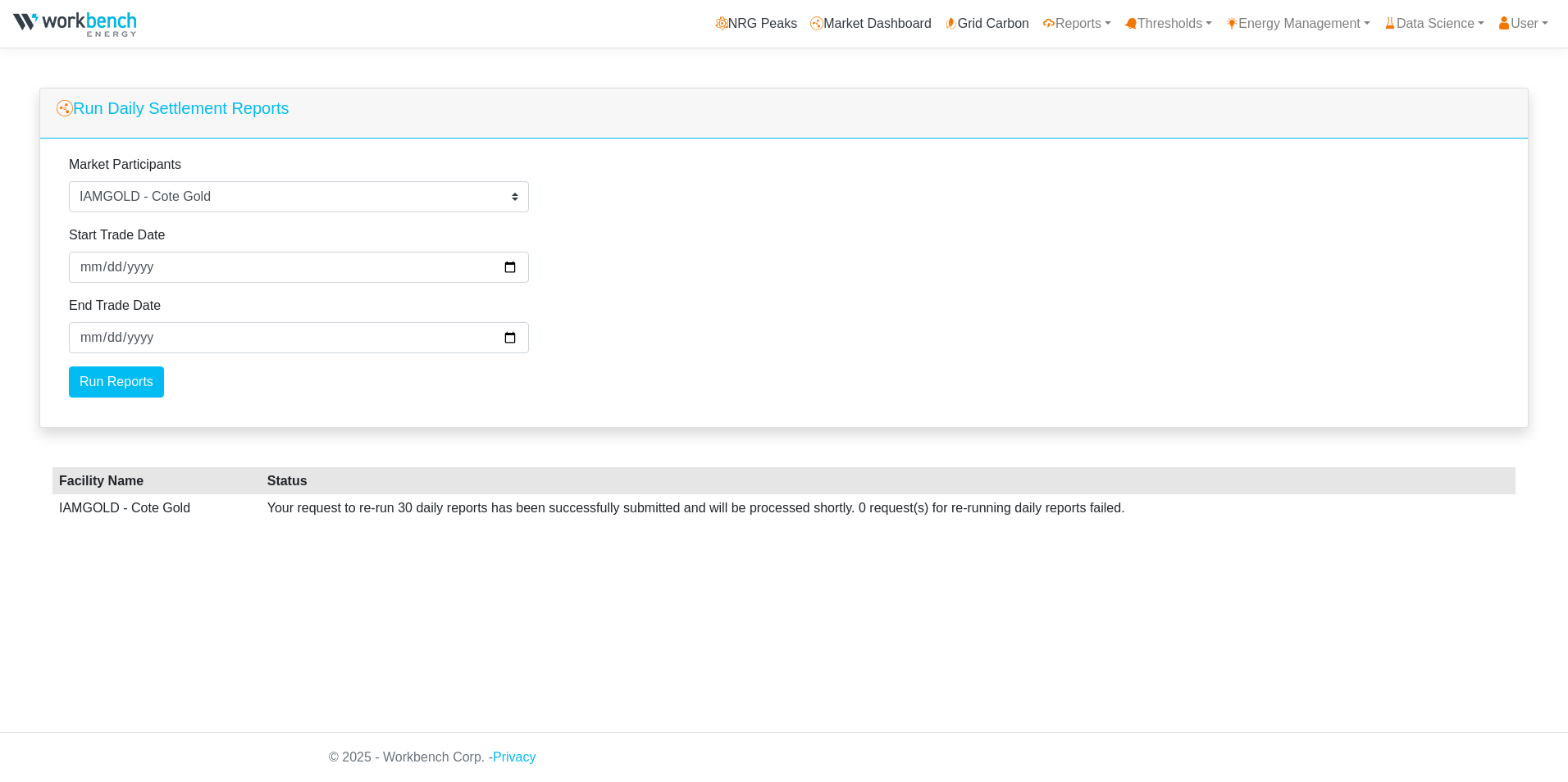 scroll, scrollTop: 0, scrollLeft: 0, axis: both 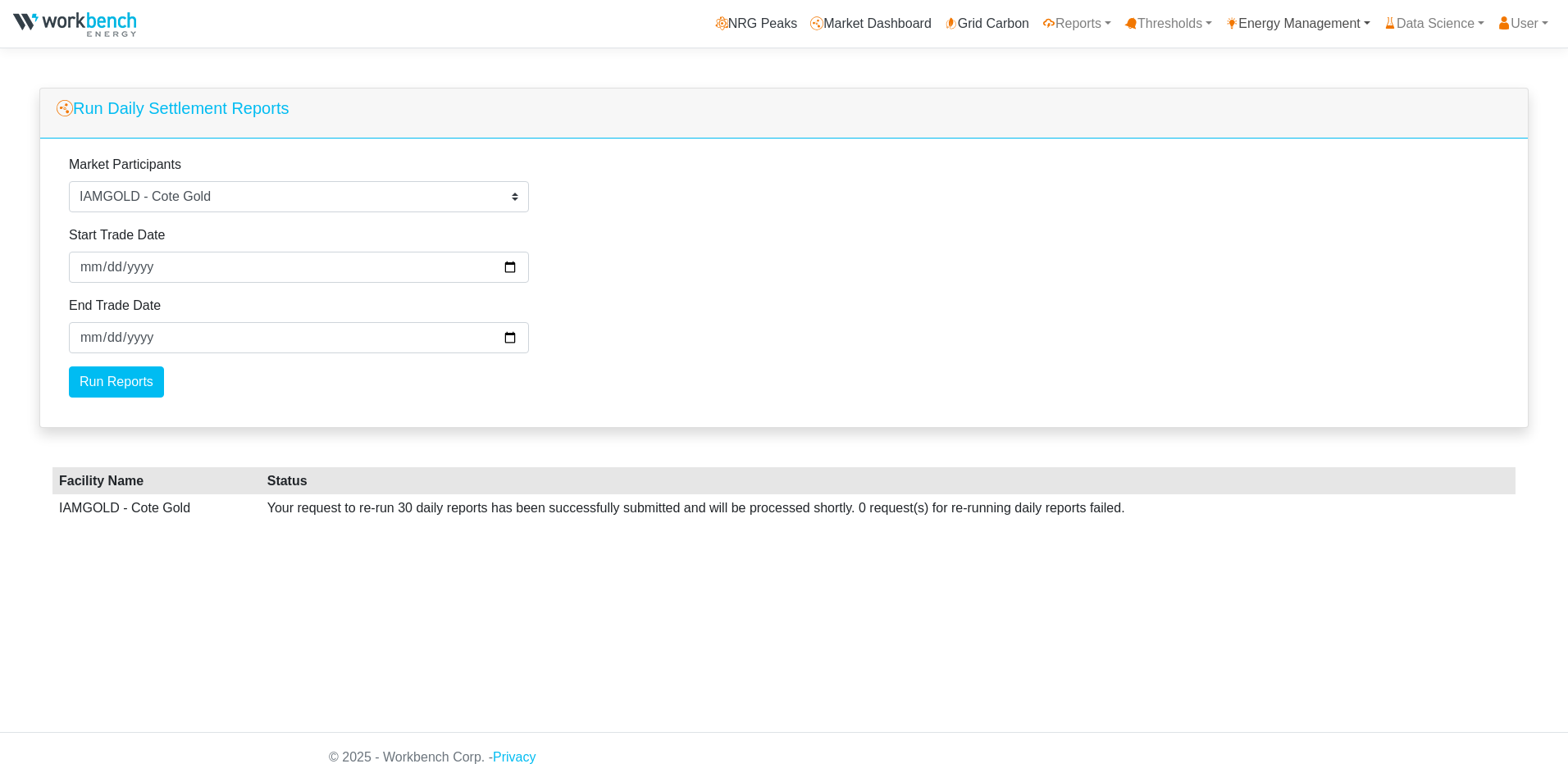 click on "Energy Management" at bounding box center (1297, 24) 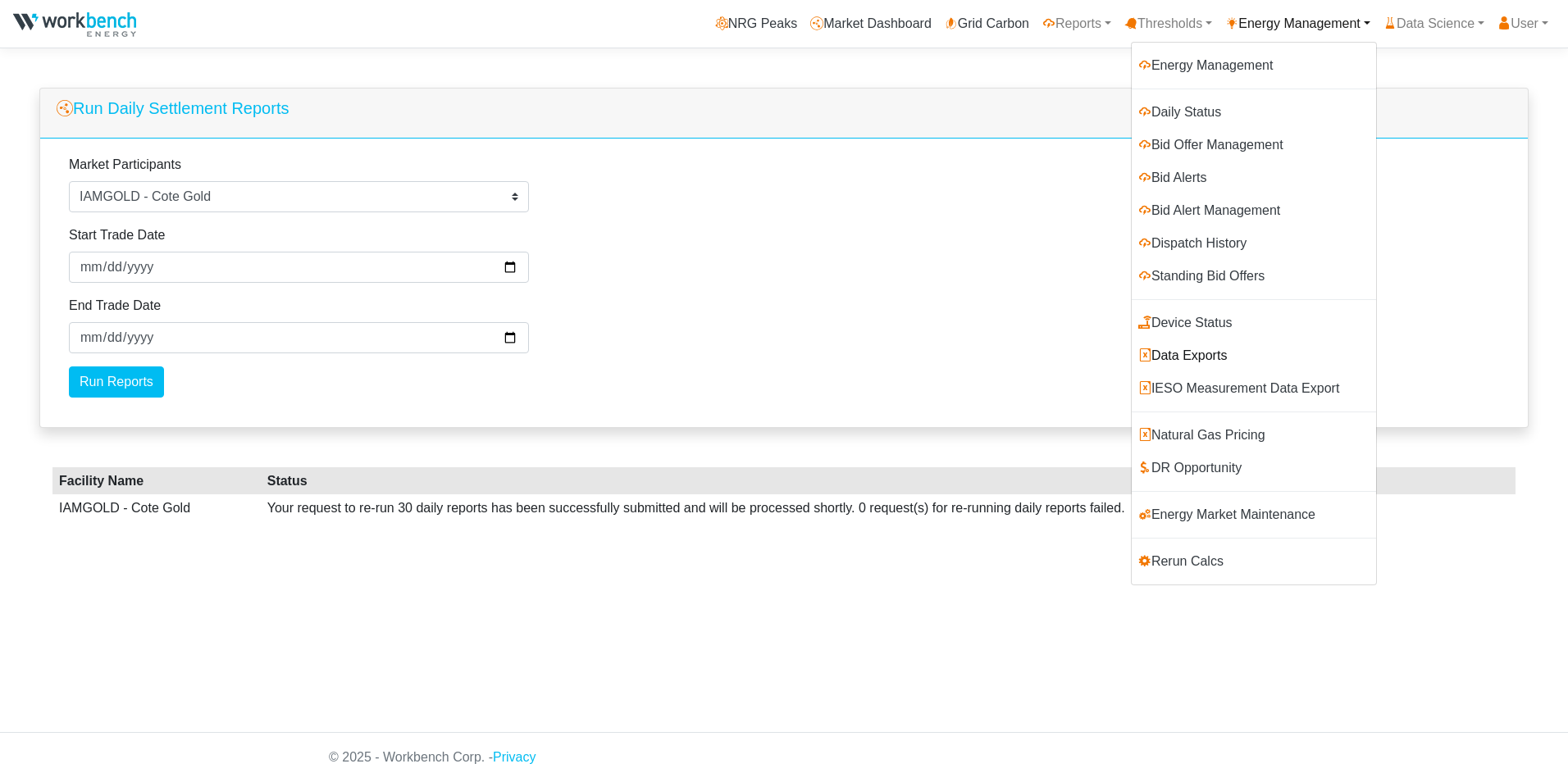 click on "Data Exports" at bounding box center [1254, 356] 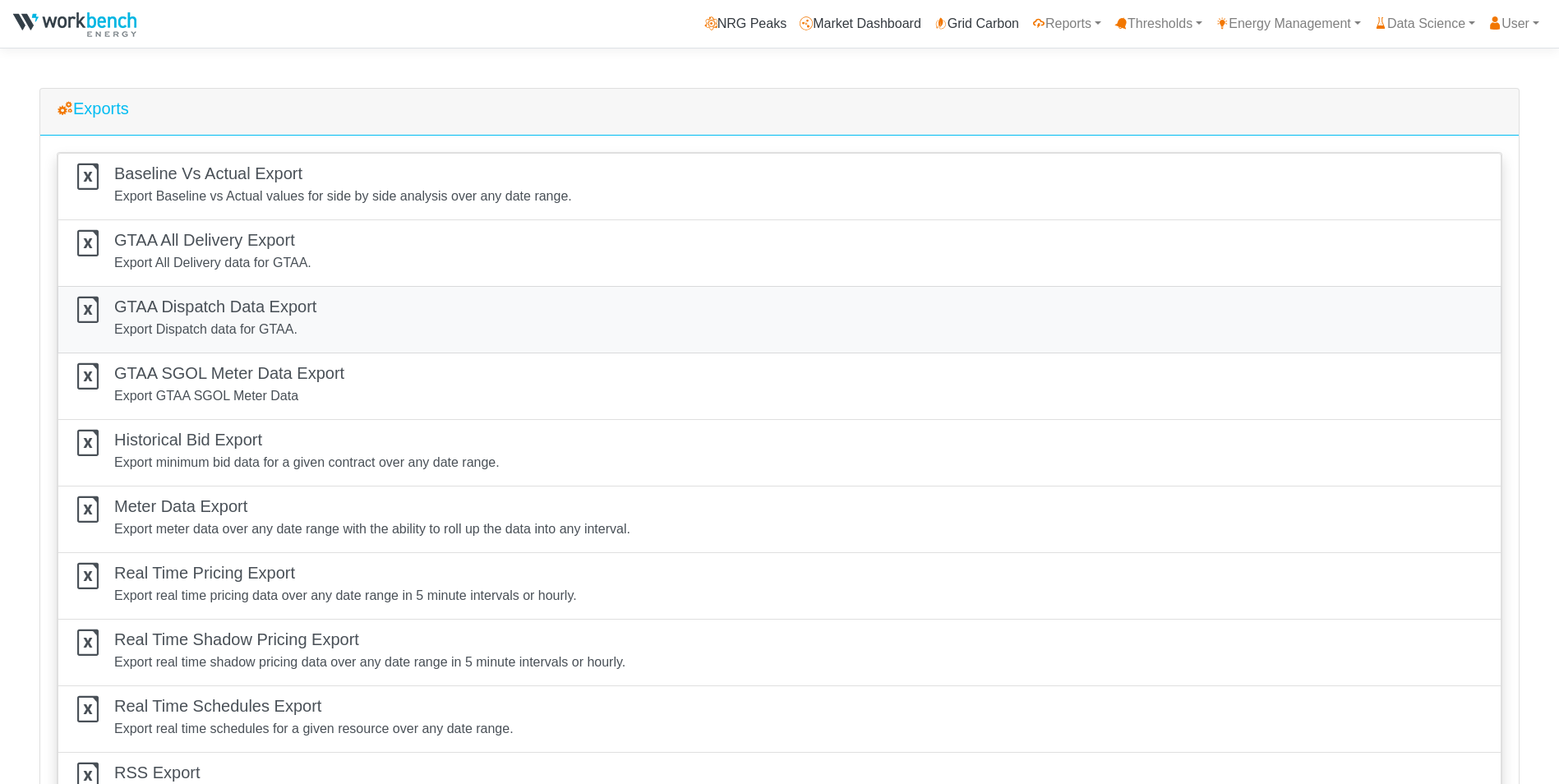 scroll, scrollTop: 0, scrollLeft: 0, axis: both 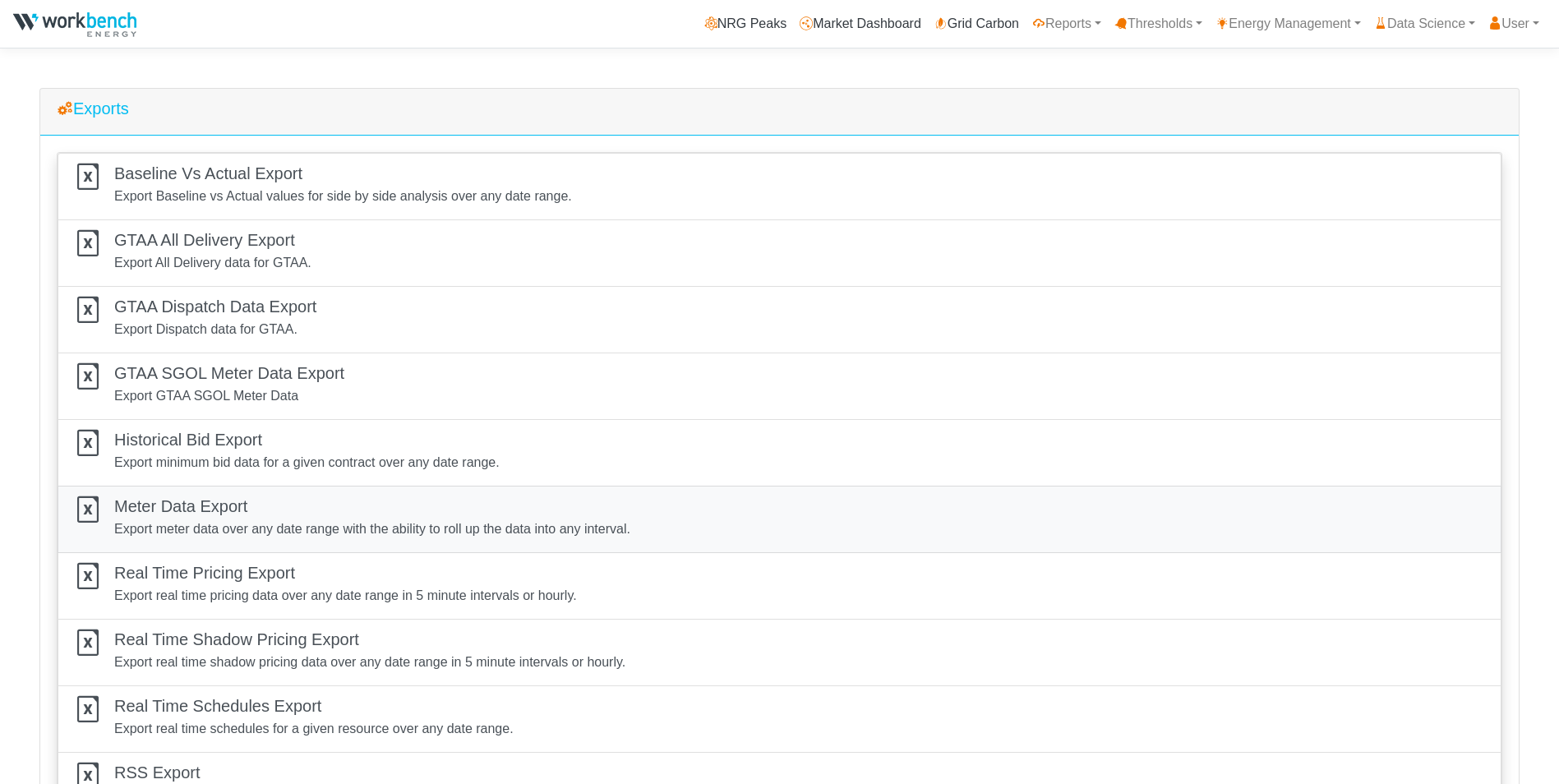 click on "Meter Data Export" at bounding box center [372, 506] 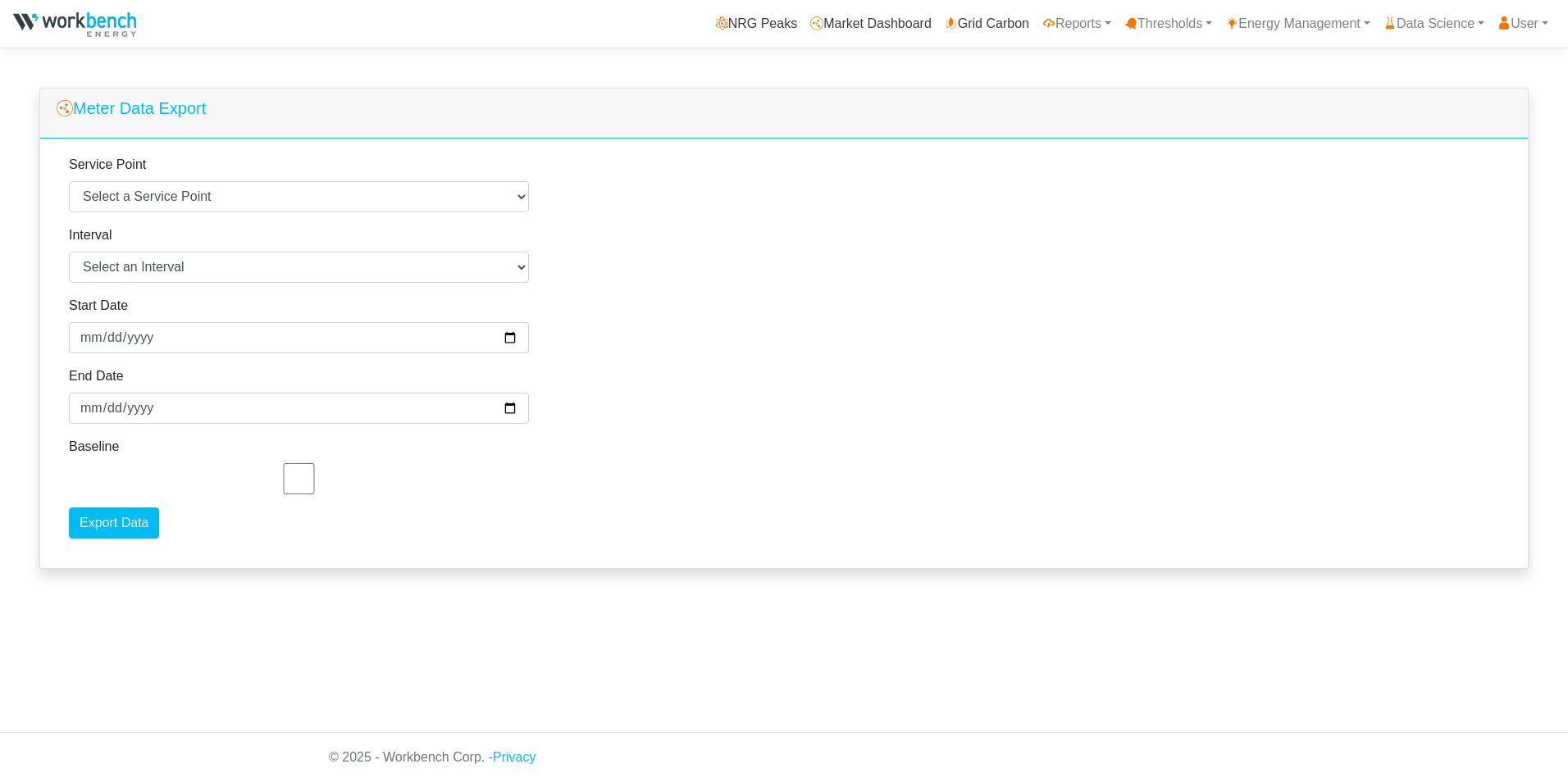 scroll, scrollTop: 0, scrollLeft: 0, axis: both 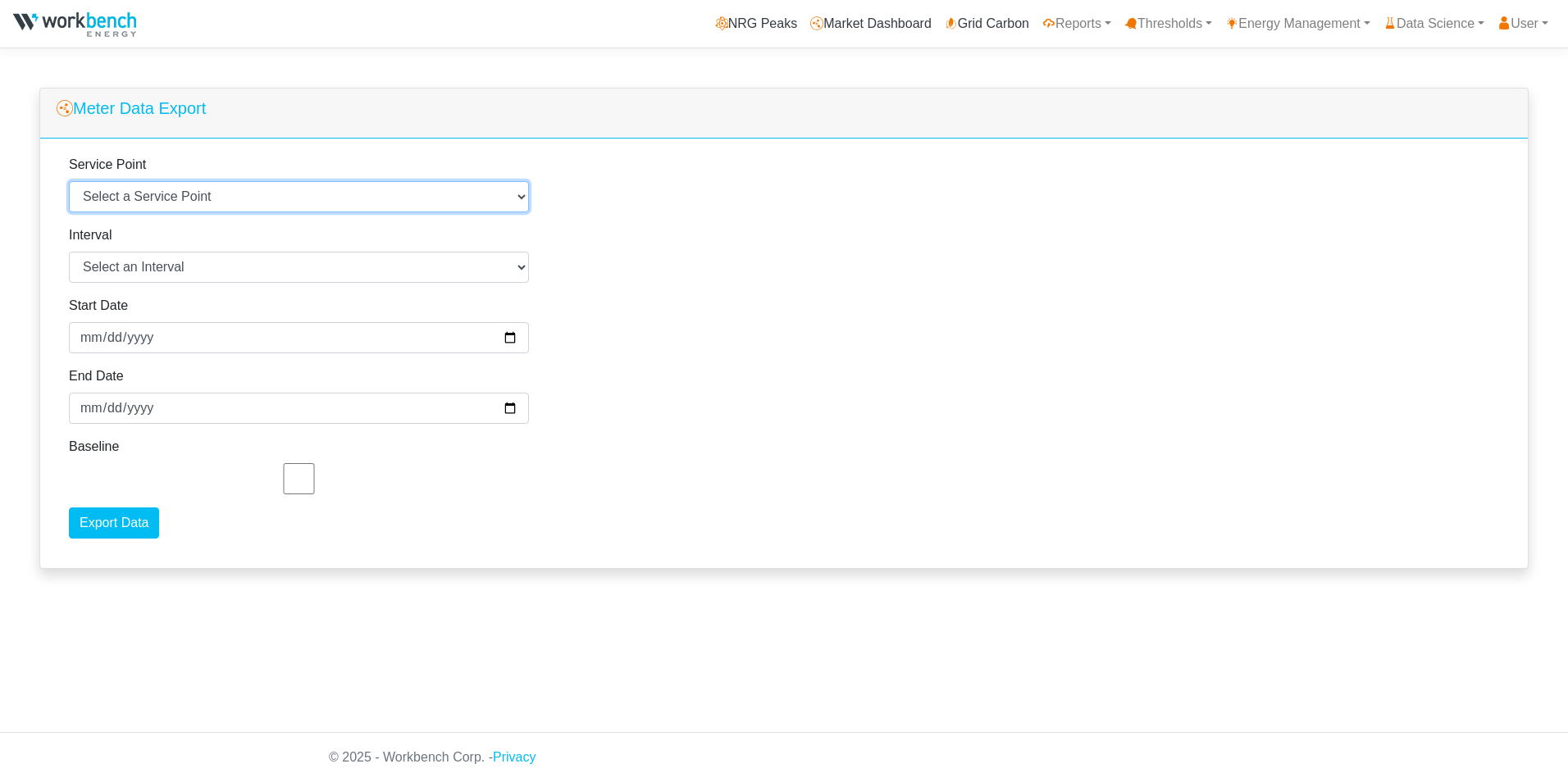 click on "Select a Service Point Agnico Eagle - Macassa - Macassa - 100357 - Energy
Agnico Eagle - Macassa - Macassa - 100394 - Energy
Agnico Eagle - Macassa - Macassa - 103059 - Network
Agnico Eagle - Macassa - Macassa - 103783 - Transmission
Agnico Eagle - Macassa - Macassa - 209544 - Energy
Agropur - Agropur - 60000168
Agropur - Agropur - 60000169
Agropur - Agropur - Aggregate
Air Liquide - Air Liquide - 108839
Air Liquide - Air Liquide - Aggregate
Air Liquide - Air Liquide - Channel 1
Air Liquide - Air Liquide - Channel 2
Alectra Microgrid Services LP - Georgian College - Utility Interval Data
Alectra Microgrid Services LP - Linamar - Aggregate
Alectra Microgrid Services LP - Linamar - Autocom Manufacturing
Alectra Microgrid Services LP - Linamar - Autocom Manufacturing Utility Data
Alectra Microgrid Services LP - Linamar - Autocom Utility Data
Alectra Microgrid Services LP - Linamar - Contributor Utility Aggregate" at bounding box center [299, 197] 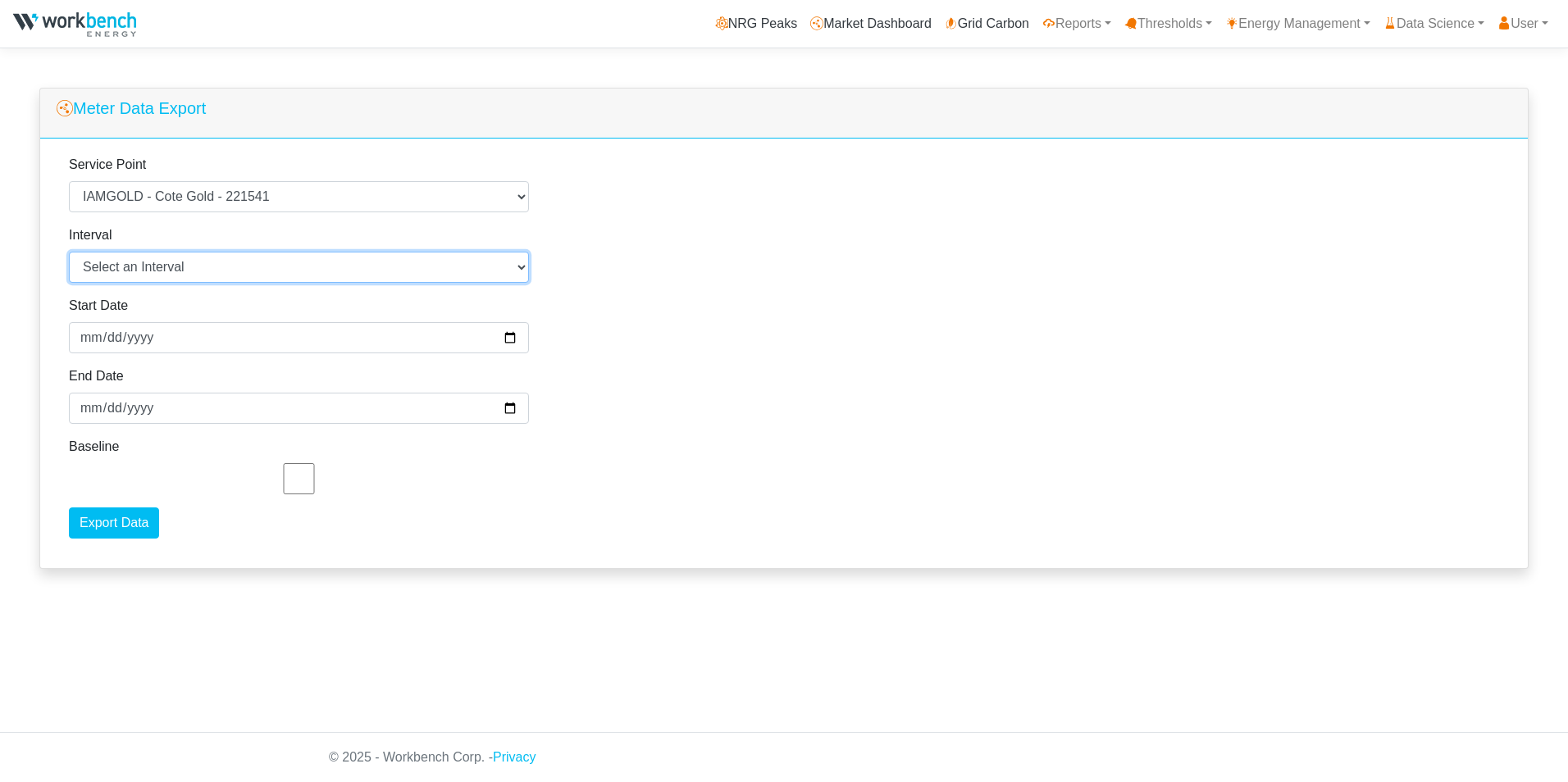 click on "Select an Interval 1 Minute
5 Minutes
15 Minutes
30 Minutes
Hourly
Daily" at bounding box center [299, 267] 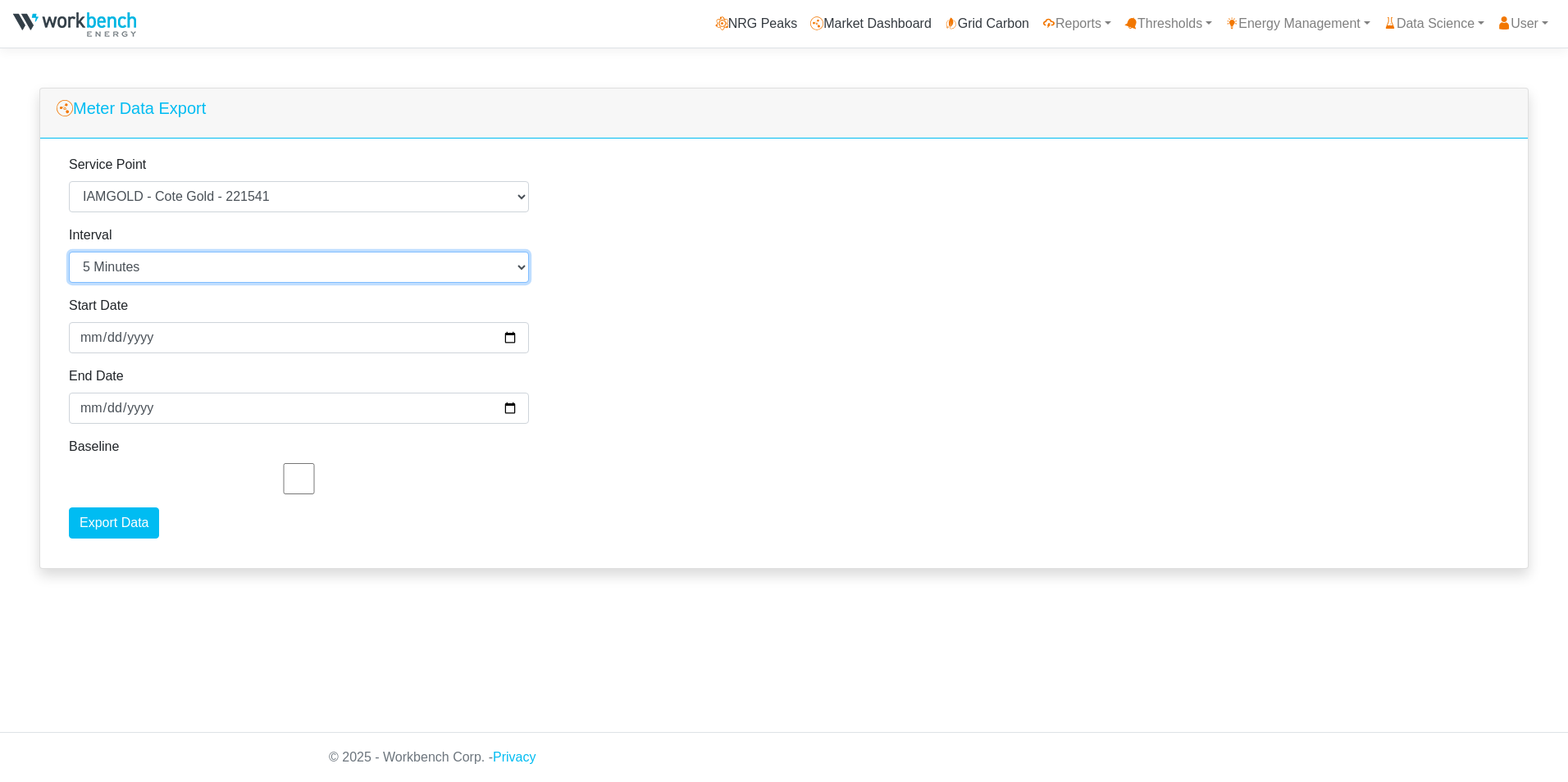 click on "Select an Interval 1 Minute
5 Minutes
15 Minutes
30 Minutes
Hourly
Daily" at bounding box center (299, 267) 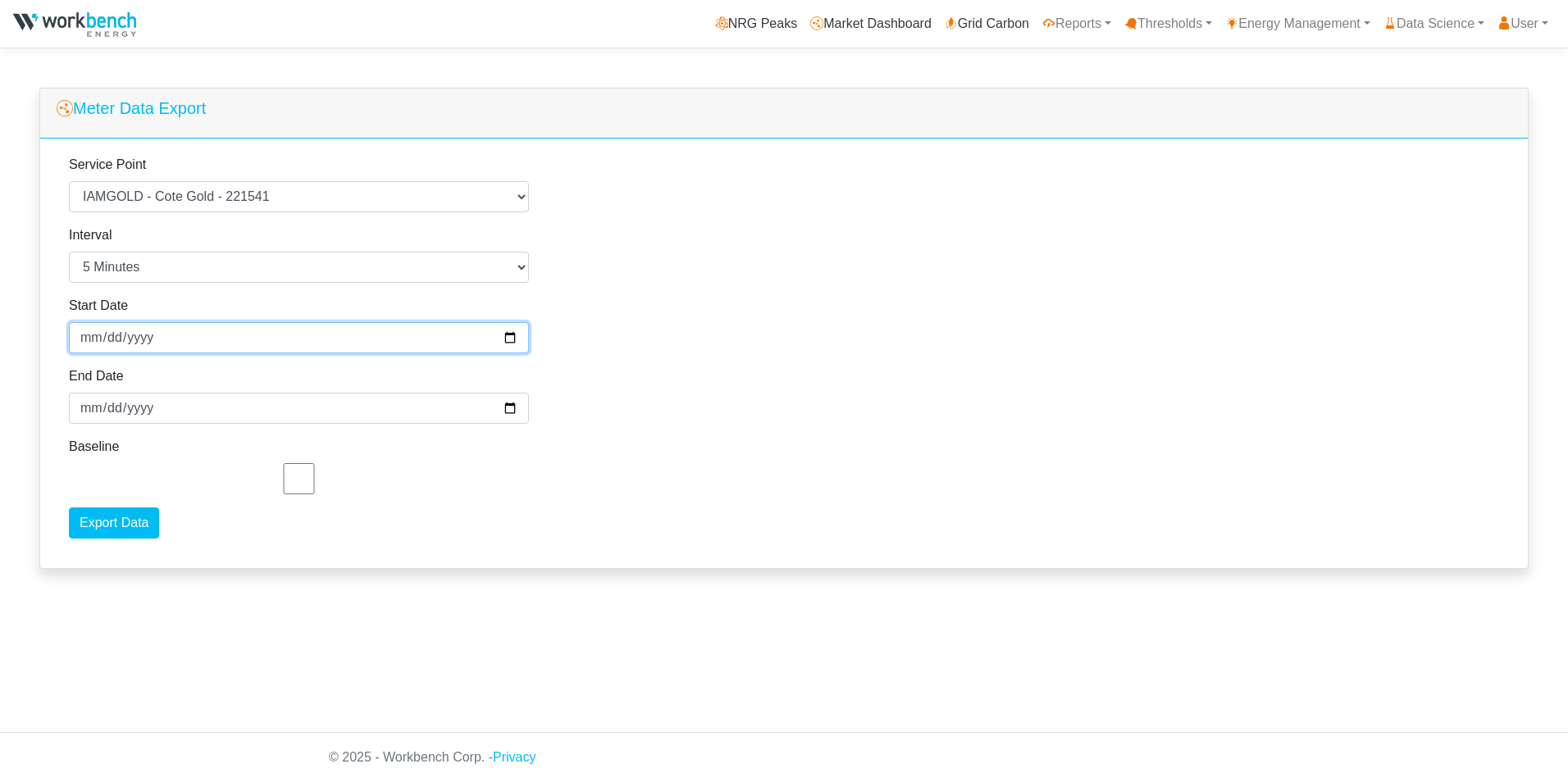 click on "2025-06-30" at bounding box center (299, 338) 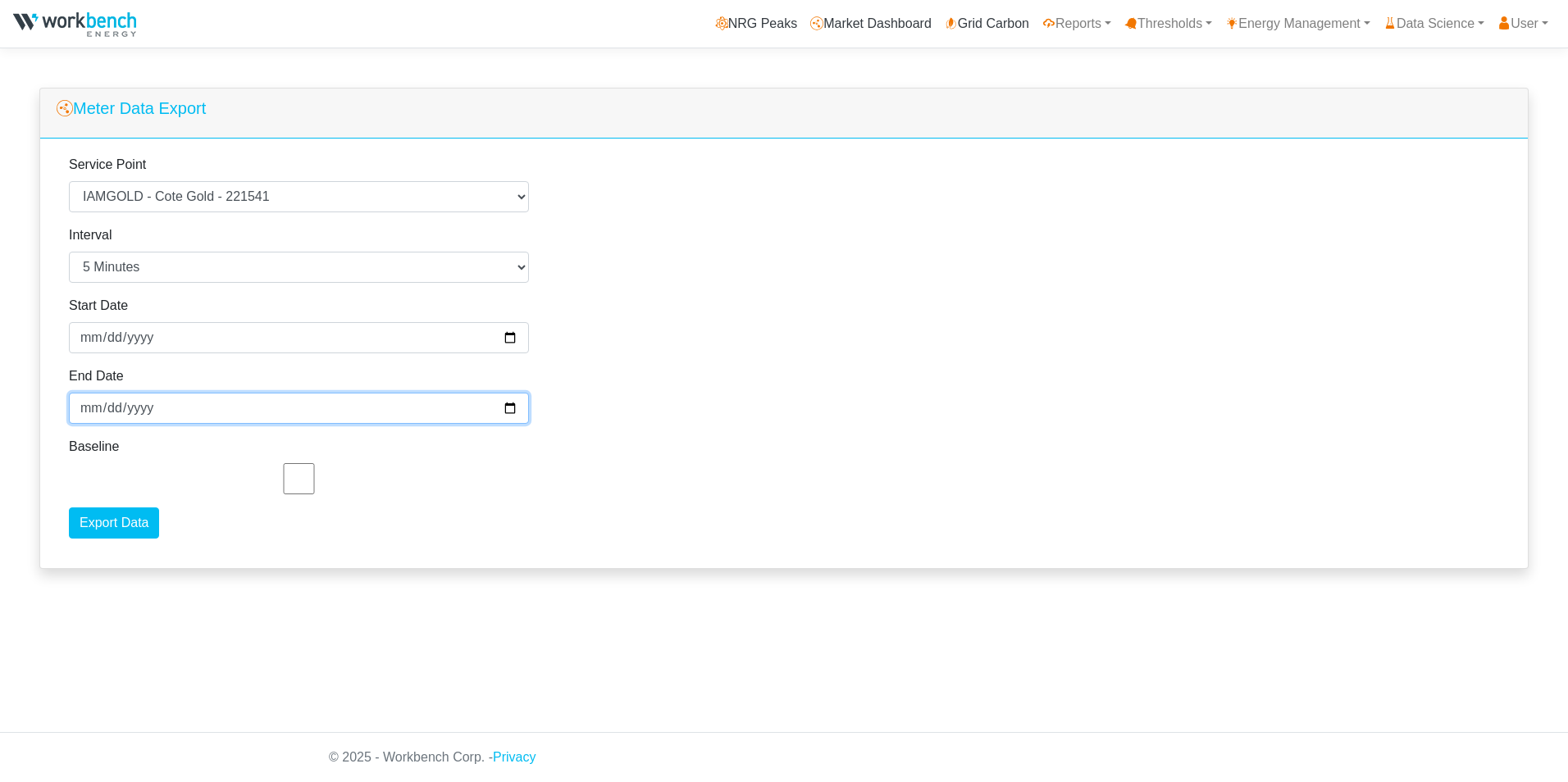 click on "[DATE]" at bounding box center (299, 408) 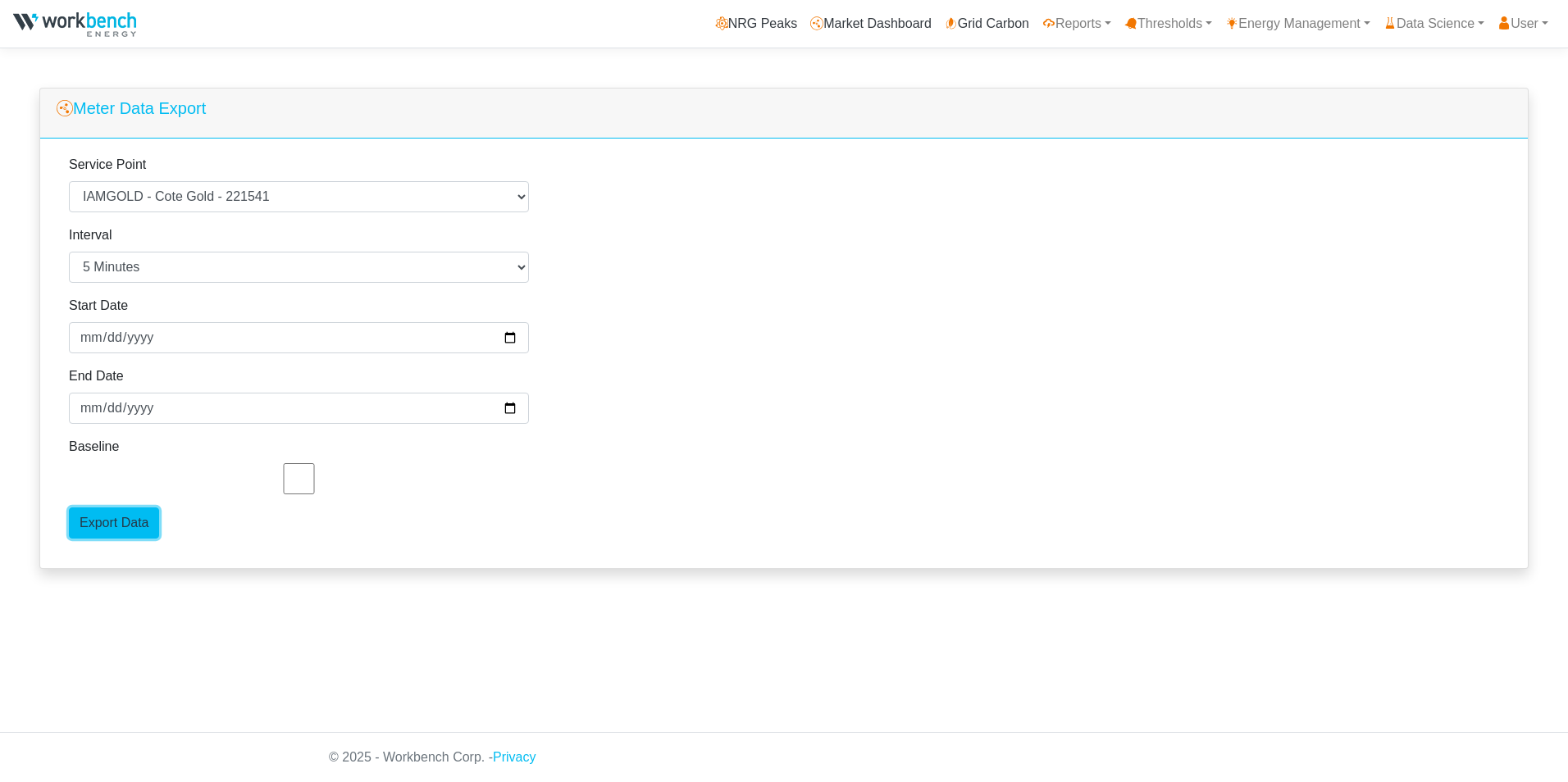 click on "Export Data" at bounding box center [114, 523] 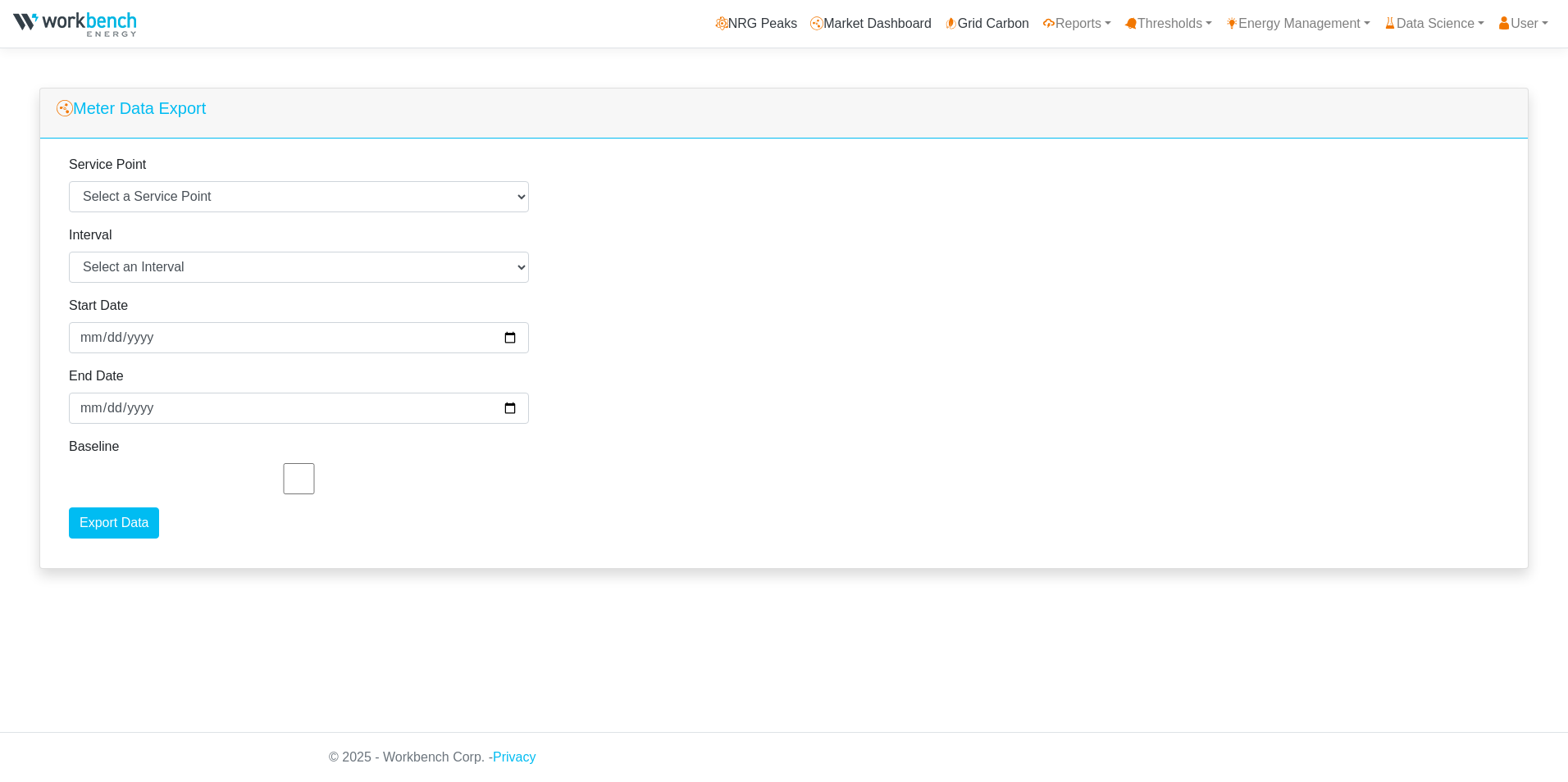 scroll, scrollTop: 0, scrollLeft: 0, axis: both 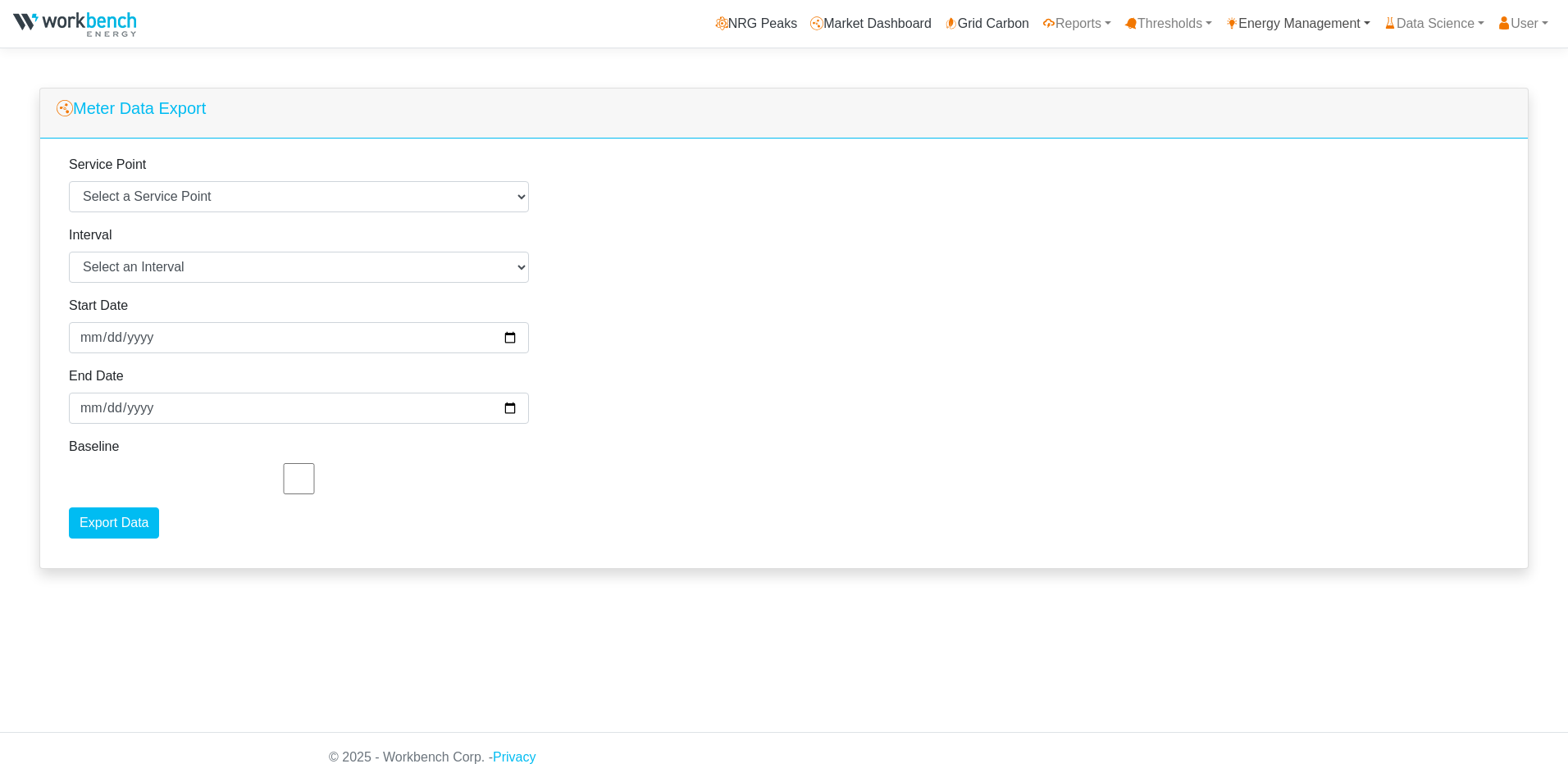 click on "Energy Management" at bounding box center (1297, 24) 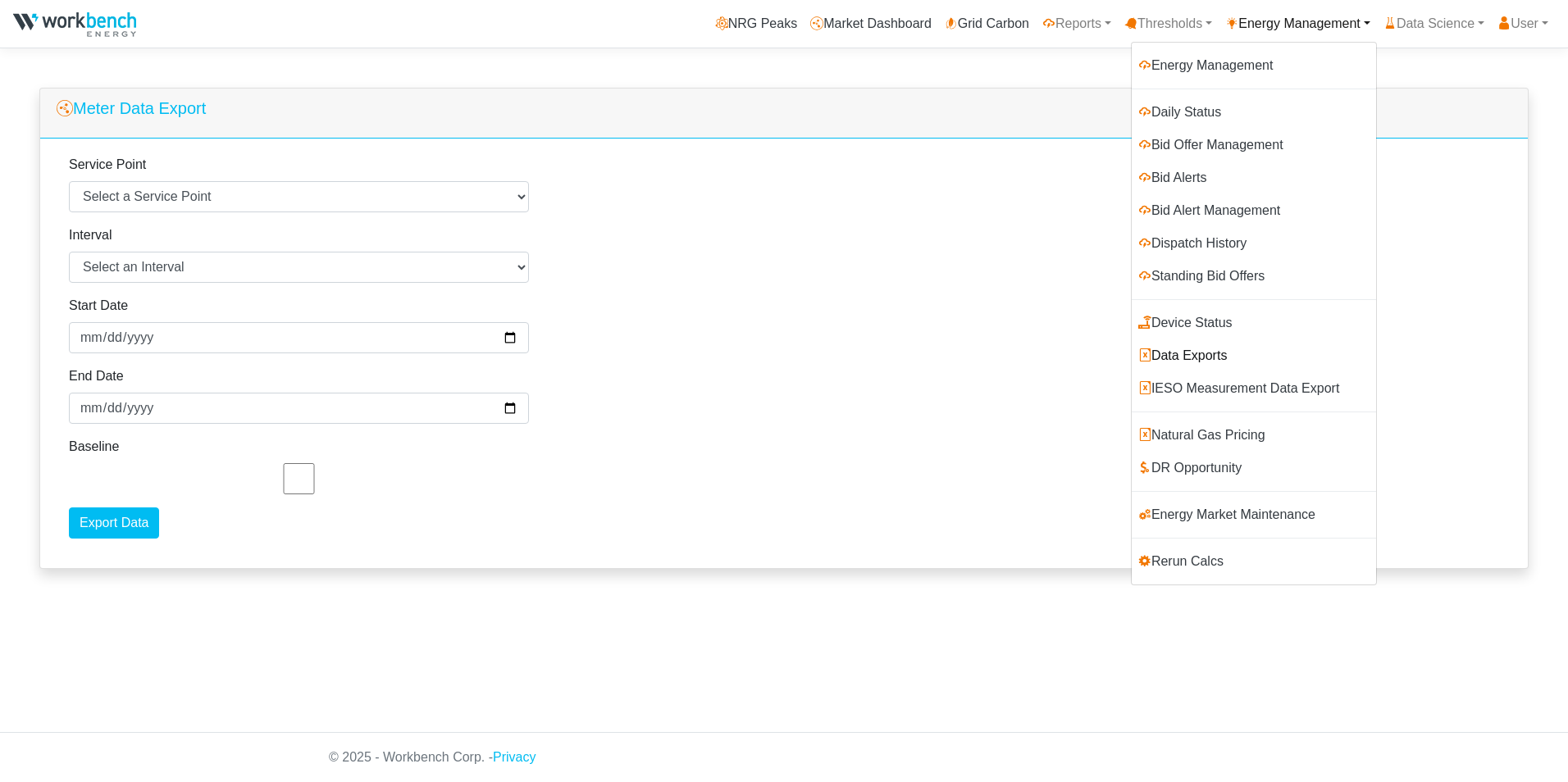 click on "Data Exports" at bounding box center [1254, 356] 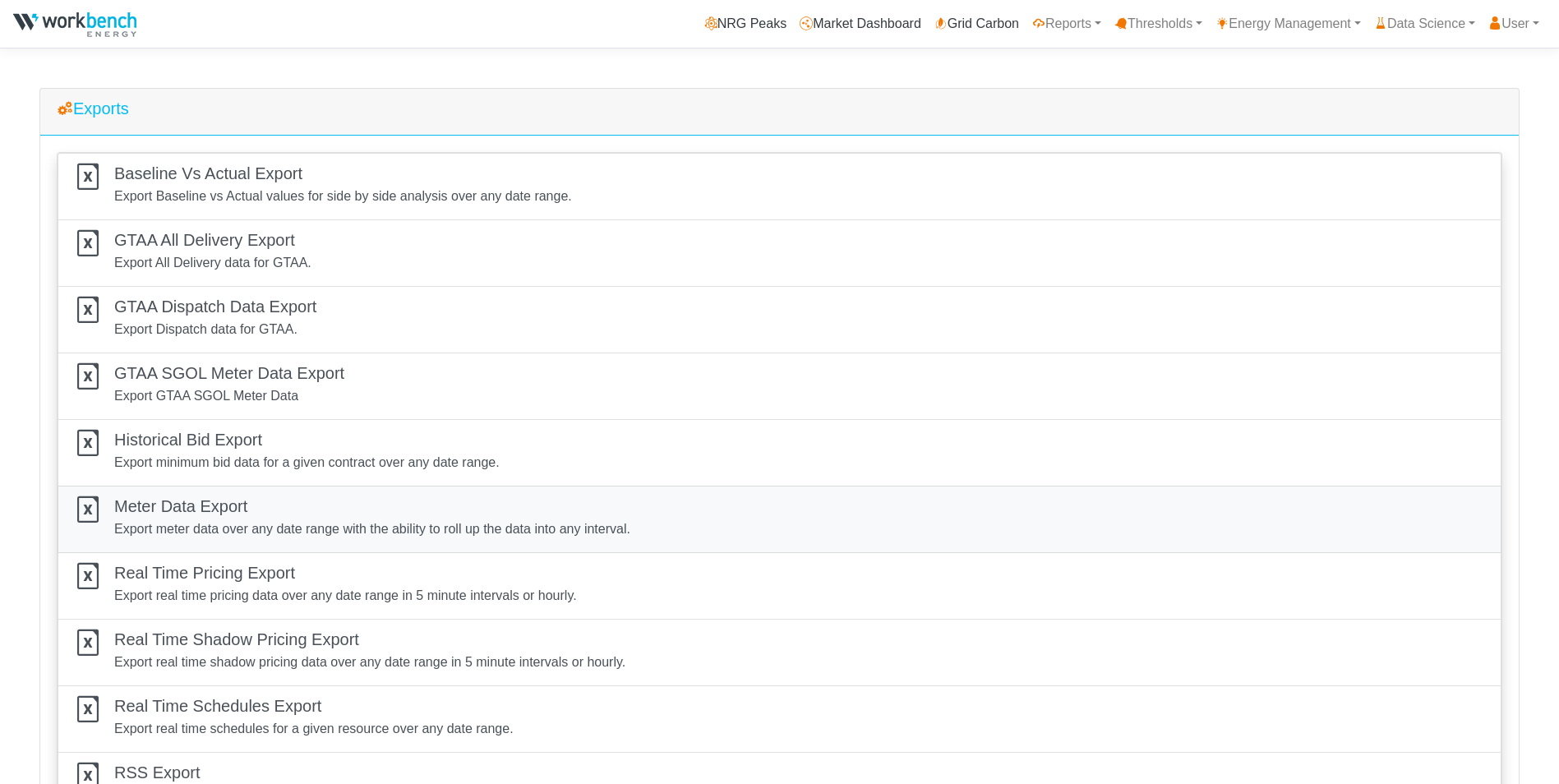 scroll, scrollTop: 117, scrollLeft: 0, axis: vertical 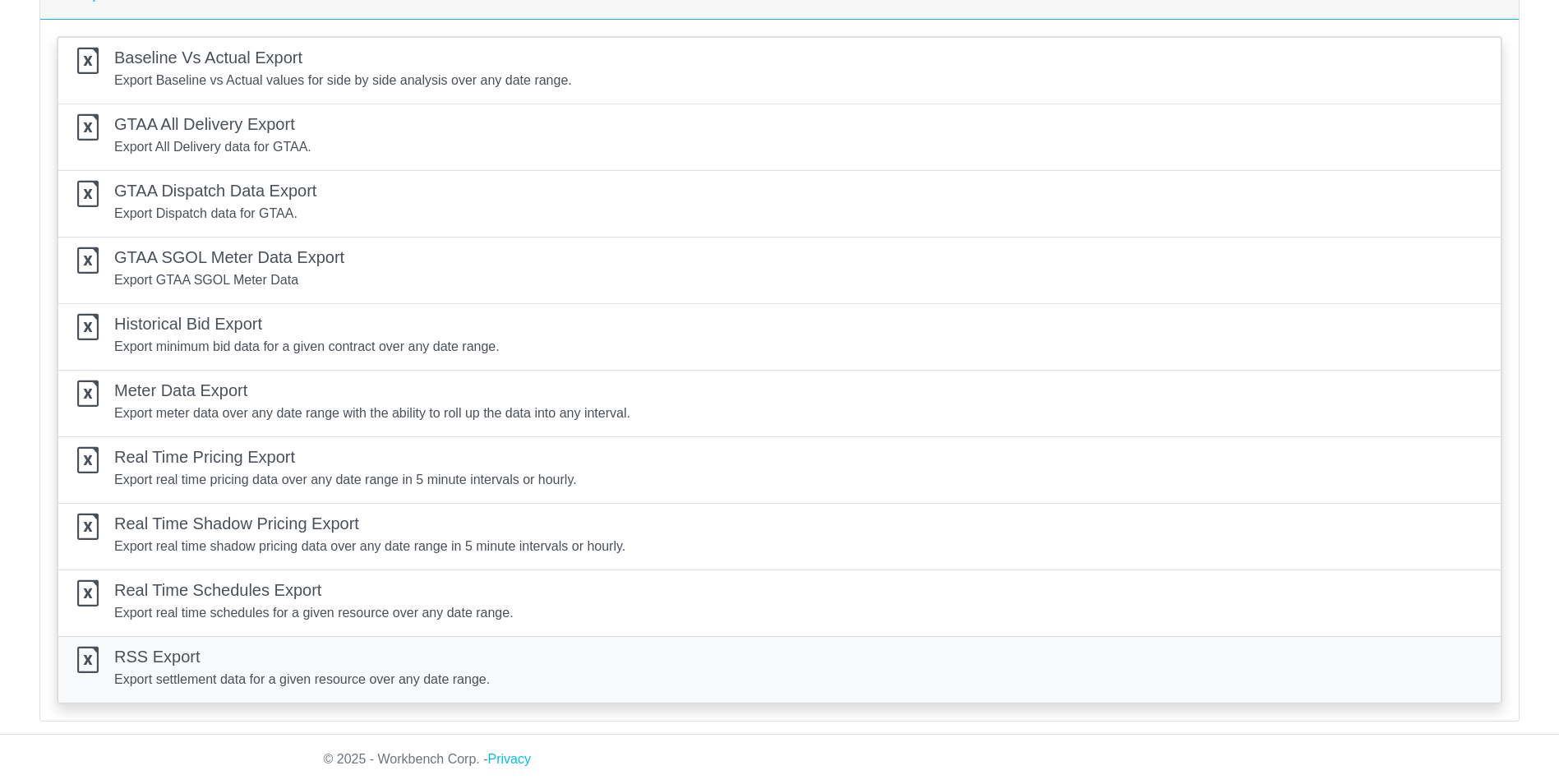 click on "RSS Export" at bounding box center [302, 657] 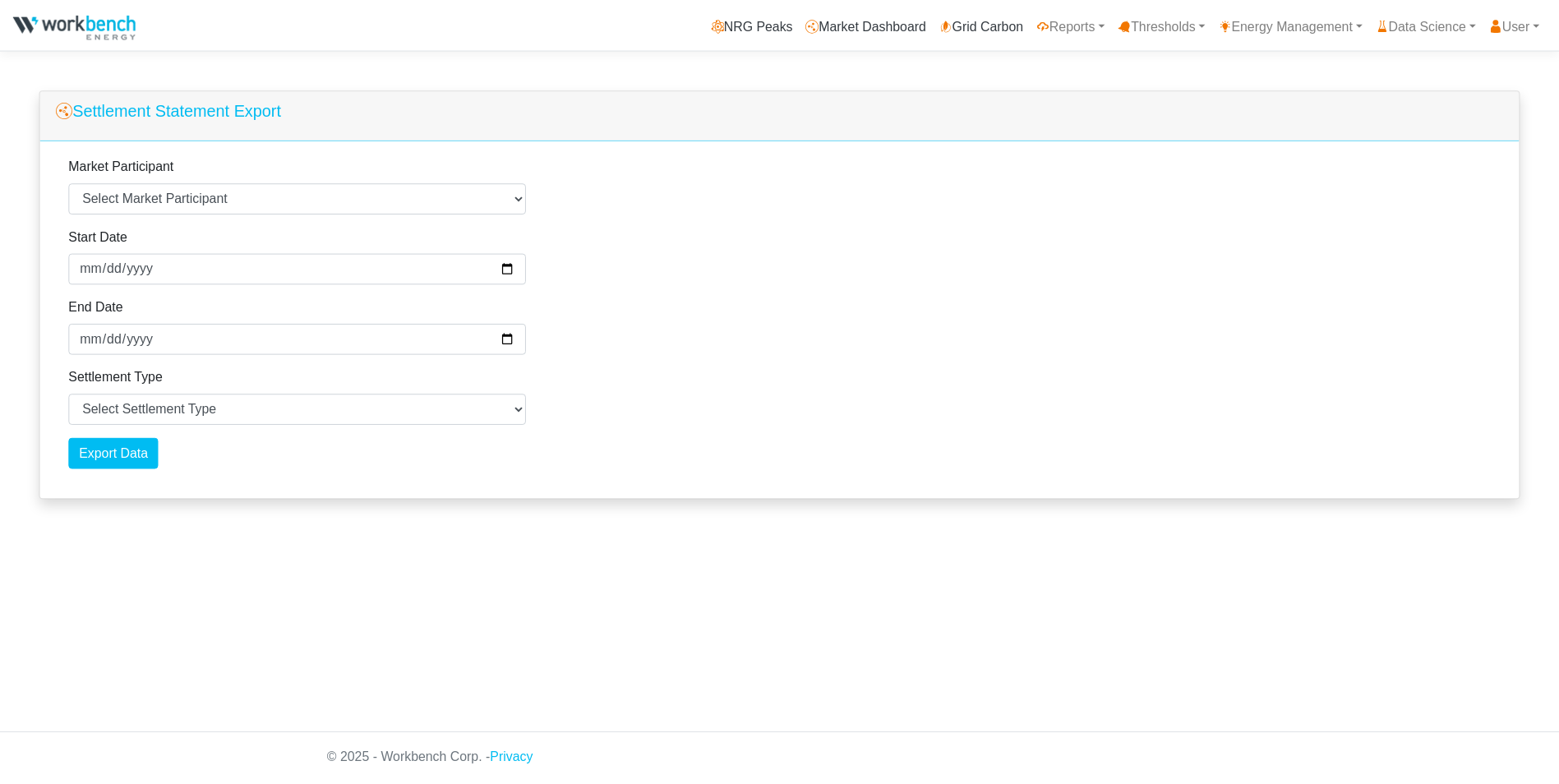scroll, scrollTop: 0, scrollLeft: 0, axis: both 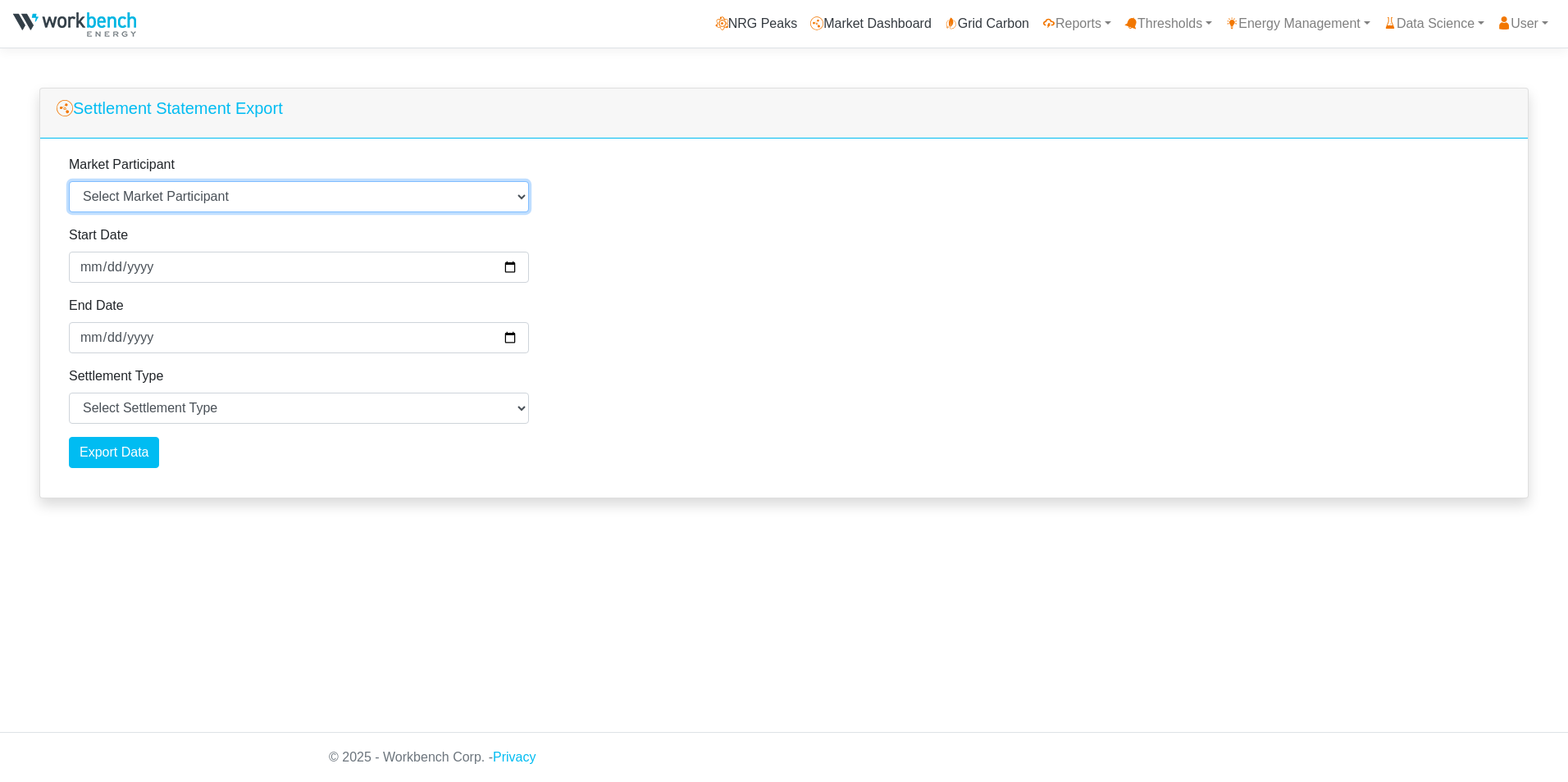 click on "Select Market Participant
Agnico Eagle - Macassa - 107054
Arauco Ltd - 109109
[PERSON_NAME] - 104268
Chapleau Hydro - 102049
Convergent Energy and Power - 154449
CRH [GEOGRAPHIC_DATA] - 222112
Demand Power - 191432
Detour Gold - 110411
Domtar Inc - 102226
Emerald Energy From Waste - 125031
Engie Energy Marketing - 104287
Enwave Energy Corp - 201021
Essar Algoma Steel - 107066
esVolta - 183368
GTAA - 108935
[PERSON_NAME] Community Energy - 211435
Hydrostor - 188439
IAMGOLD - 215659
[GEOGRAPHIC_DATA] - 209297
[GEOGRAPHIC_DATA] - 106559
Lafarge [GEOGRAPHIC_DATA] - 104324
[GEOGRAPHIC_DATA] - 104273
[GEOGRAPHIC_DATA] Energy - 214640
[PERSON_NAME] Mining - 218435
[GEOGRAPHIC_DATA] - 104357
New Gold - 124950
[GEOGRAPHIC_DATA] - [GEOGRAPHIC_DATA] - 104341
[GEOGRAPHIC_DATA][PERSON_NAME] - 104341
Pan American Silver - 109374
Red Jar Capital - 206473
Stelco - 102074
STEM - 204619
[GEOGRAPHIC_DATA] - 209387
Valbruna ASW - 110250
W Abrasives - 104430
Weyerhaeuser - 104246" at bounding box center [299, 197] 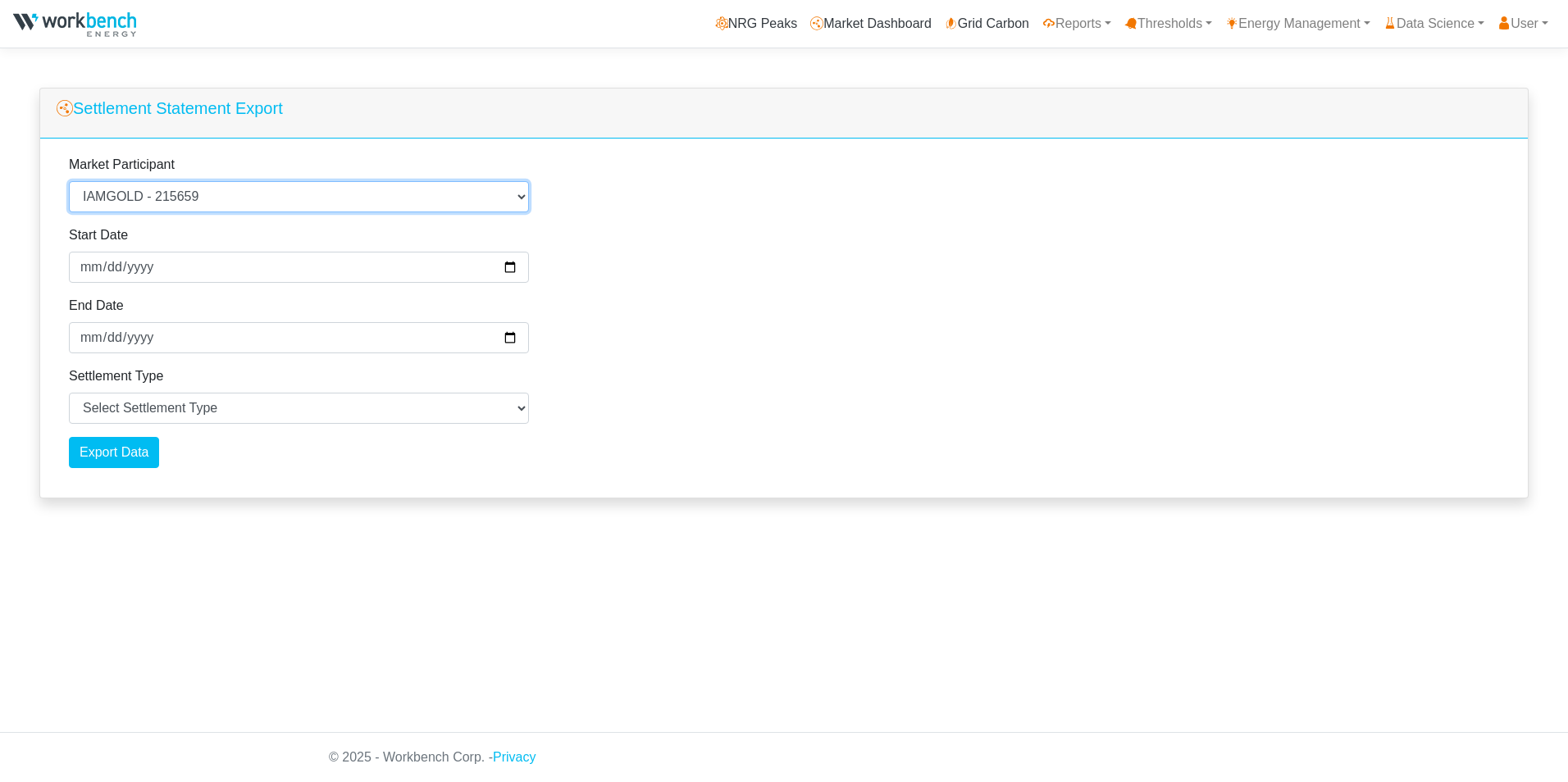click on "Select Market Participant
Agnico Eagle - Macassa - 107054
Arauco Ltd - 109109
[PERSON_NAME] - 104268
Chapleau Hydro - 102049
Convergent Energy and Power - 154449
CRH [GEOGRAPHIC_DATA] - 222112
Demand Power - 191432
Detour Gold - 110411
Domtar Inc - 102226
Emerald Energy From Waste - 125031
Engie Energy Marketing - 104287
Enwave Energy Corp - 201021
Essar Algoma Steel - 107066
esVolta - 183368
GTAA - 108935
[PERSON_NAME] Community Energy - 211435
Hydrostor - 188439
IAMGOLD - 215659
[GEOGRAPHIC_DATA] - 209297
[GEOGRAPHIC_DATA] - 106559
Lafarge [GEOGRAPHIC_DATA] - 104324
[GEOGRAPHIC_DATA] - 104273
[GEOGRAPHIC_DATA] Energy - 214640
[PERSON_NAME] Mining - 218435
[GEOGRAPHIC_DATA] - 104357
New Gold - 124950
[GEOGRAPHIC_DATA] - [GEOGRAPHIC_DATA] - 104341
[GEOGRAPHIC_DATA][PERSON_NAME] - 104341
Pan American Silver - 109374
Red Jar Capital - 206473
Stelco - 102074
STEM - 204619
[GEOGRAPHIC_DATA] - 209387
Valbruna ASW - 110250
W Abrasives - 104430
Weyerhaeuser - 104246" at bounding box center (299, 197) 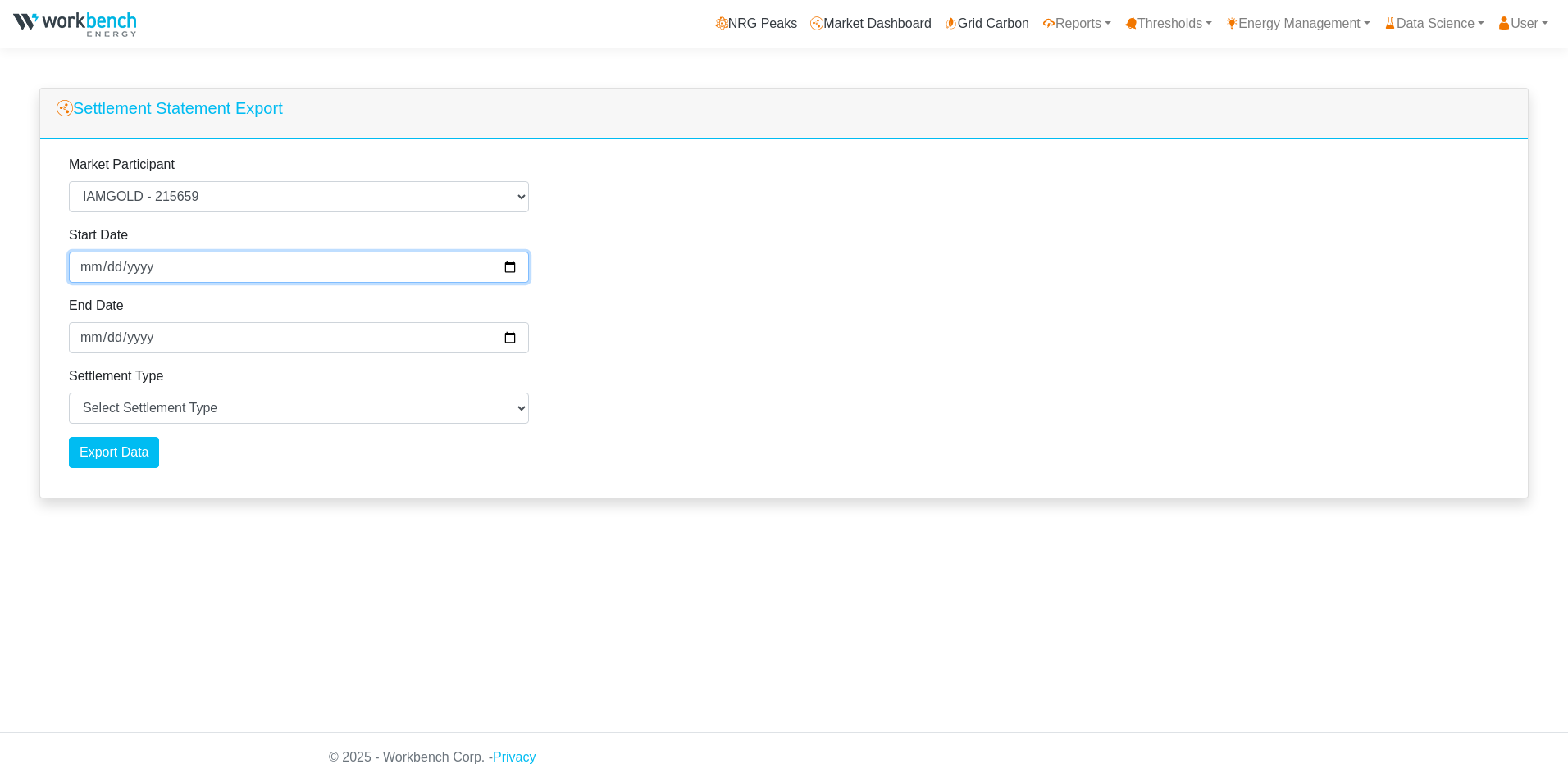 click on "[DATE]" at bounding box center [299, 267] 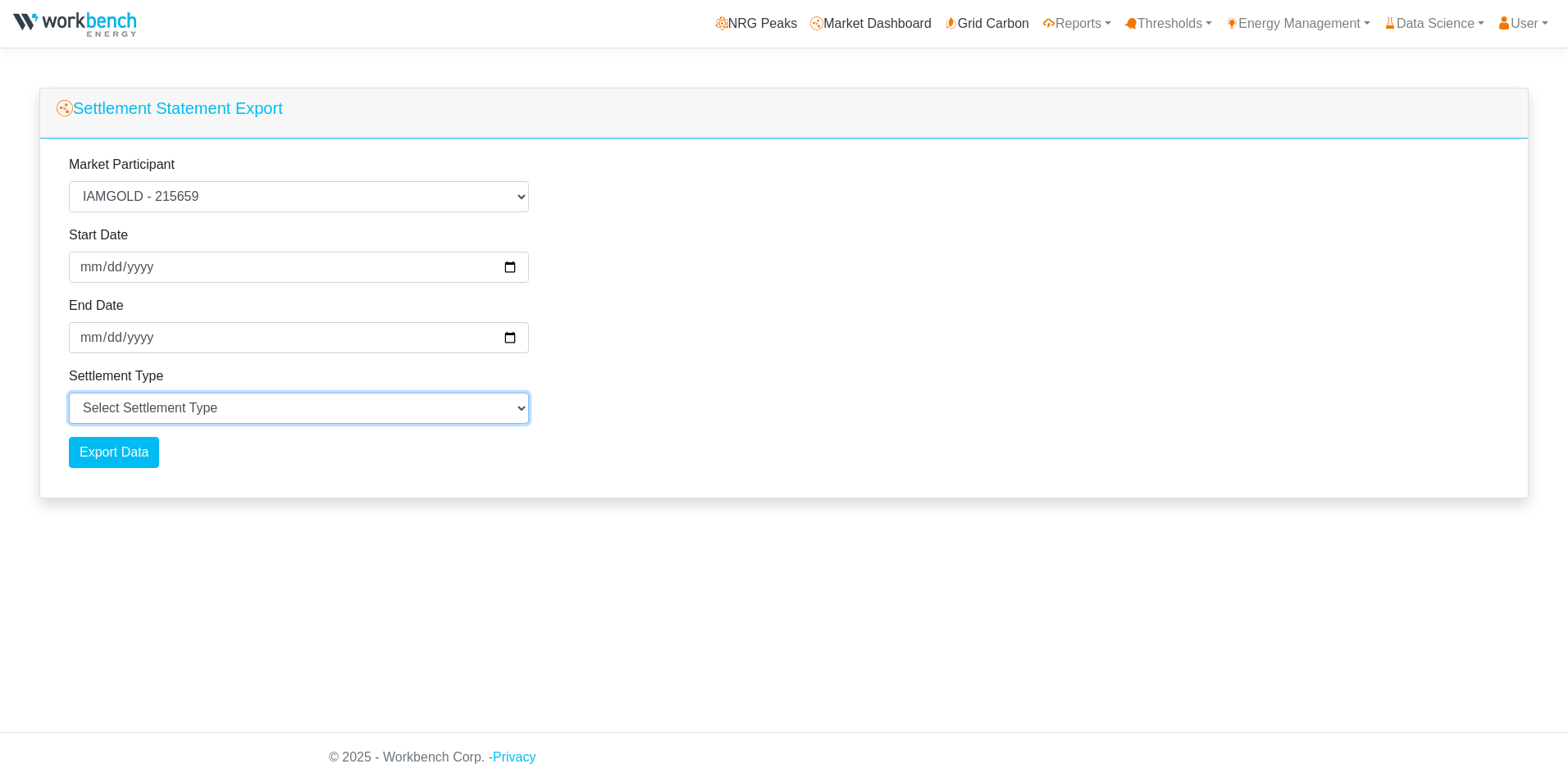 drag, startPoint x: 343, startPoint y: 406, endPoint x: 313, endPoint y: 413, distance: 30.805844 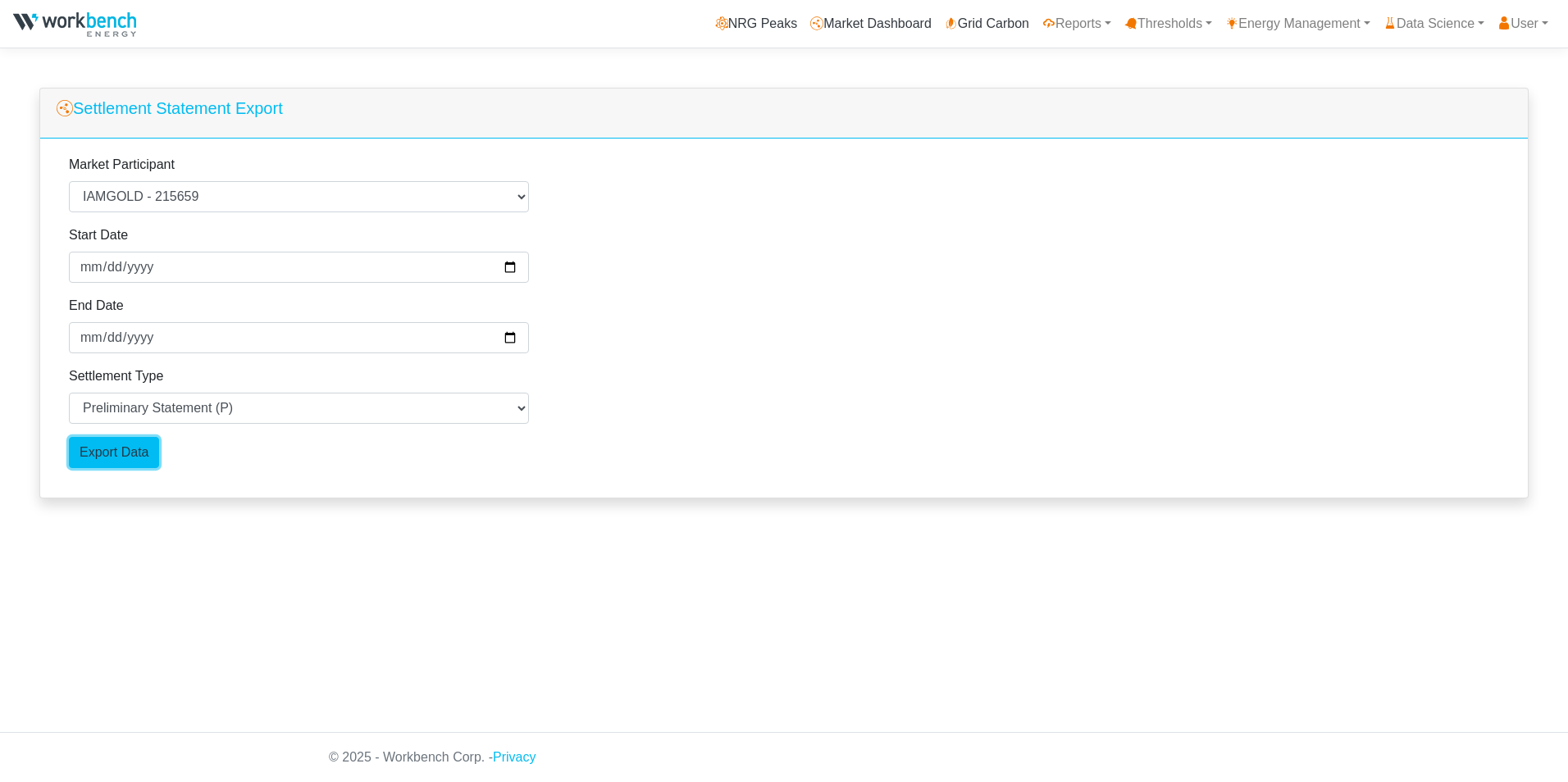 click on "Export Data" at bounding box center [114, 452] 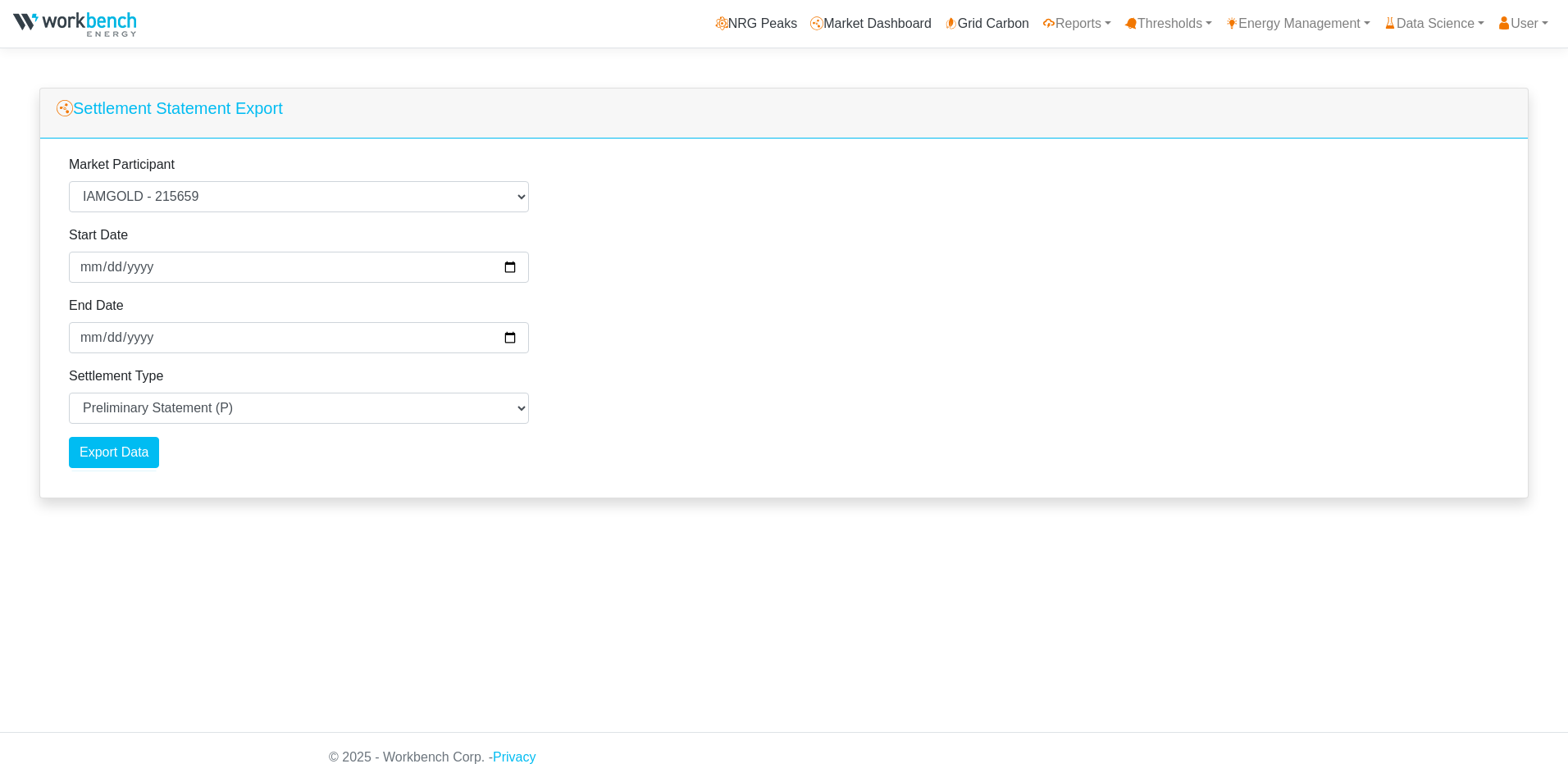 click on "Market Participant
Select Market Participant
Agnico Eagle - Macassa - 107054
Arauco Ltd - 109109
Arcelor Mittal - 104268
Chapleau Hydro - 102049
Convergent Energy and Power - 154449
CRH Canada - 222112
Demand Power - 191432
Detour Gold - 110411
Domtar Inc - 102226
Emerald Energy From Waste - 125031
Engie Energy Marketing - 104287
Enwave Energy Corp - 201021
Essar Algoma Steel - 107066
esVolta - 183368
GTAA - 108935
Hamilton Community Energy - 211435
Hydrostor - 188439
IAMGOLD - 215659
Ice River Springs - 209297
Impala Canada - 106559
Lafarge Holcim - 104324
Lehigh - 104273
Markham District Energy - 214640
McEwen Mining - 218435
McMaster University - 104357
New Gold - 124950
Newmont - Porcupine - 104341
Newmont Musselwhite - 104341
Pan American Silver - 109374
Red Jar Capital - 206473
Stelco - 102074
STEM - 204619
University of Guelph - 209387
End Date" at bounding box center (784, 318) 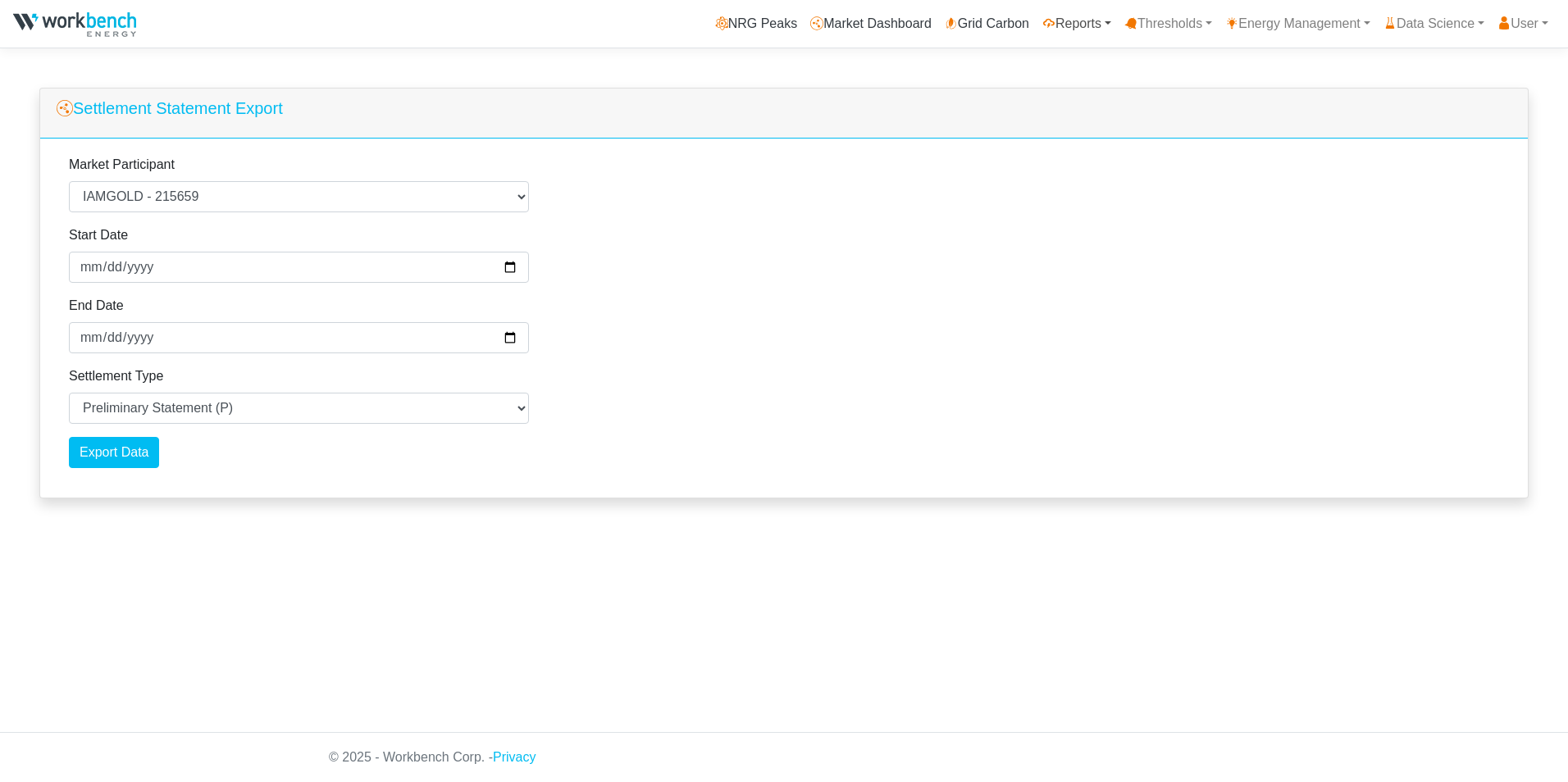click on "Reports" at bounding box center [1077, 24] 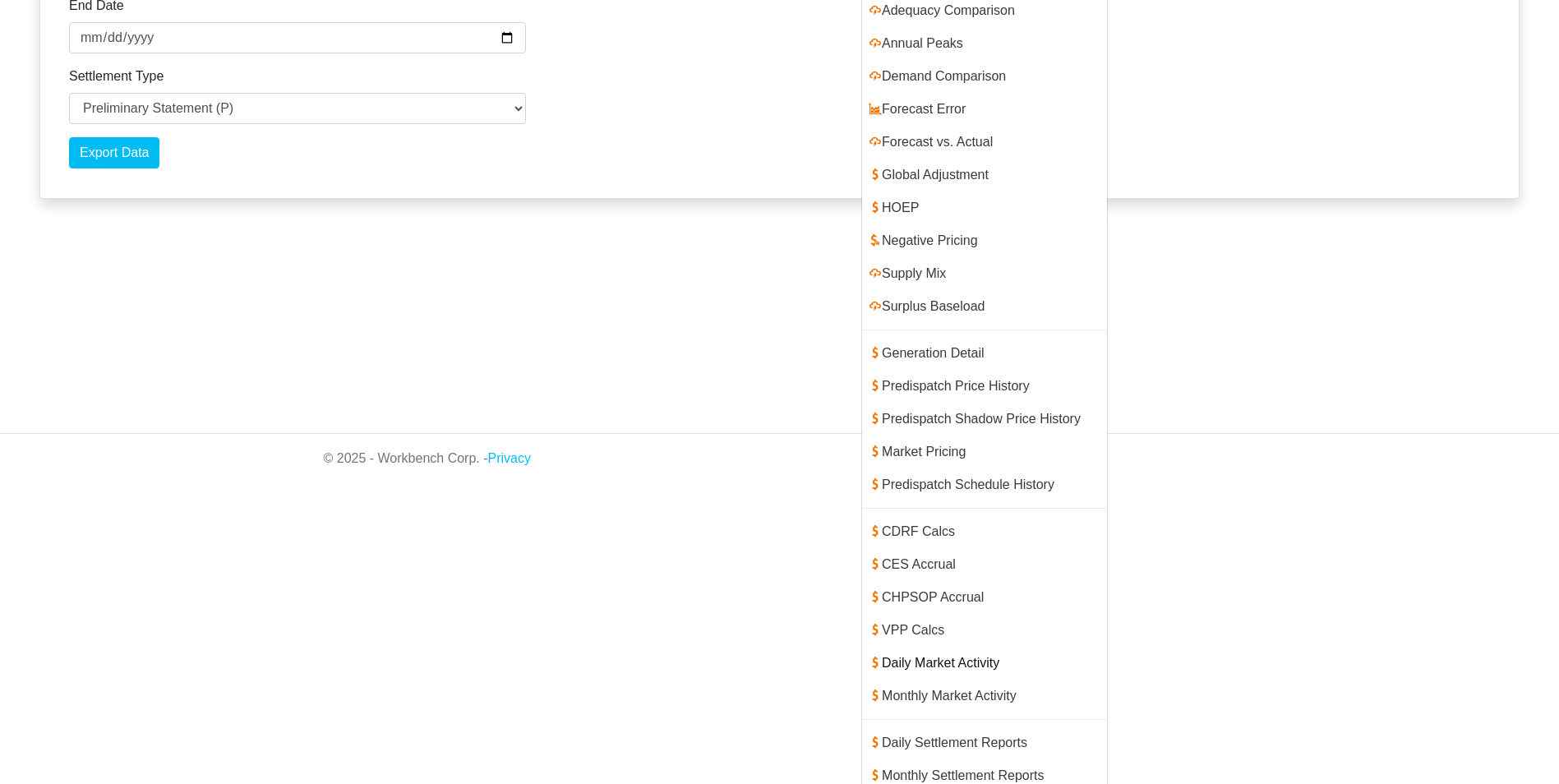 scroll, scrollTop: 429, scrollLeft: 0, axis: vertical 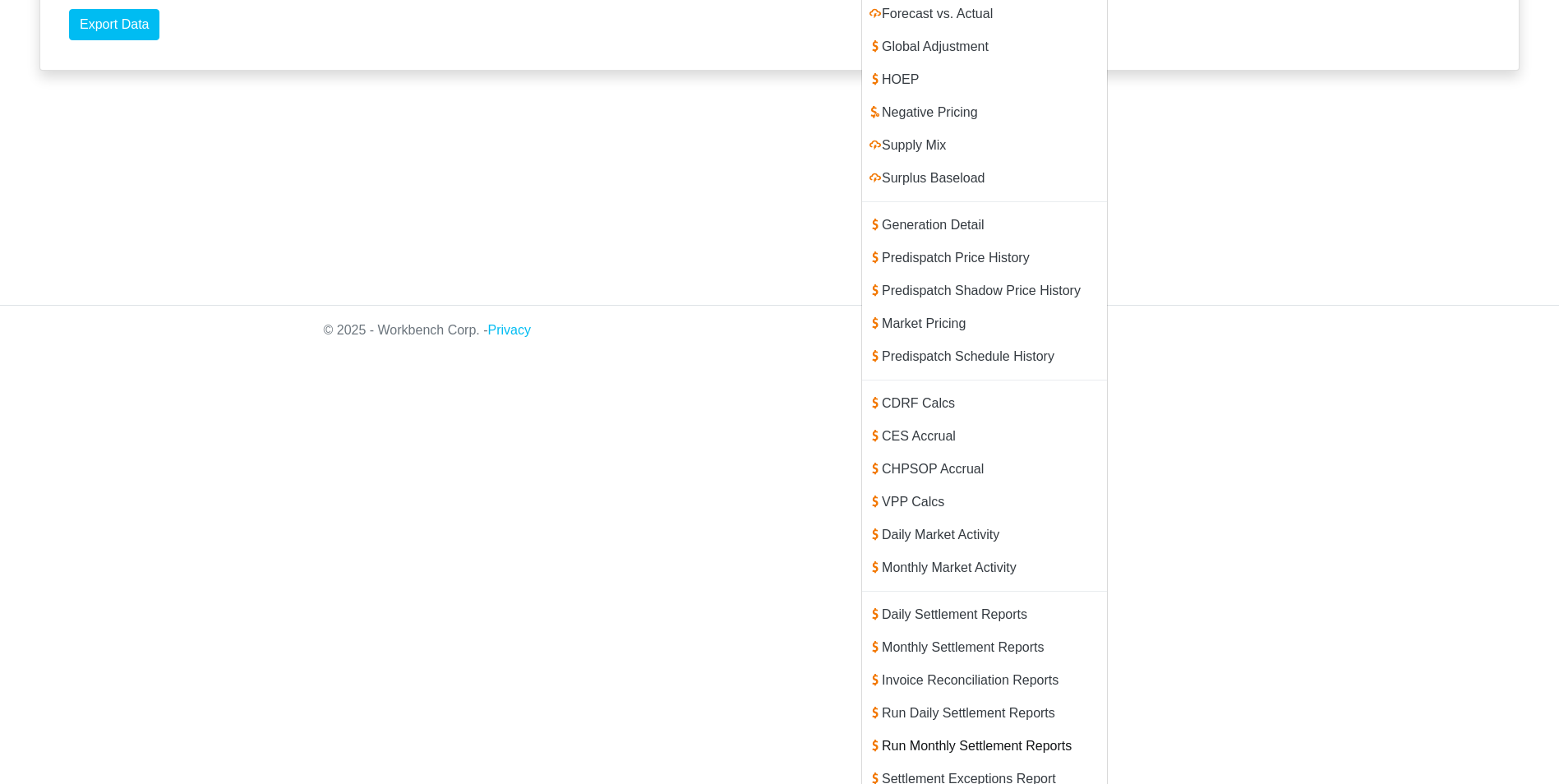 click on "Run Monthly Settlement Reports" at bounding box center [985, 746] 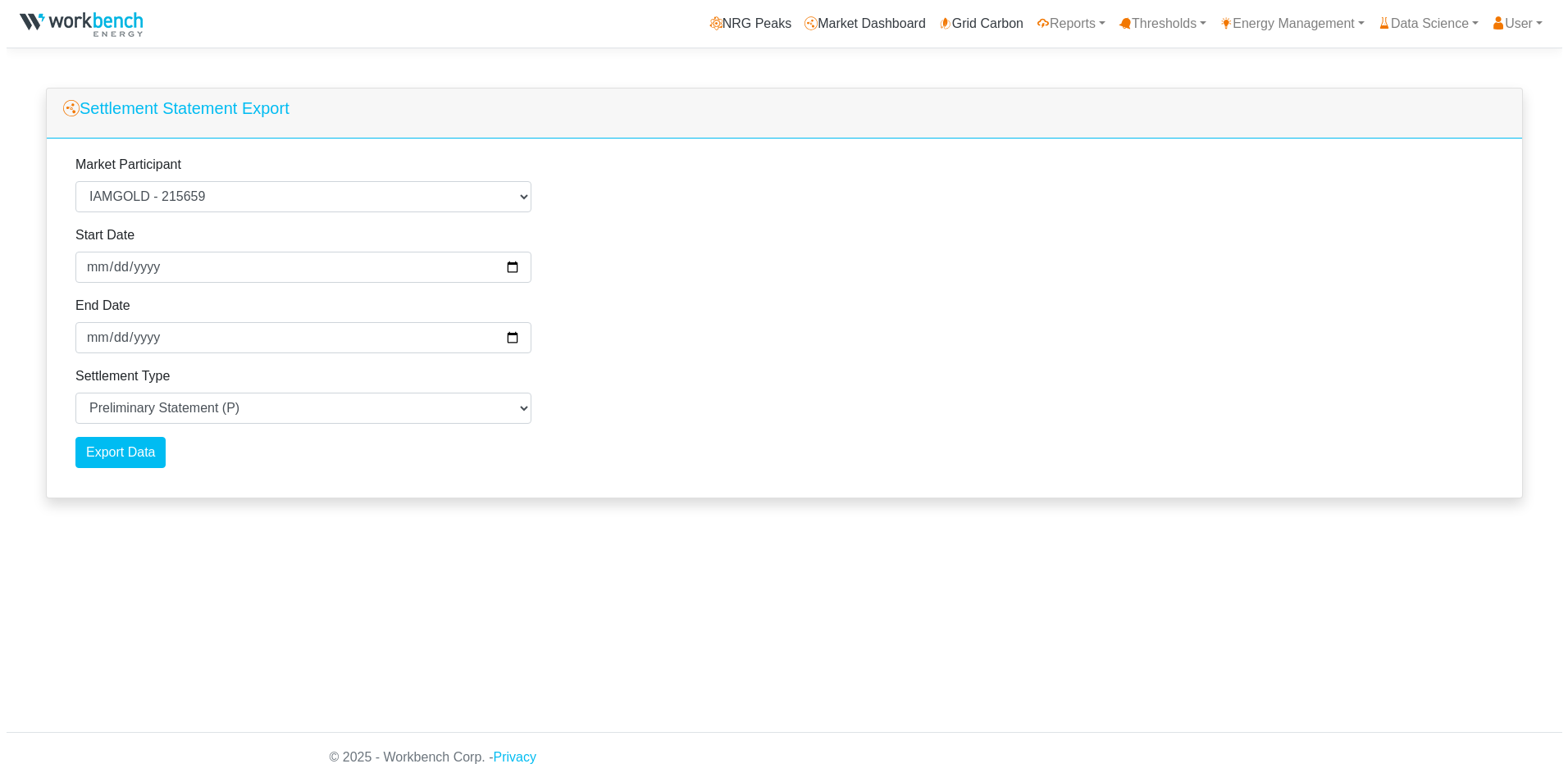 scroll, scrollTop: 0, scrollLeft: 0, axis: both 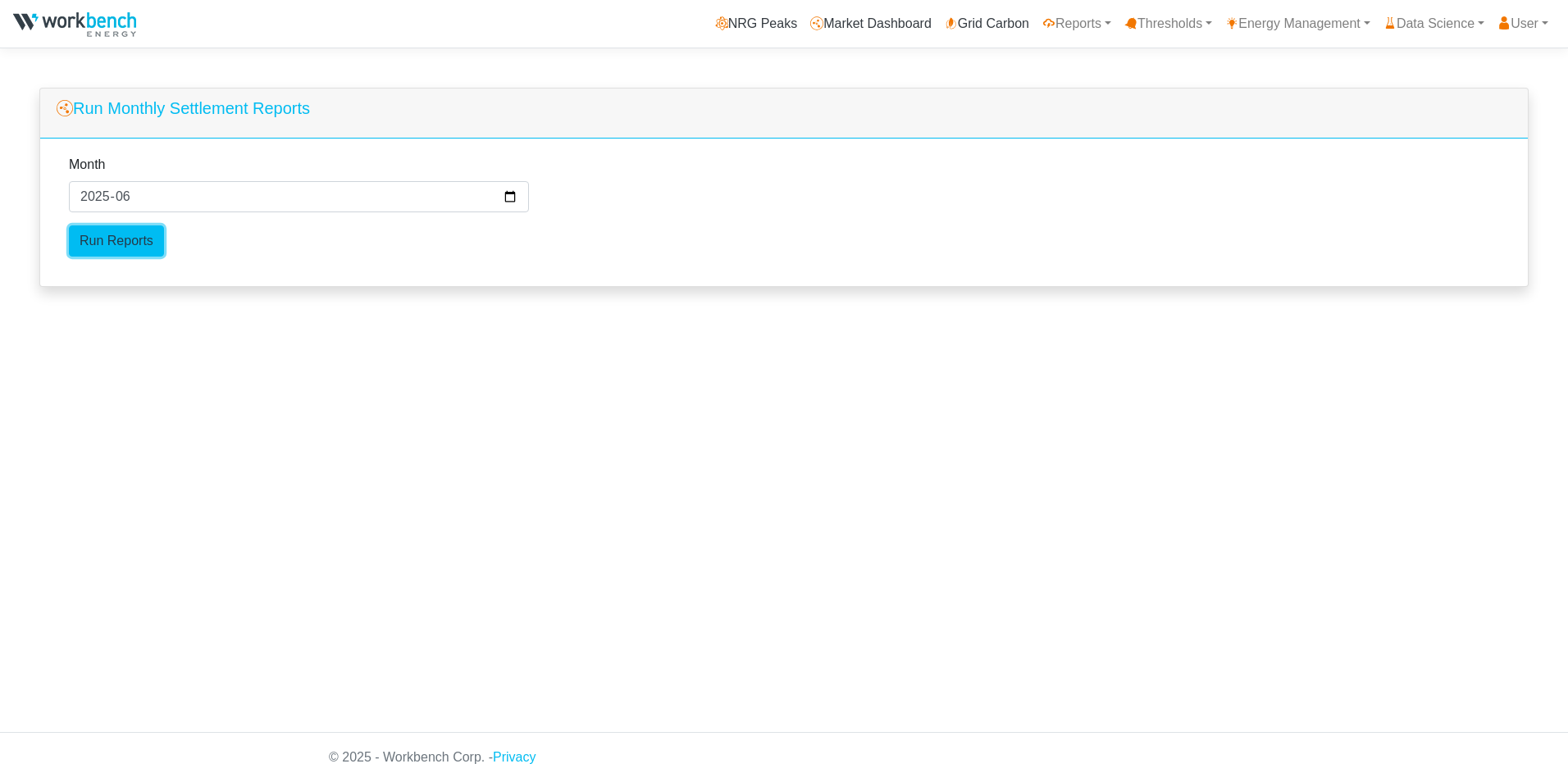 click on "Run Reports" at bounding box center [116, 241] 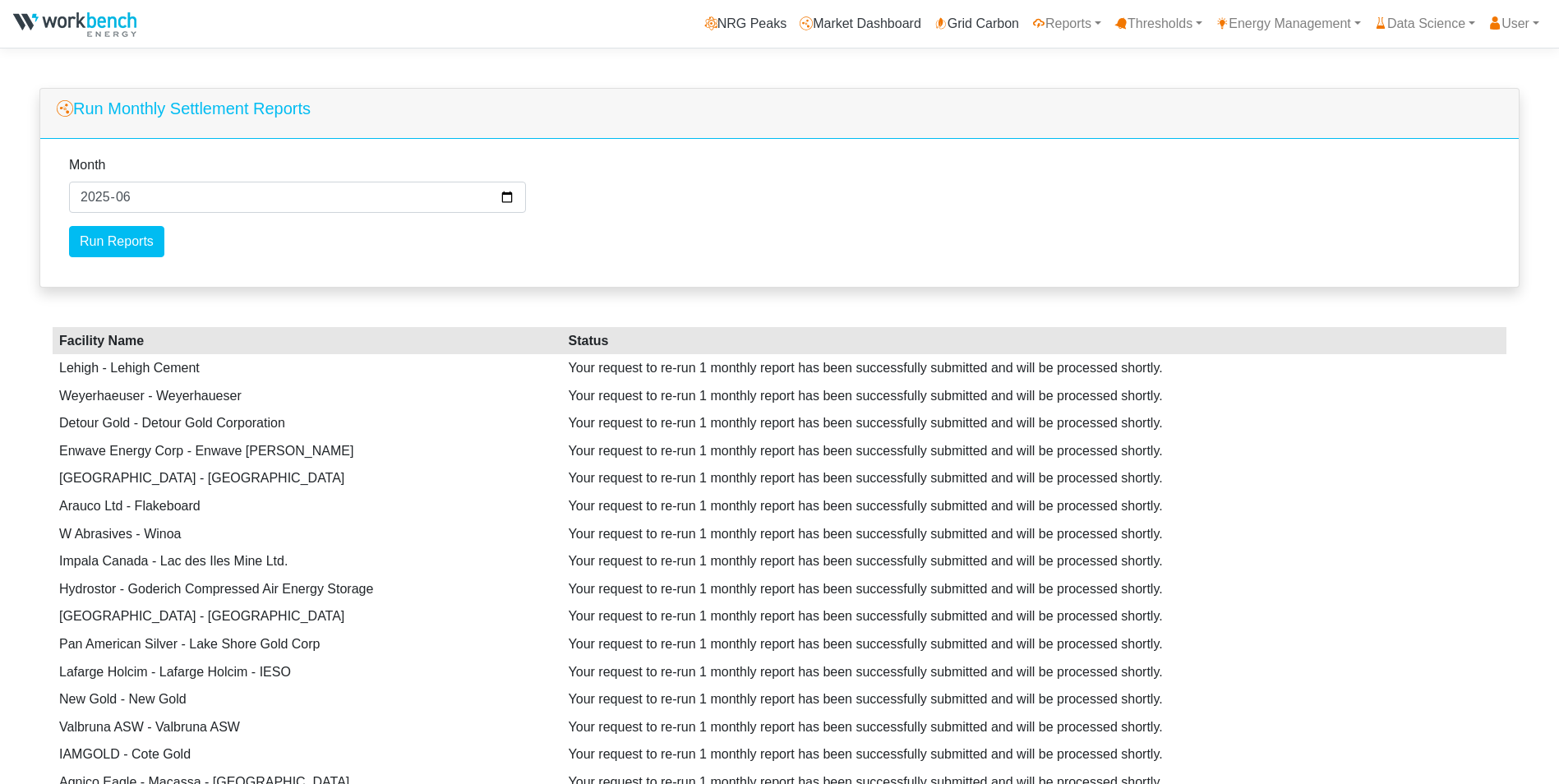scroll, scrollTop: 0, scrollLeft: 0, axis: both 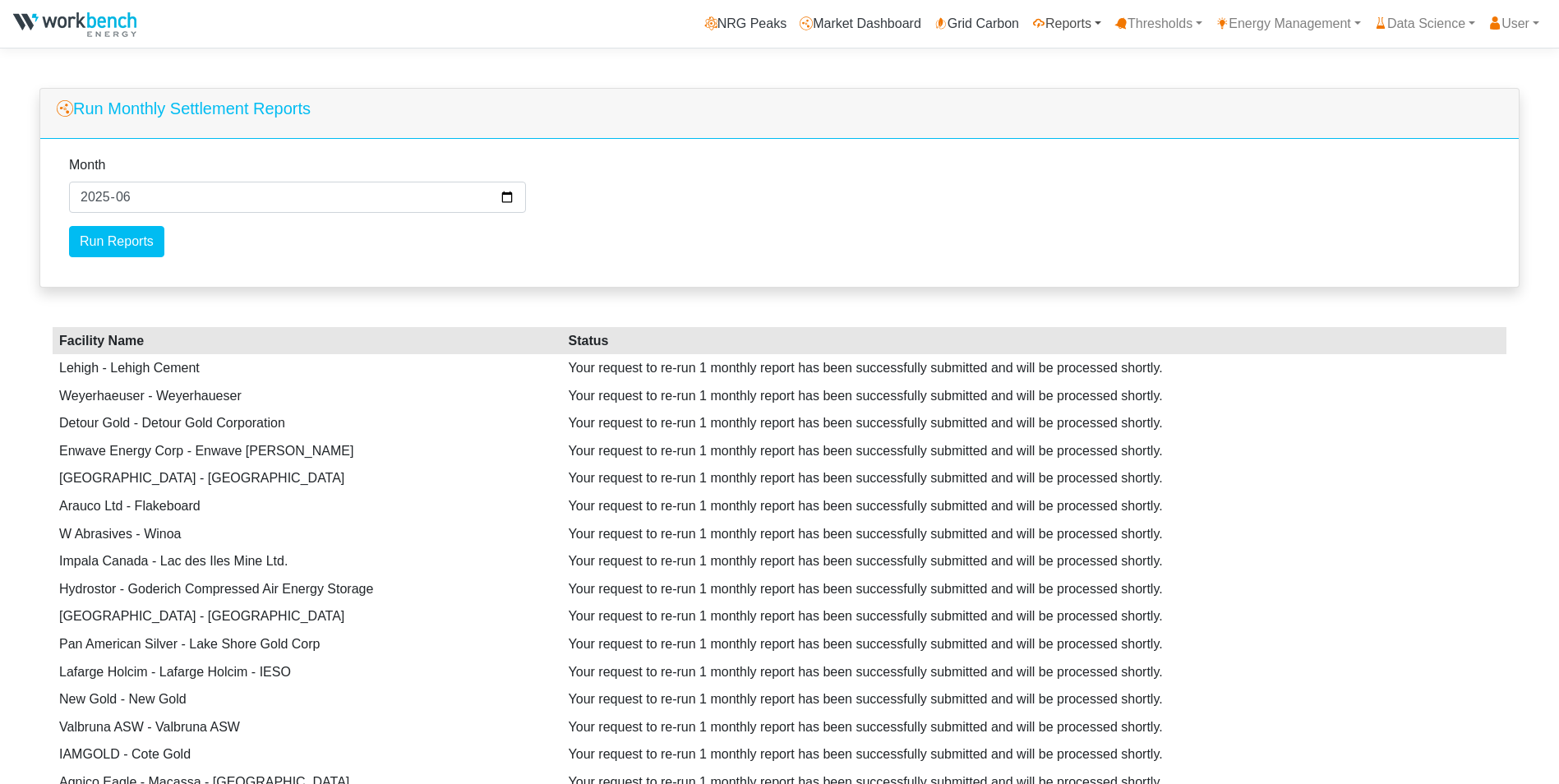 click on "Reports" at bounding box center (1067, 24) 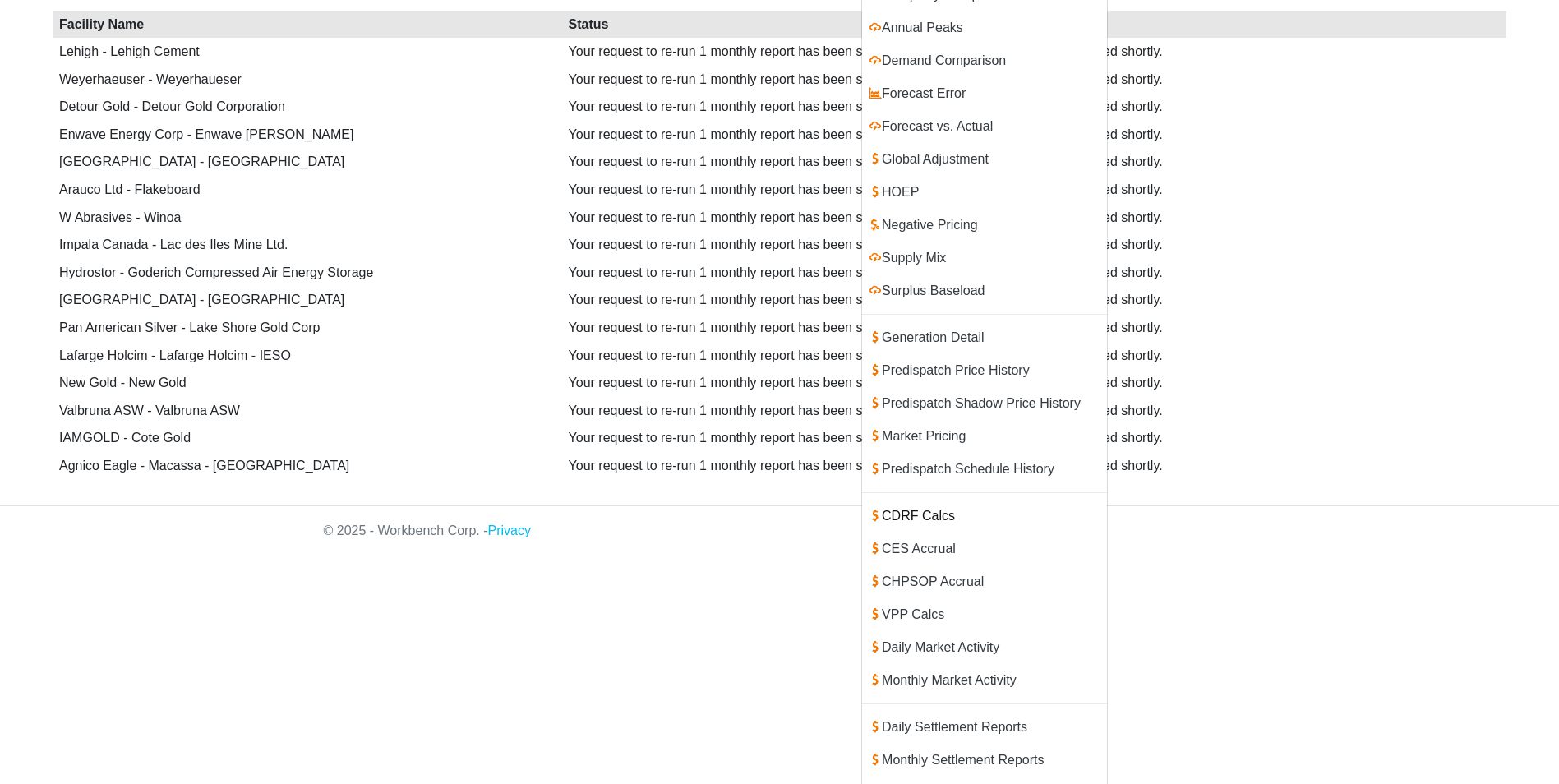 scroll, scrollTop: 411, scrollLeft: 0, axis: vertical 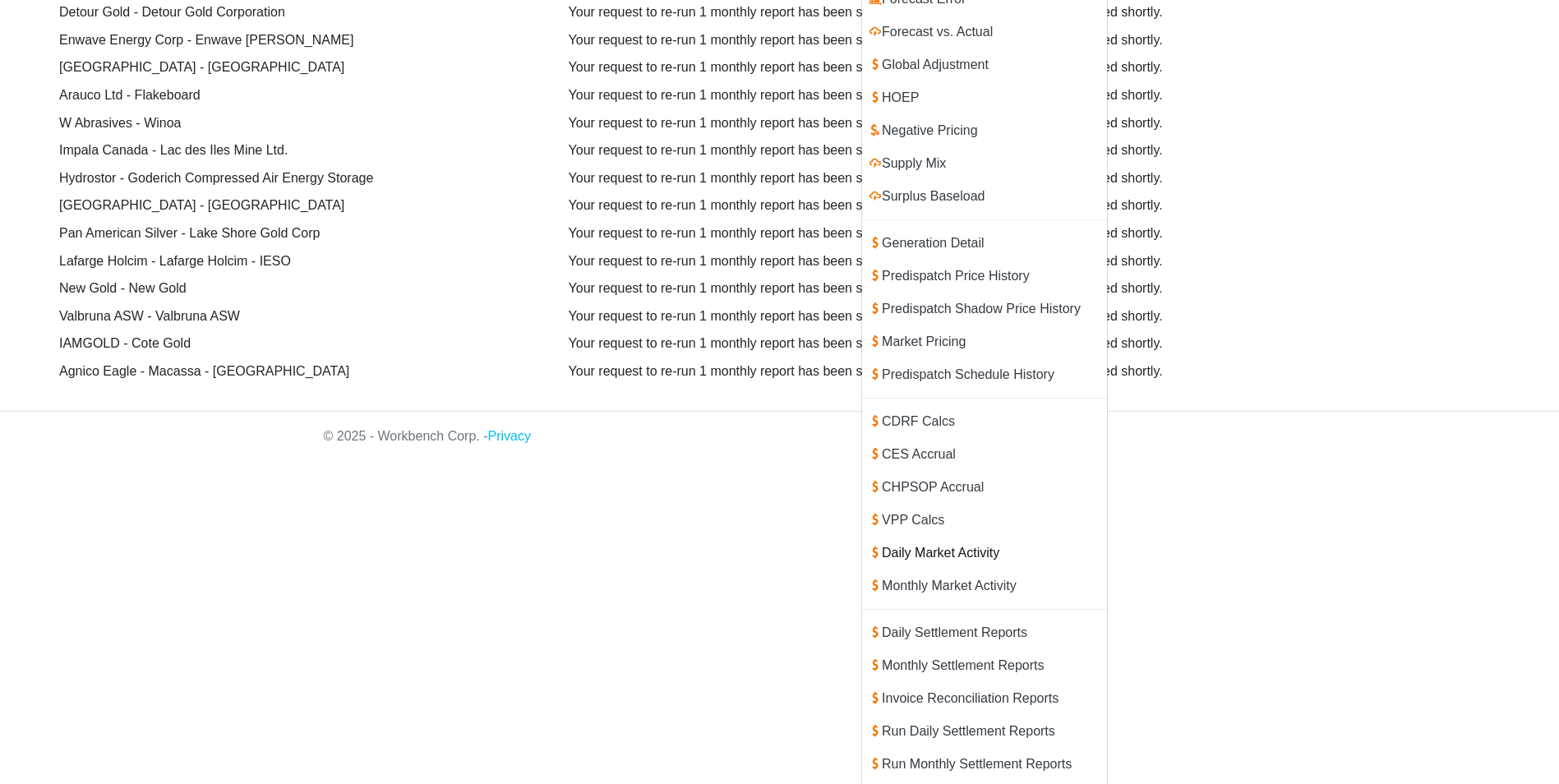 click on "Daily Market Activity" at bounding box center [985, 553] 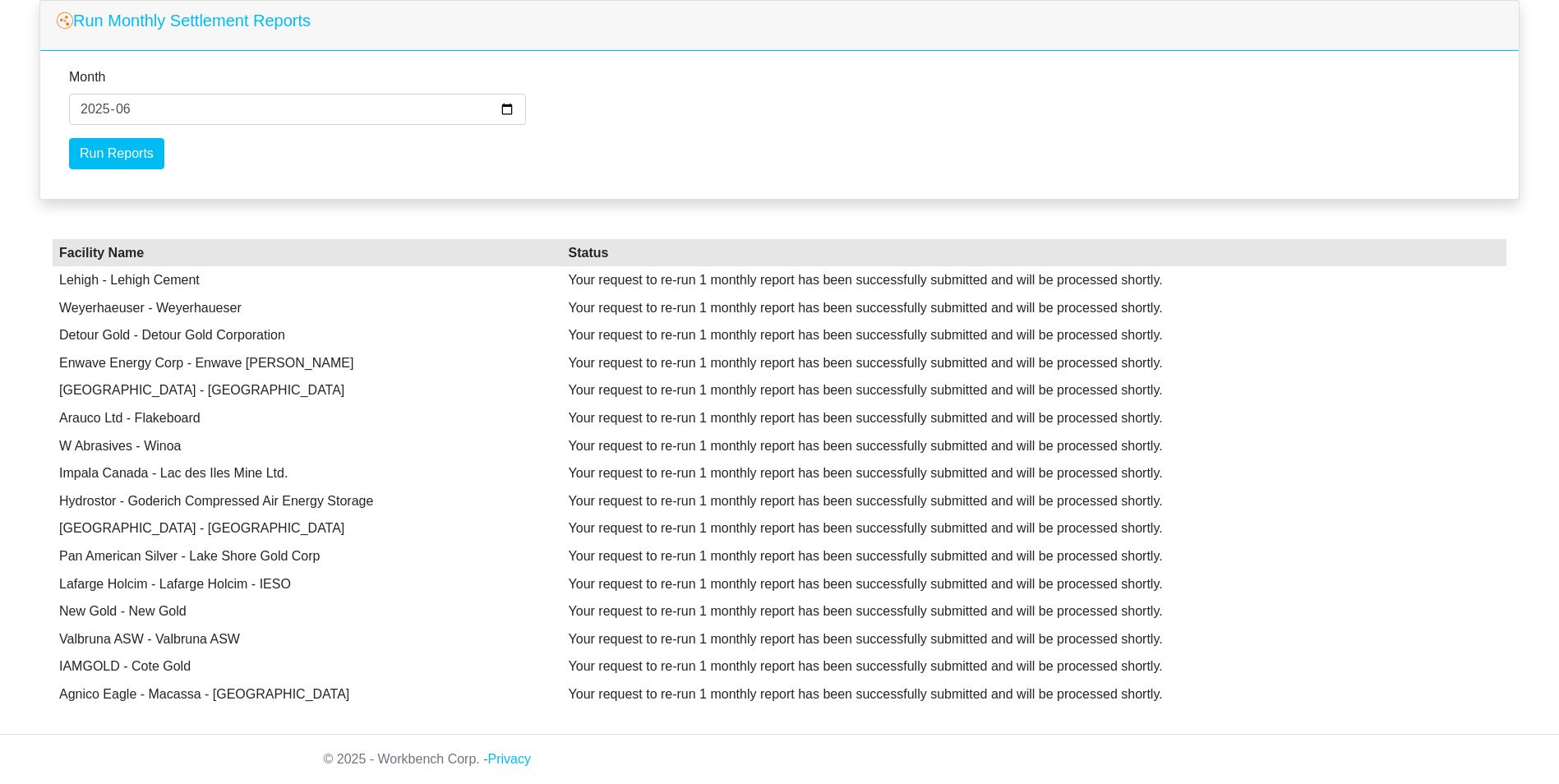 scroll, scrollTop: 89, scrollLeft: 0, axis: vertical 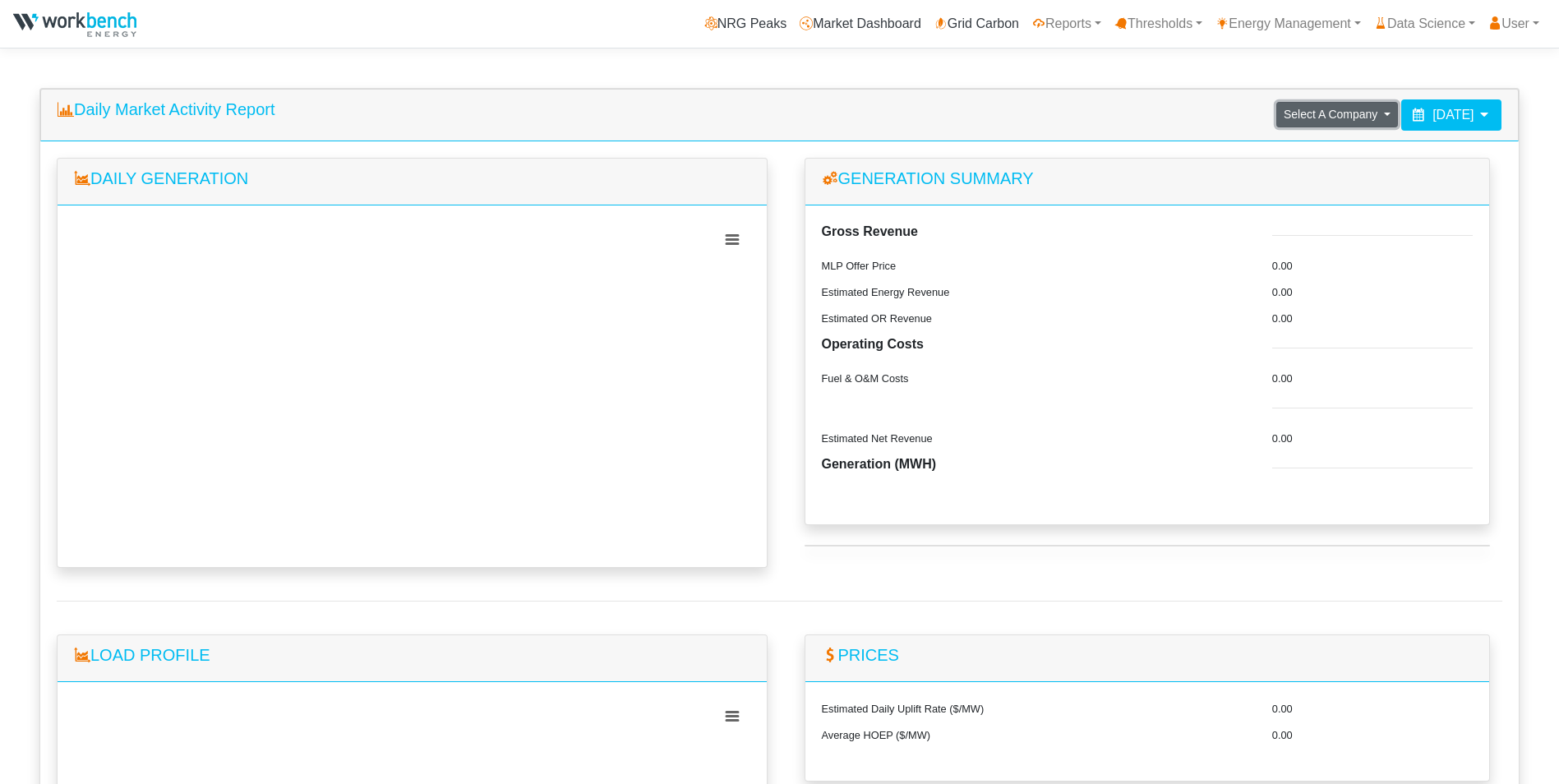 click on "Select A Company" at bounding box center (1337, 114) 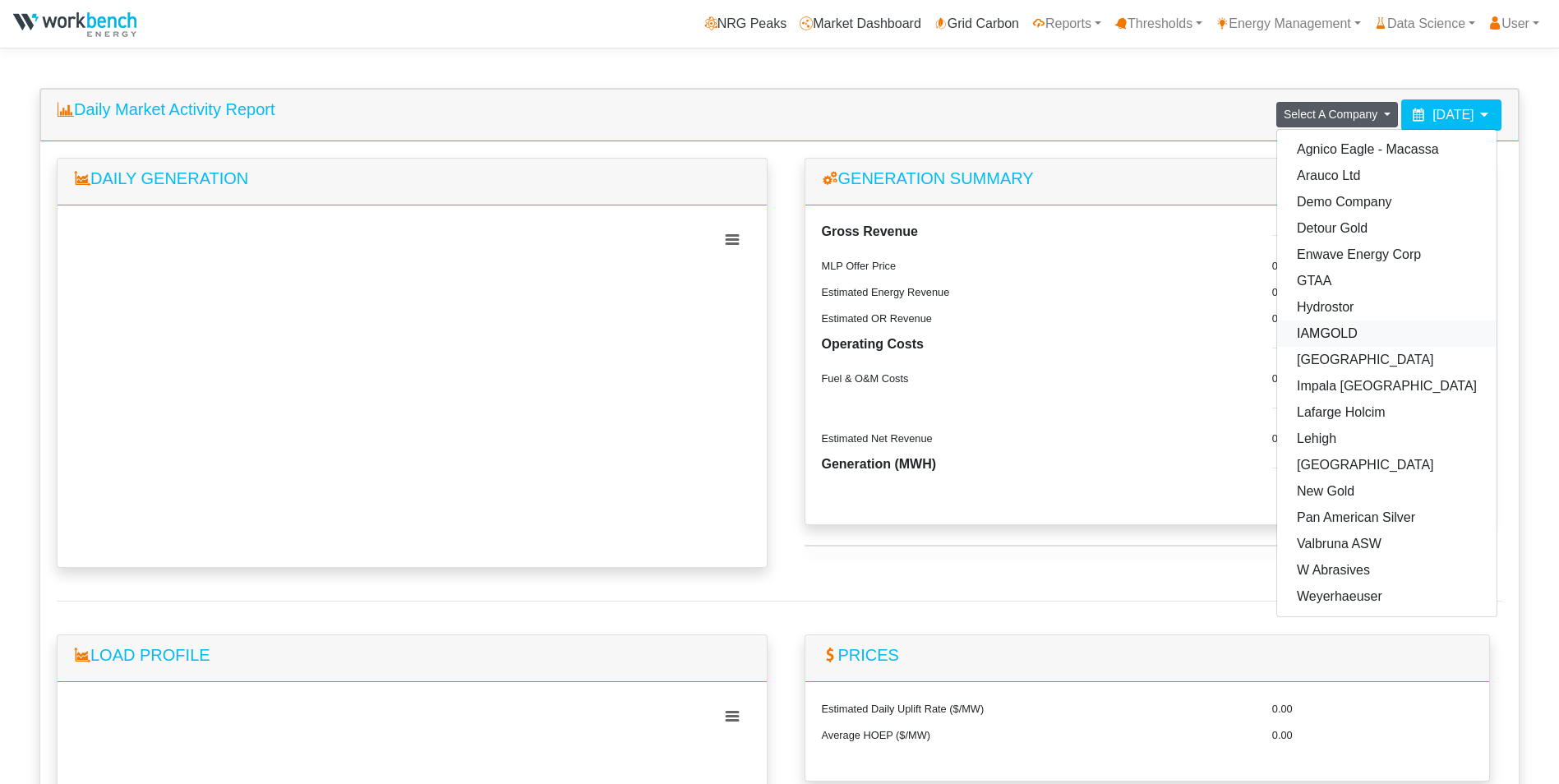 click on "IAMGOLD" at bounding box center (1386, 334) 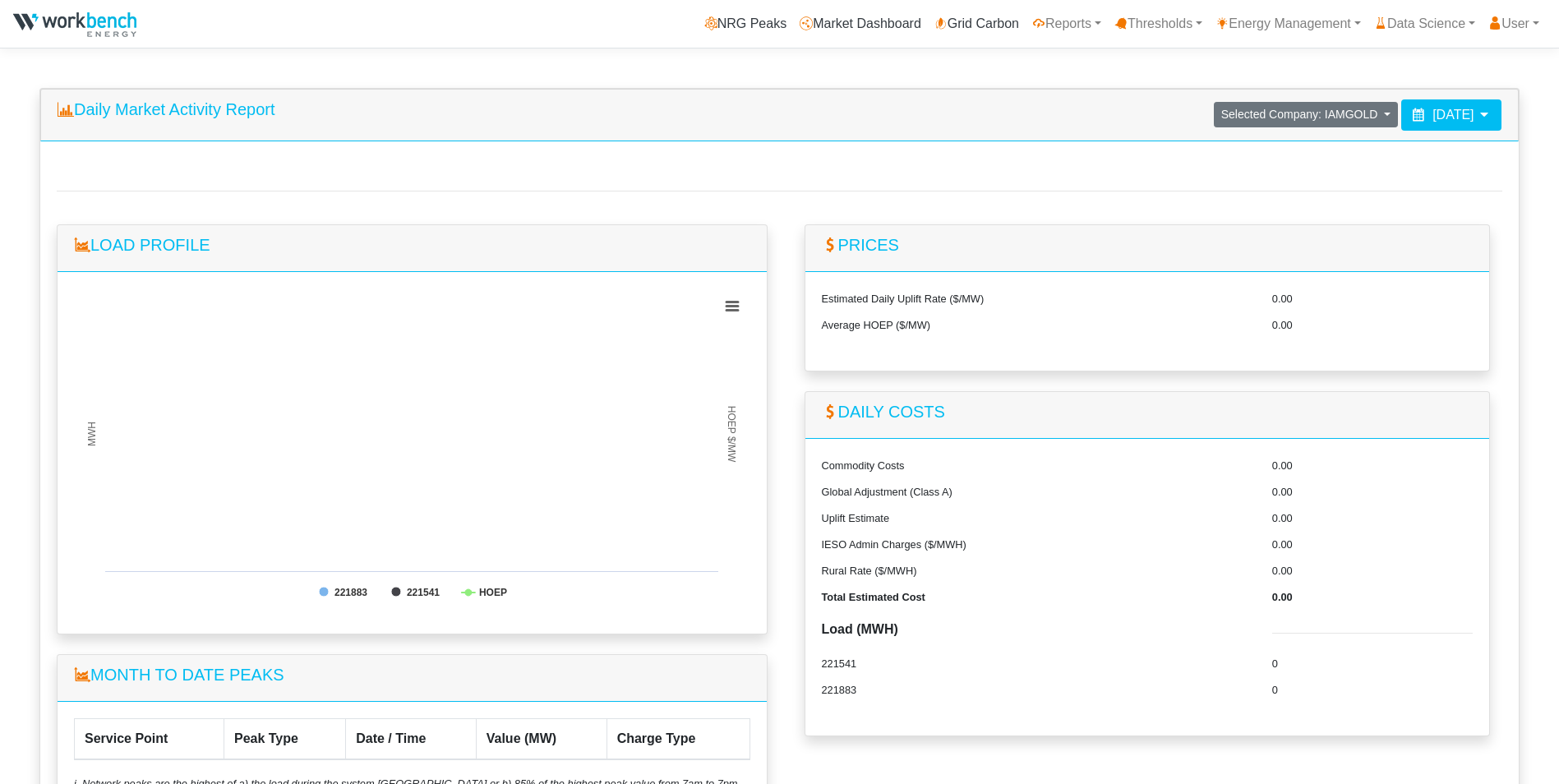 click at bounding box center (1418, 114) 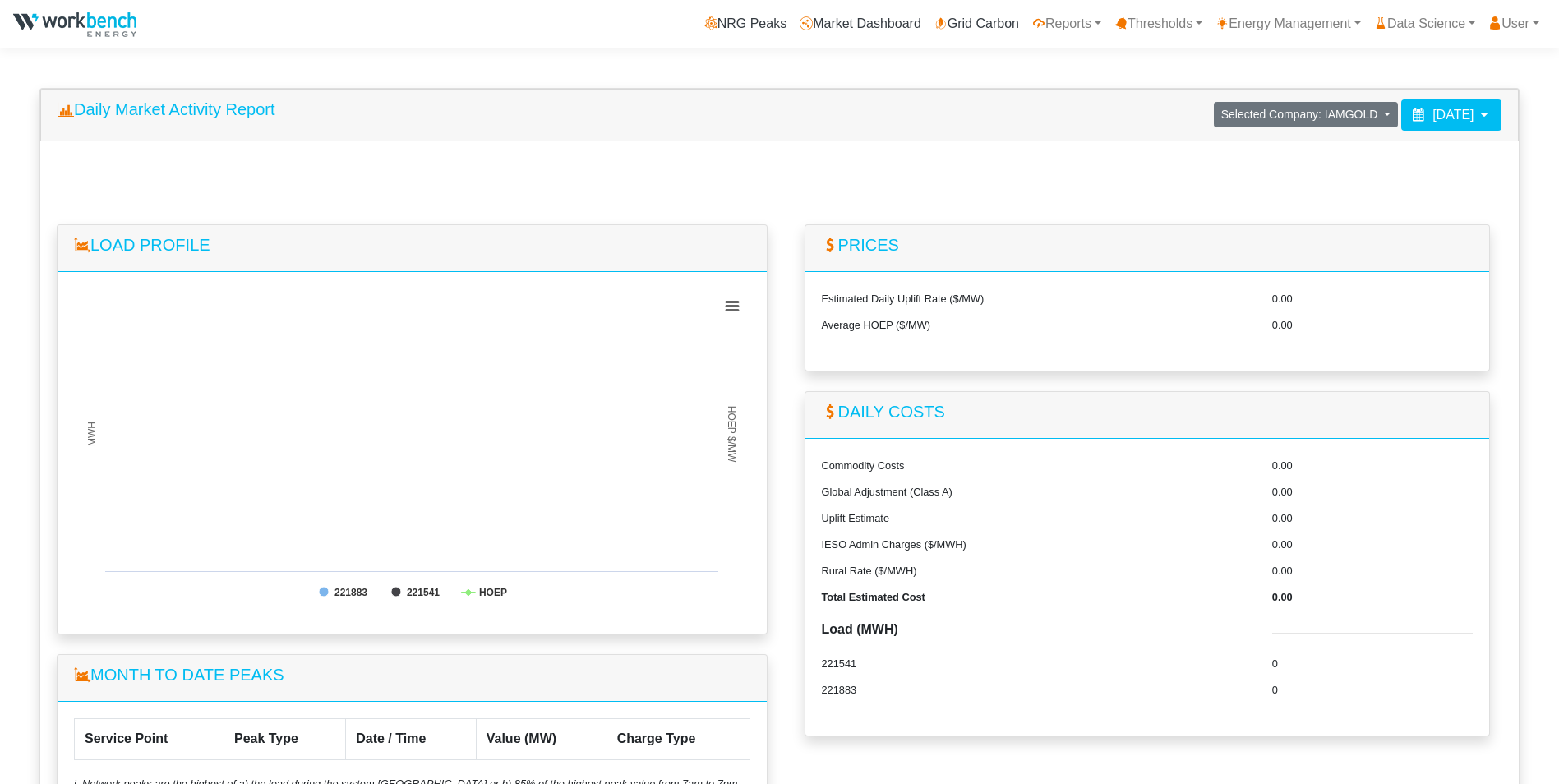 click at bounding box center [1418, 114] 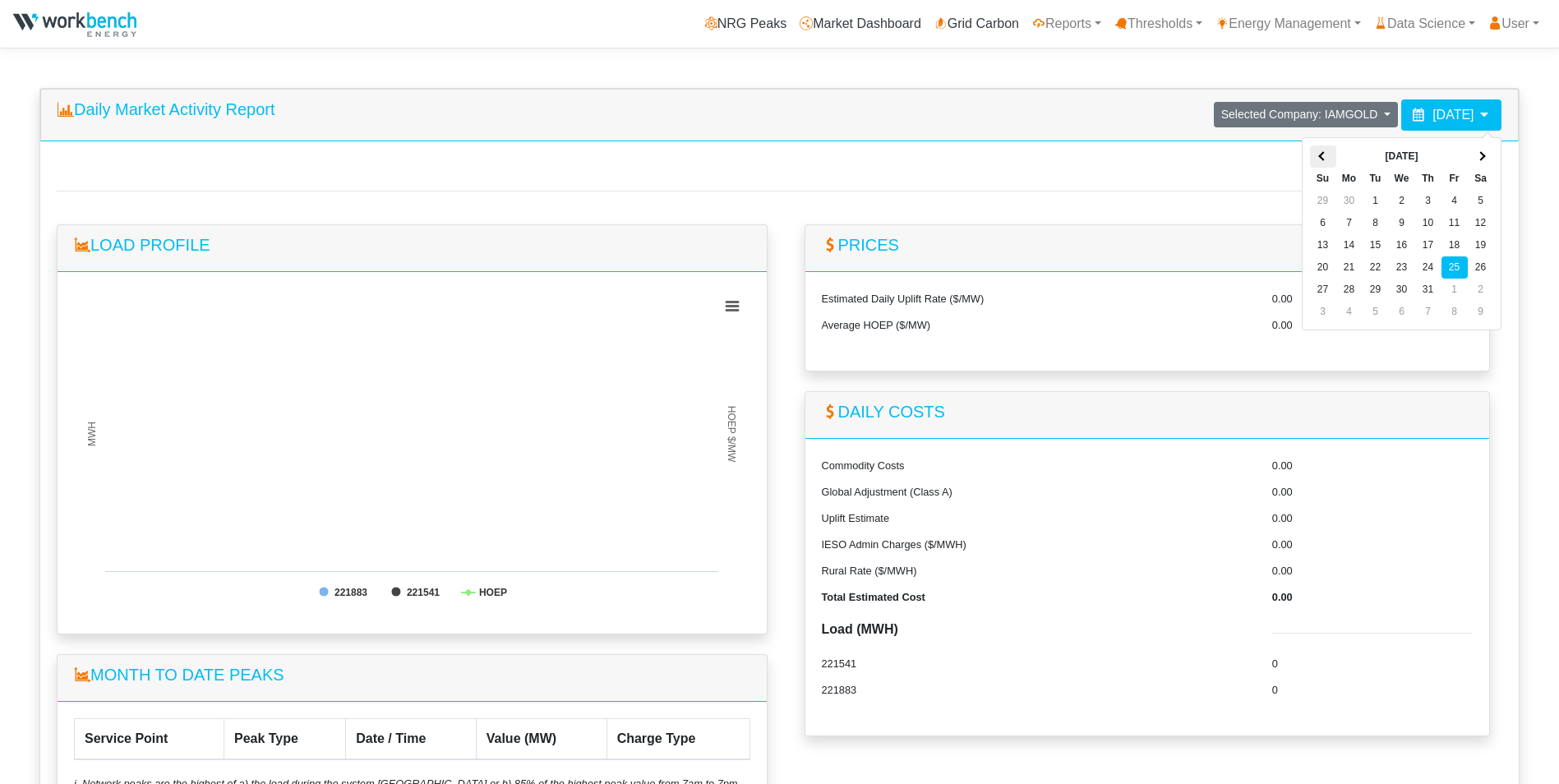 click at bounding box center (1322, 155) 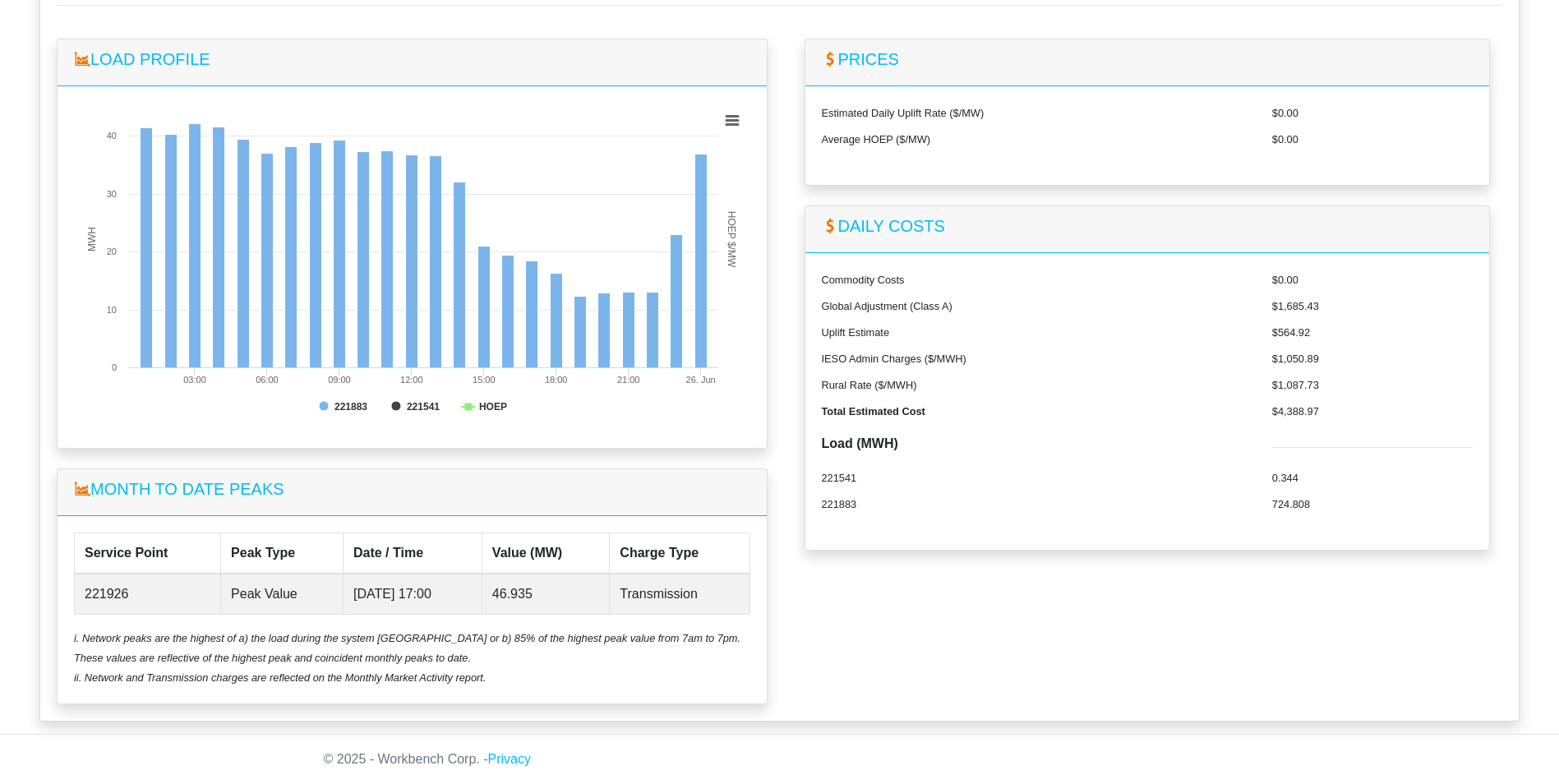 scroll, scrollTop: 0, scrollLeft: 0, axis: both 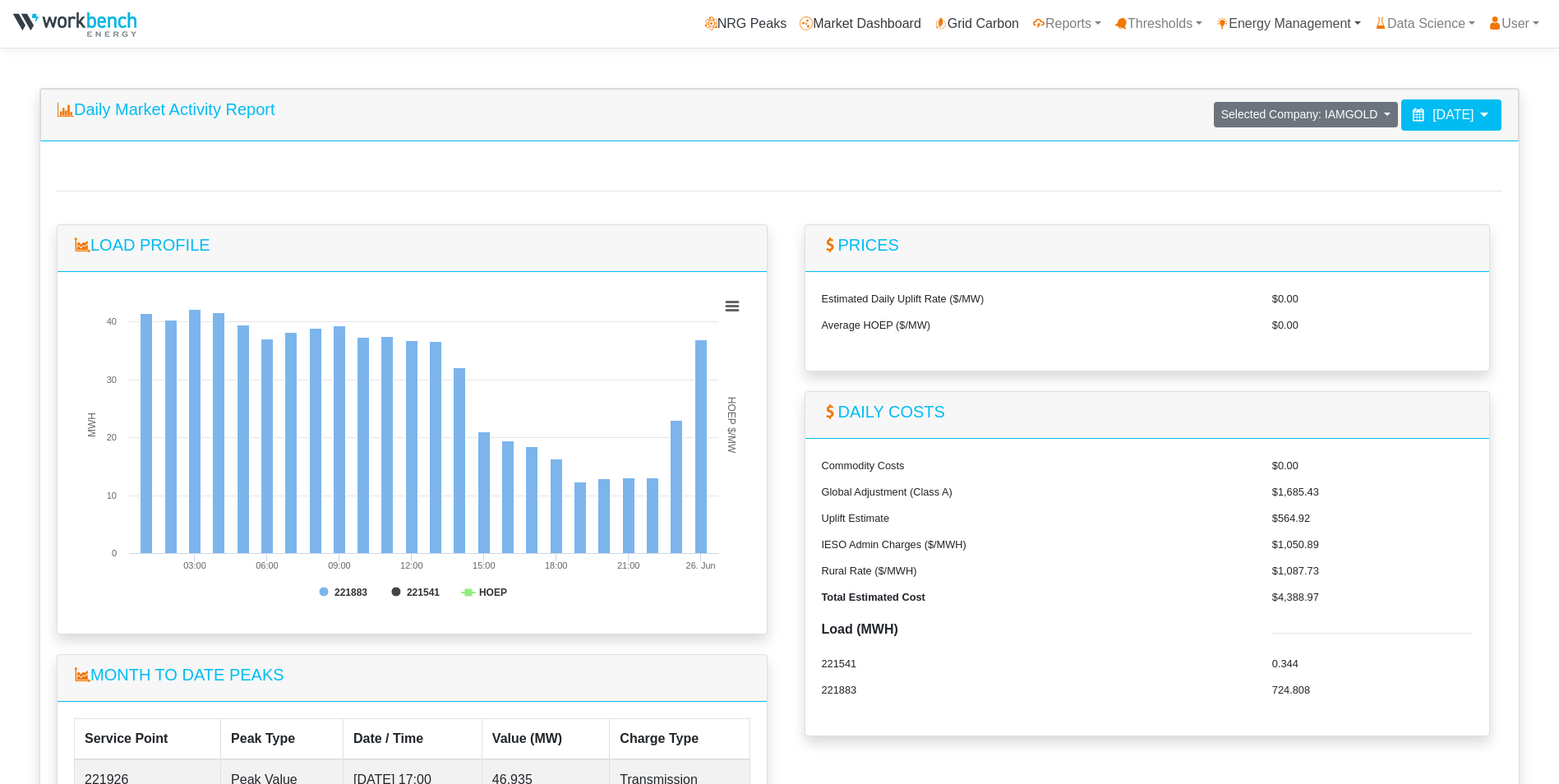 click on "Energy Management" at bounding box center [1288, 24] 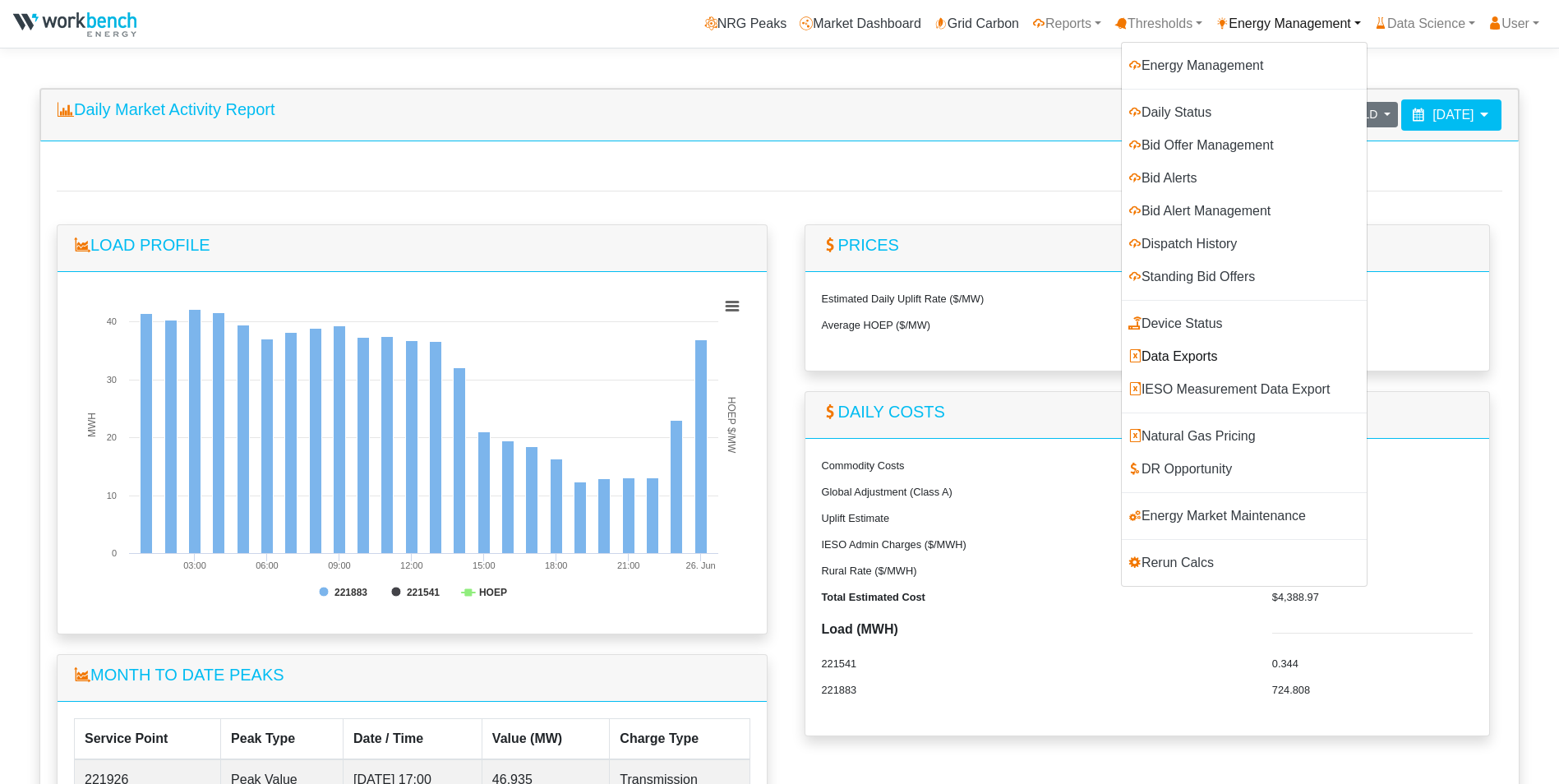 click on "Data Exports" at bounding box center (1244, 357) 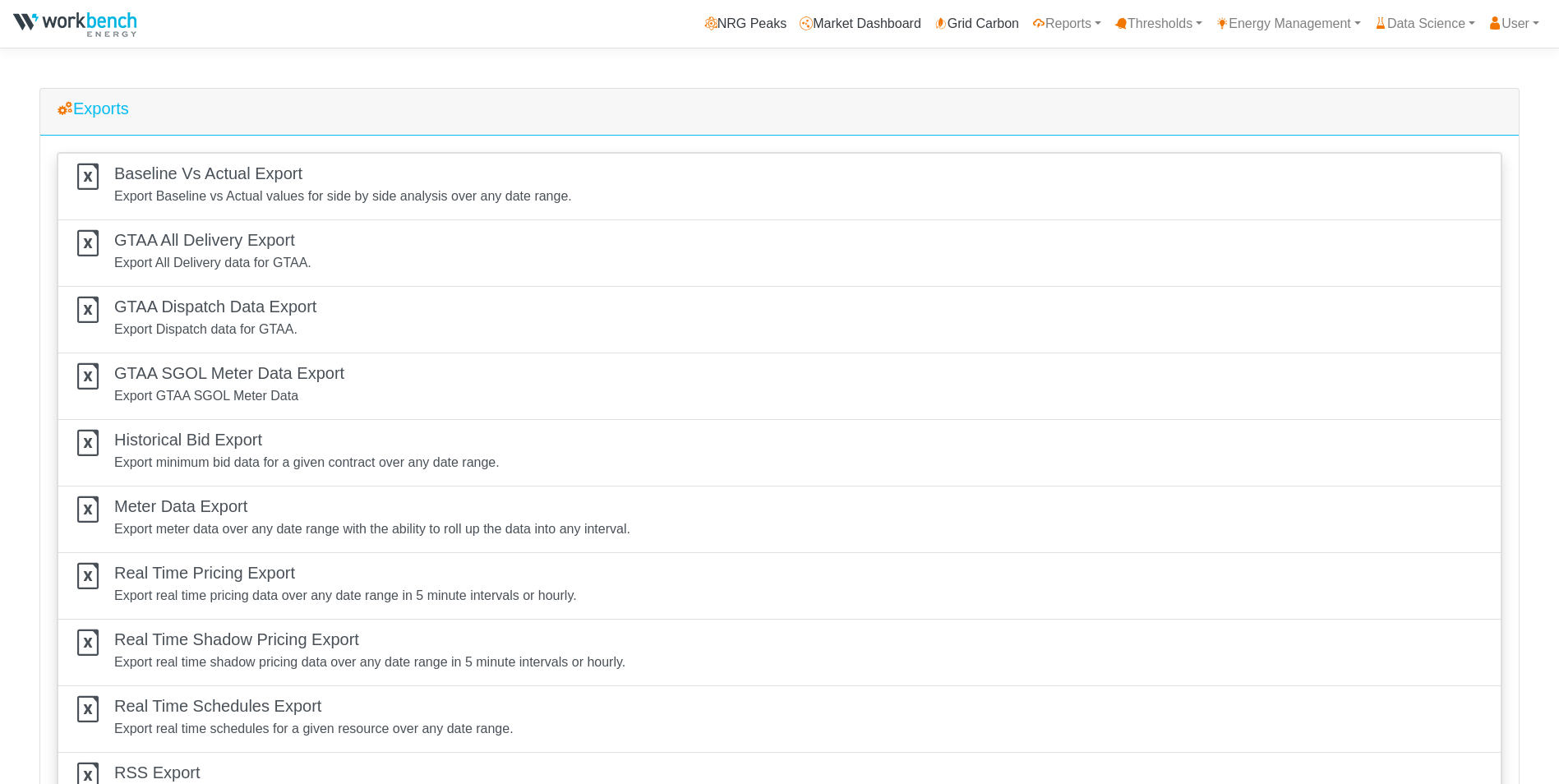 scroll, scrollTop: 0, scrollLeft: 0, axis: both 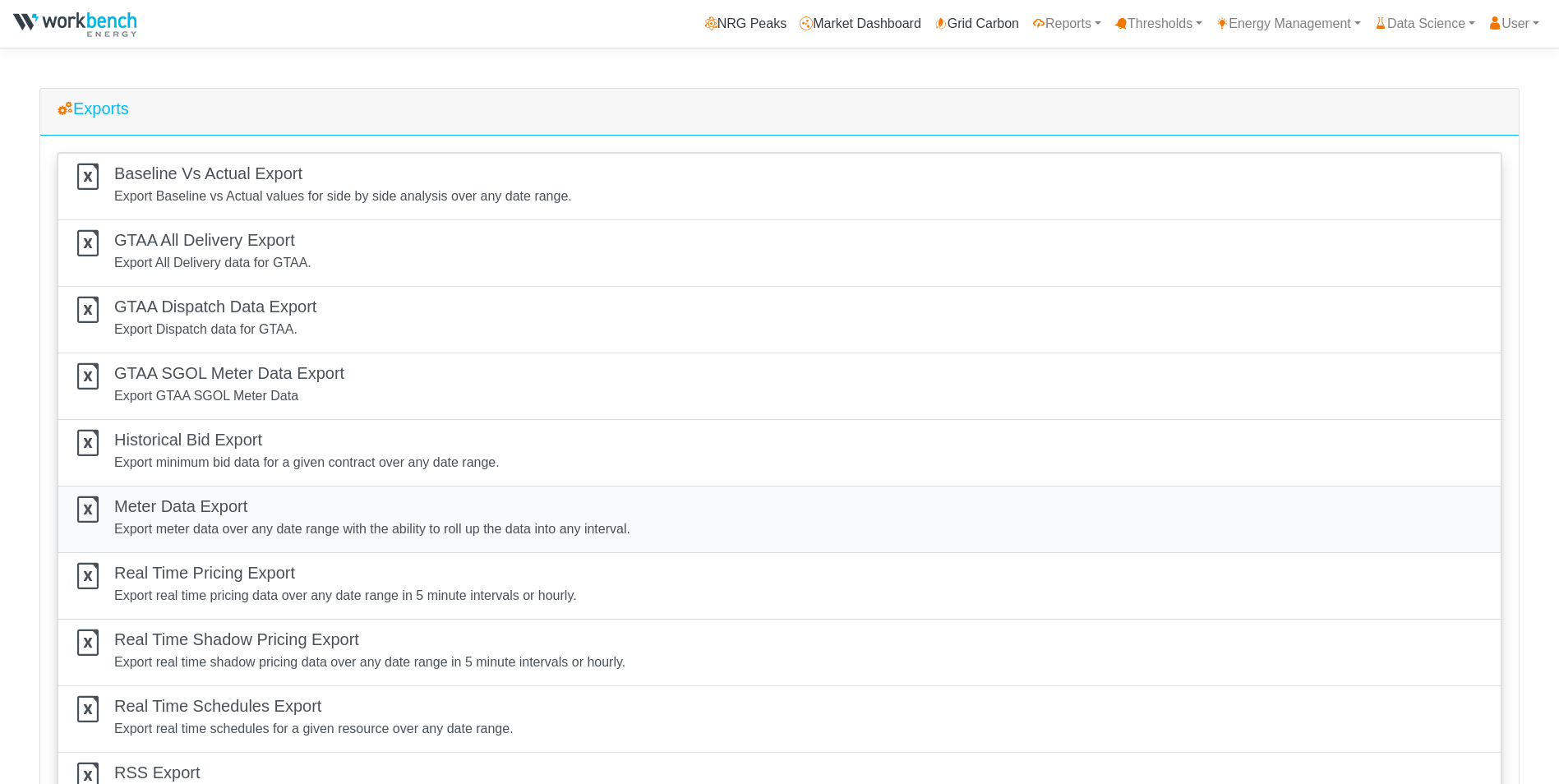 click on "Export meter data over any date range with the ability to roll up the data into any interval." at bounding box center [372, 529] 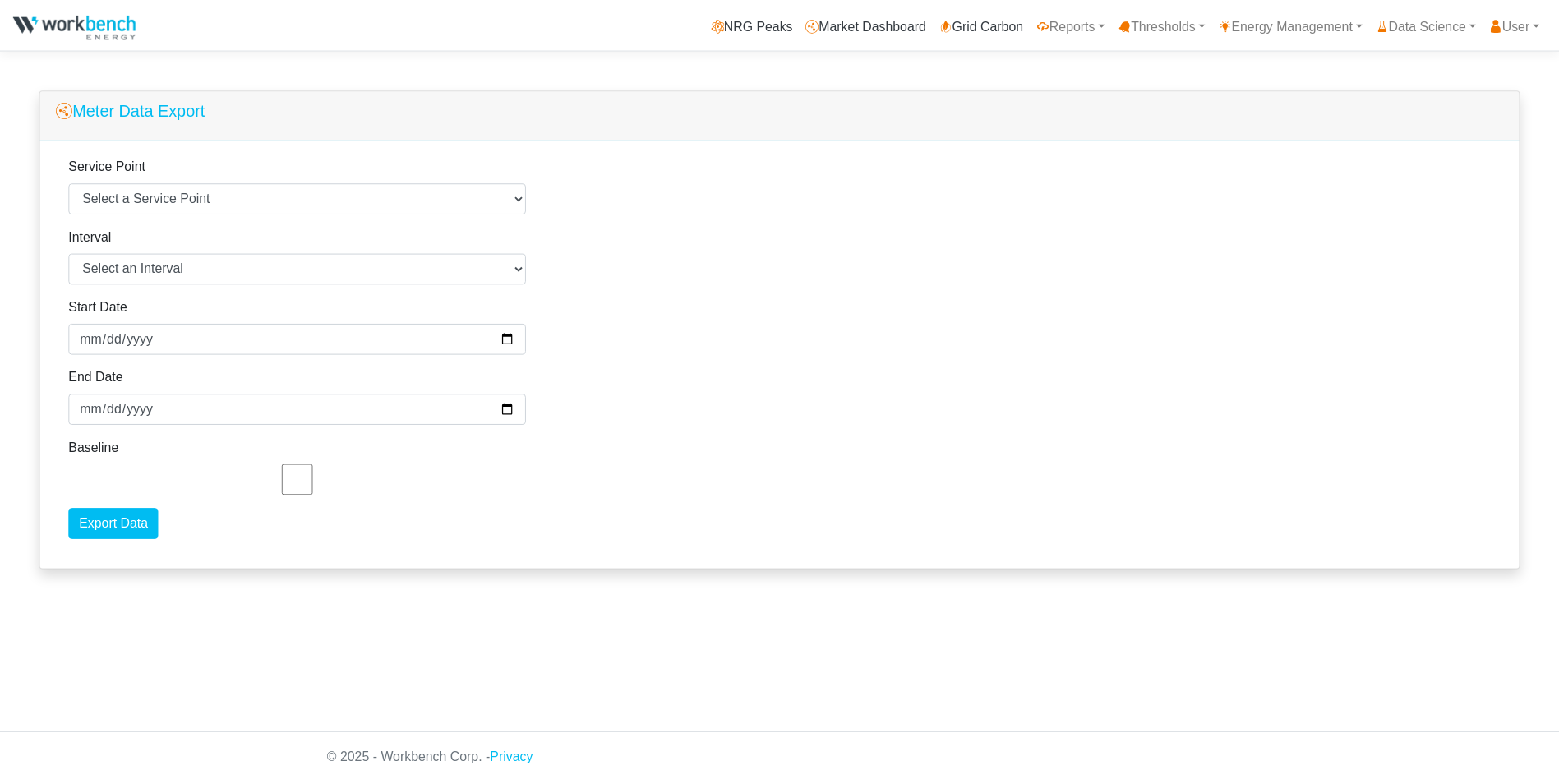 scroll, scrollTop: 0, scrollLeft: 0, axis: both 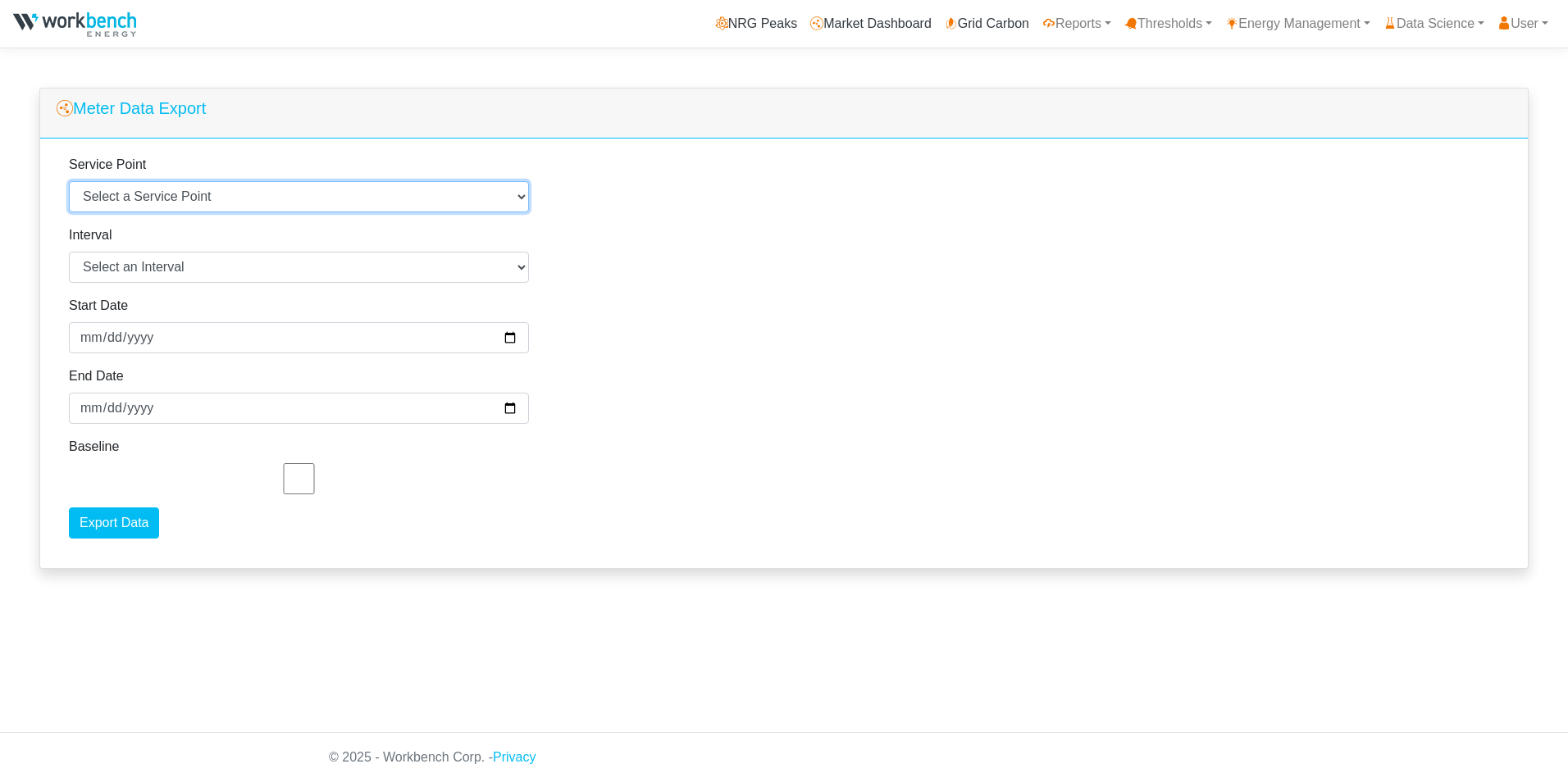 click on "Select a Service Point Agnico Eagle - Macassa - Macassa - 100357 - Energy
Agnico Eagle - Macassa - Macassa - 100394 - Energy
Agnico Eagle - Macassa - Macassa - 103059 - Network
Agnico Eagle - Macassa - Macassa - 103783 - Transmission
Agnico Eagle - Macassa - Macassa - 209544 - Energy
Agropur - Agropur - 60000168
Agropur - Agropur - 60000169
Agropur - Agropur - Aggregate
Air Liquide - Air Liquide - 108839
Air Liquide - Air Liquide - Aggregate
Air Liquide - Air Liquide - Channel 1
Air Liquide - Air Liquide - Channel 2
Alectra Microgrid Services LP - Georgian College - Utility Interval Data
Alectra Microgrid Services LP - Linamar - Aggregate
Alectra Microgrid Services LP - Linamar - Autocom Manufacturing
Alectra Microgrid Services LP - Linamar - Autocom Manufacturing Utility Data
Alectra Microgrid Services LP - Linamar - Autocom Utility Data
Alectra Microgrid Services LP - Linamar - Contributor Utility Aggregate" at bounding box center [299, 197] 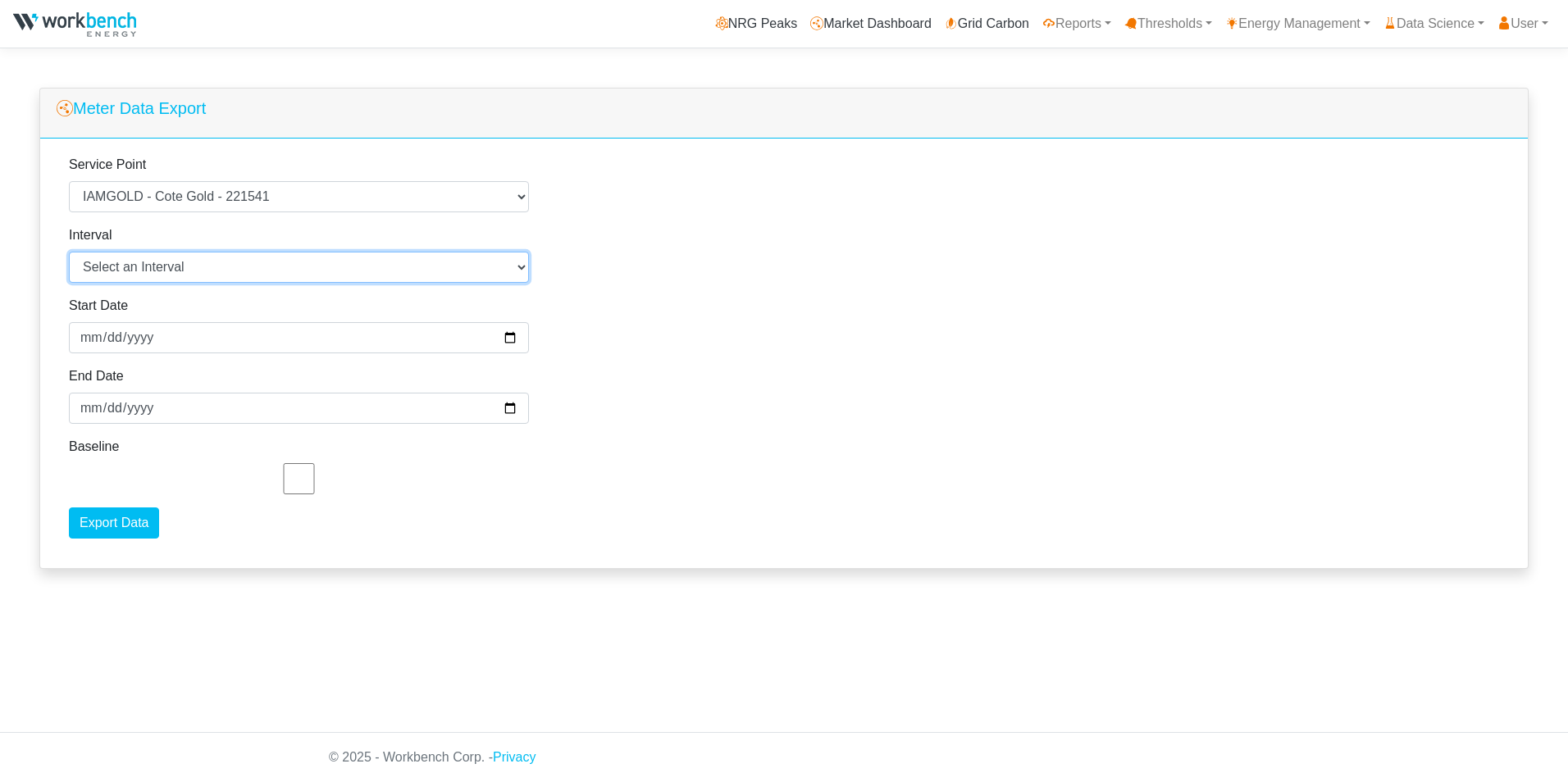 drag, startPoint x: 310, startPoint y: 266, endPoint x: 297, endPoint y: 282, distance: 20.615528 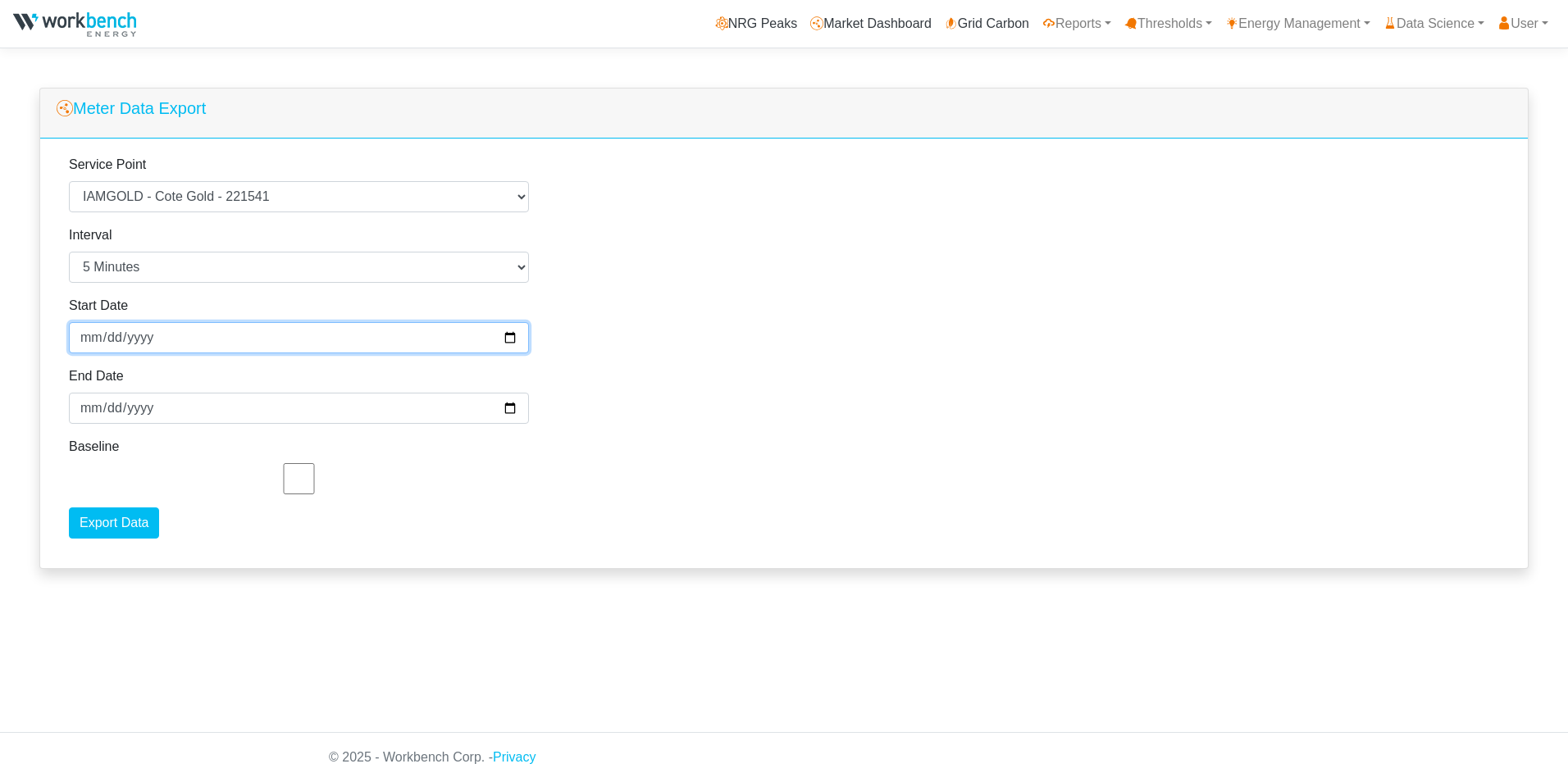 click on "2025-06-30" at bounding box center [299, 338] 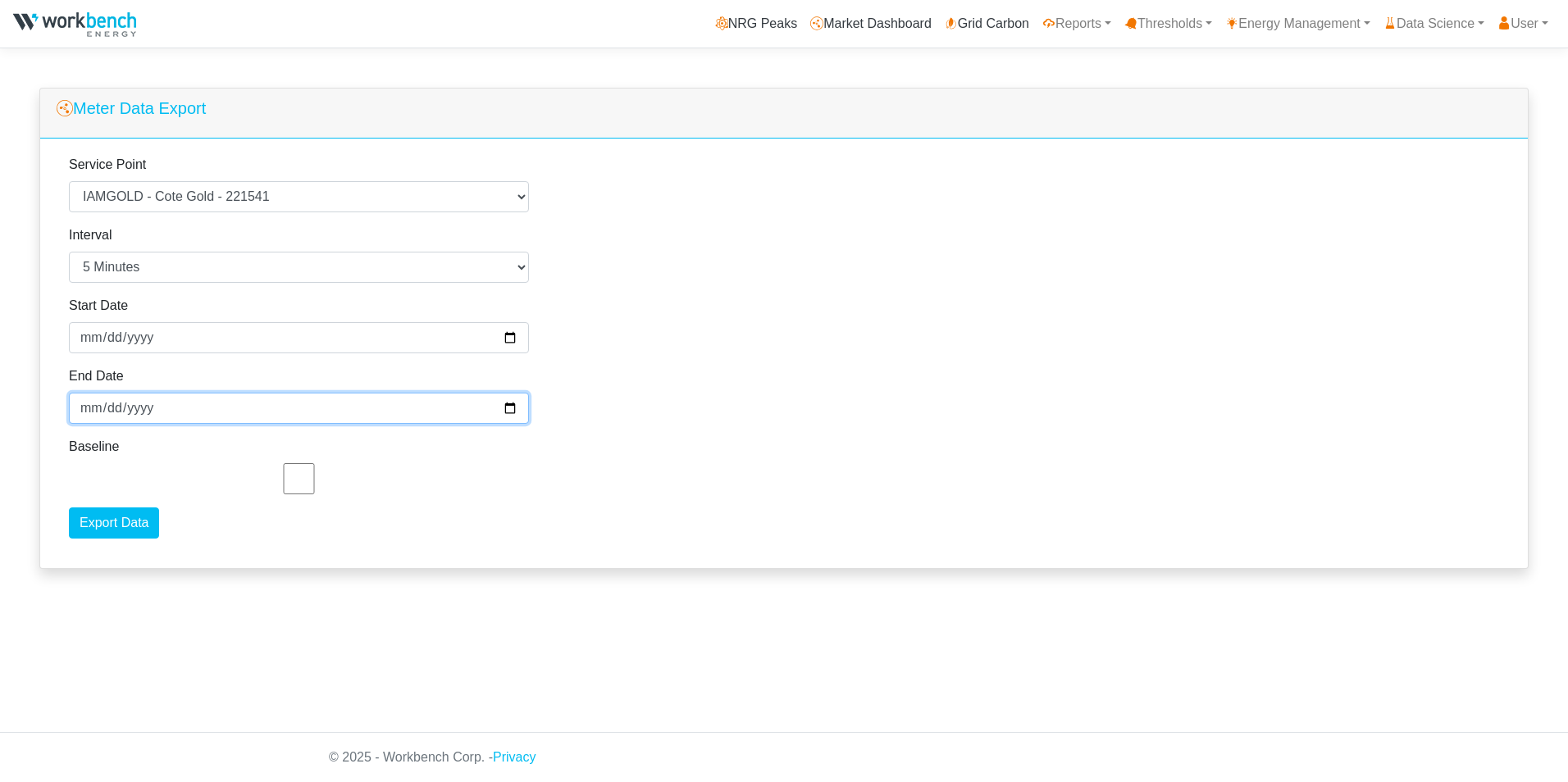 click on "2025-07-01" at bounding box center (299, 408) 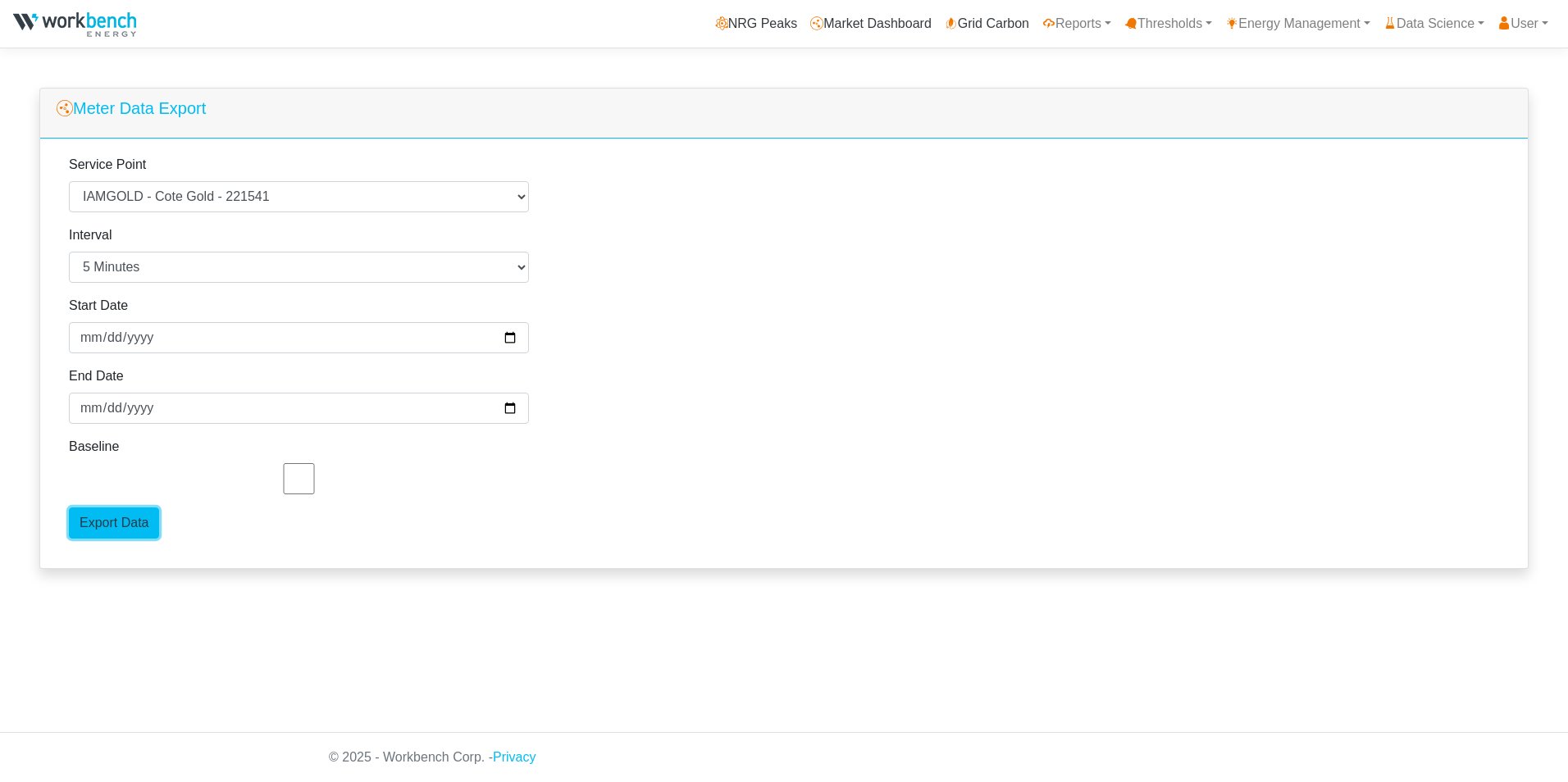 click on "Export Data" at bounding box center (114, 523) 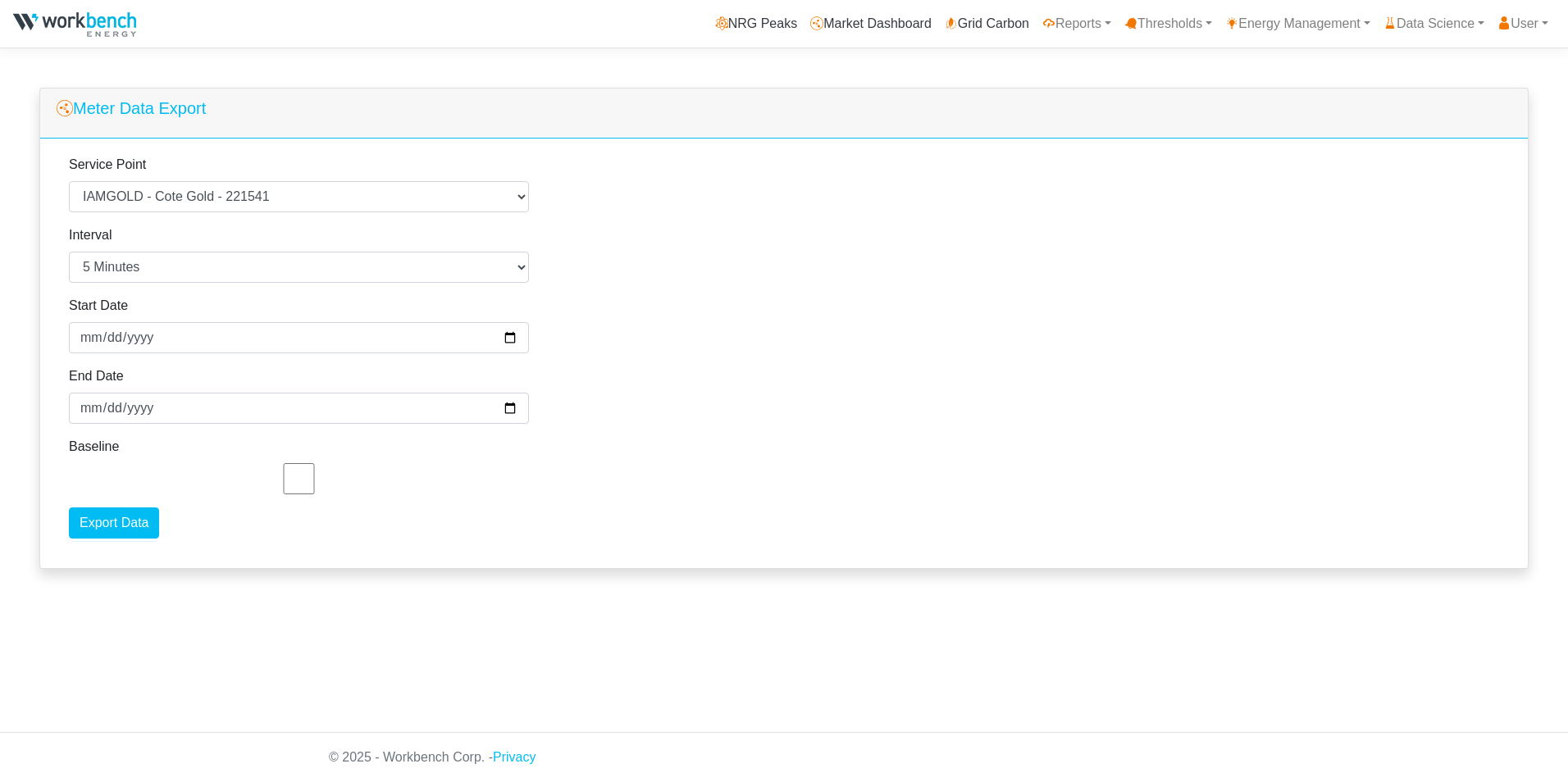 click on "Service Point
Select a Service Point Agnico Eagle - Macassa - Macassa - 100357 - Energy
Agnico Eagle - Macassa - Macassa - 100394 - Energy
Agnico Eagle - Macassa - Macassa - 103059 - Network
Agnico Eagle - Macassa - Macassa - 103783 - Transmission
Agnico Eagle - Macassa - Macassa - 209544 - Energy
Agropur - Agropur - 60000168
Agropur - Agropur - 60000169
Agropur - Agropur - Aggregate
Air Liquide - Air Liquide - 108839
Air Liquide - Air Liquide - Aggregate
Air Liquide - Air Liquide - Channel 1
Air Liquide - Air Liquide - Channel 2
Alectra Microgrid Services LP - Georgian College - Utility Interval Data
Alectra Microgrid Services LP - Linamar - Aggregate
Alectra Microgrid Services LP - Linamar - Autocom Manufacturing
Alectra Microgrid Services LP - Linamar - Autocom Manufacturing Utility Data
Alectra Microgrid Services LP - Linamar - Autocom Utility Data" at bounding box center (784, 353) 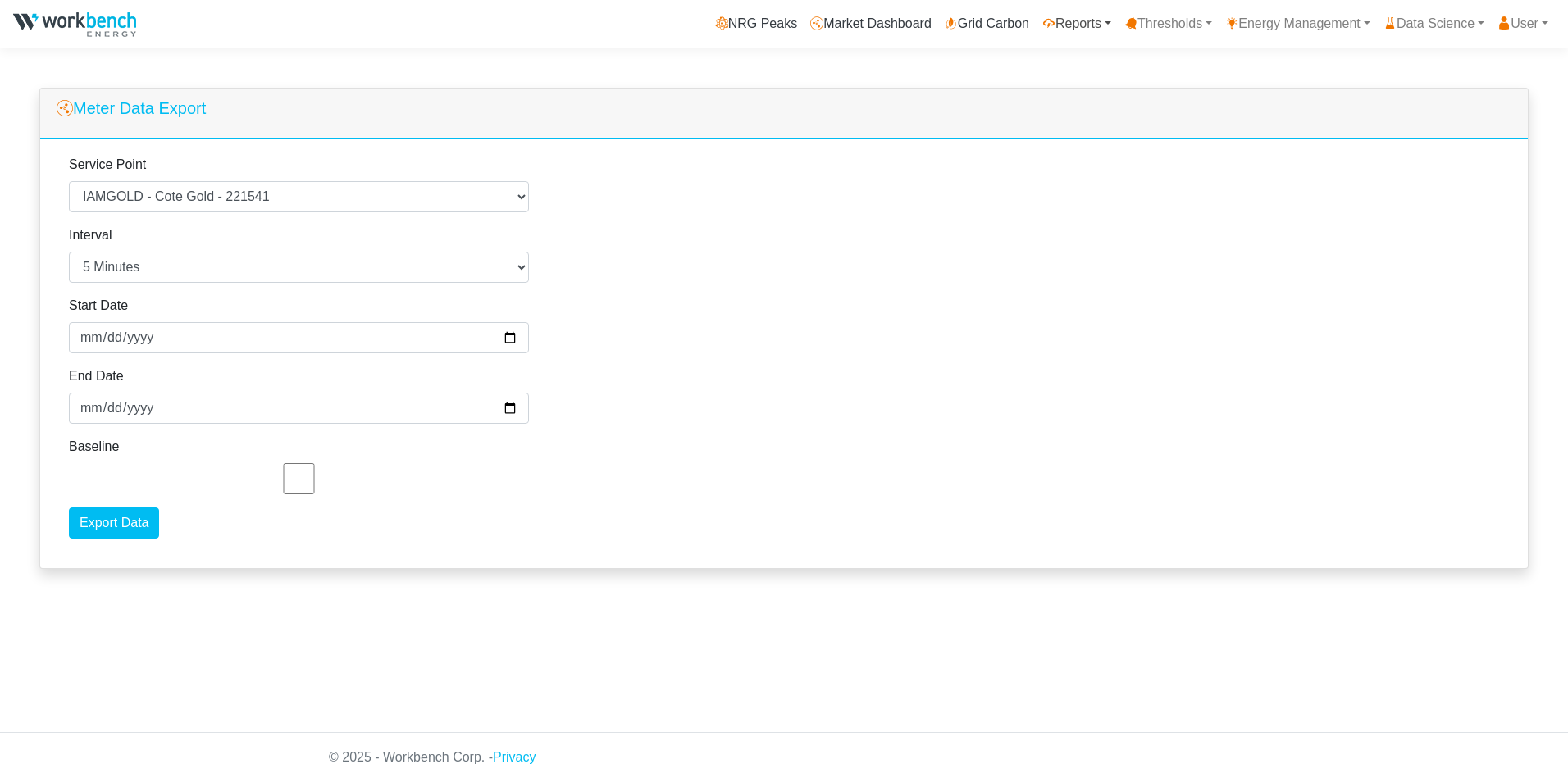 click on "Reports" at bounding box center [1077, 24] 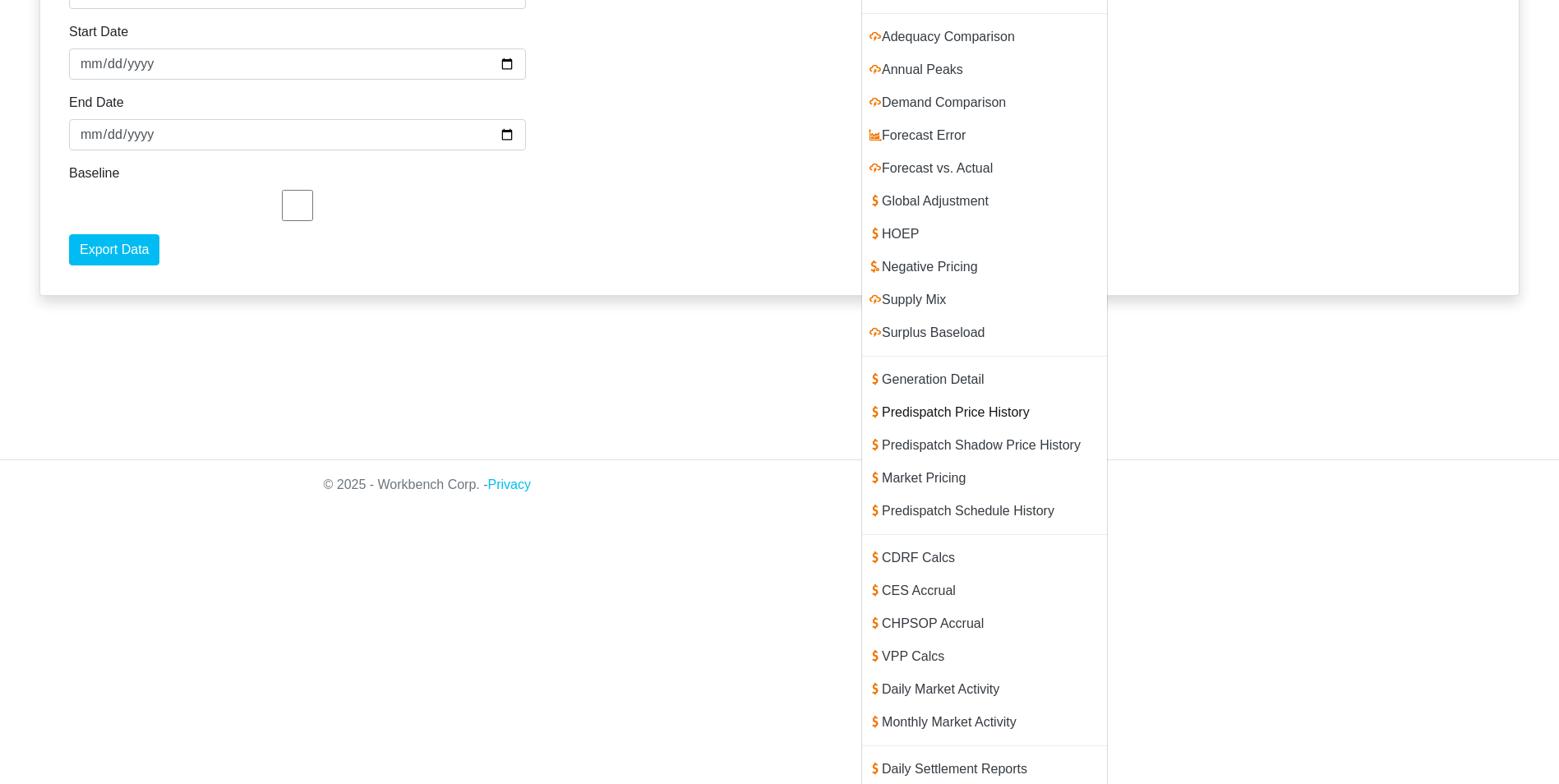 scroll, scrollTop: 429, scrollLeft: 0, axis: vertical 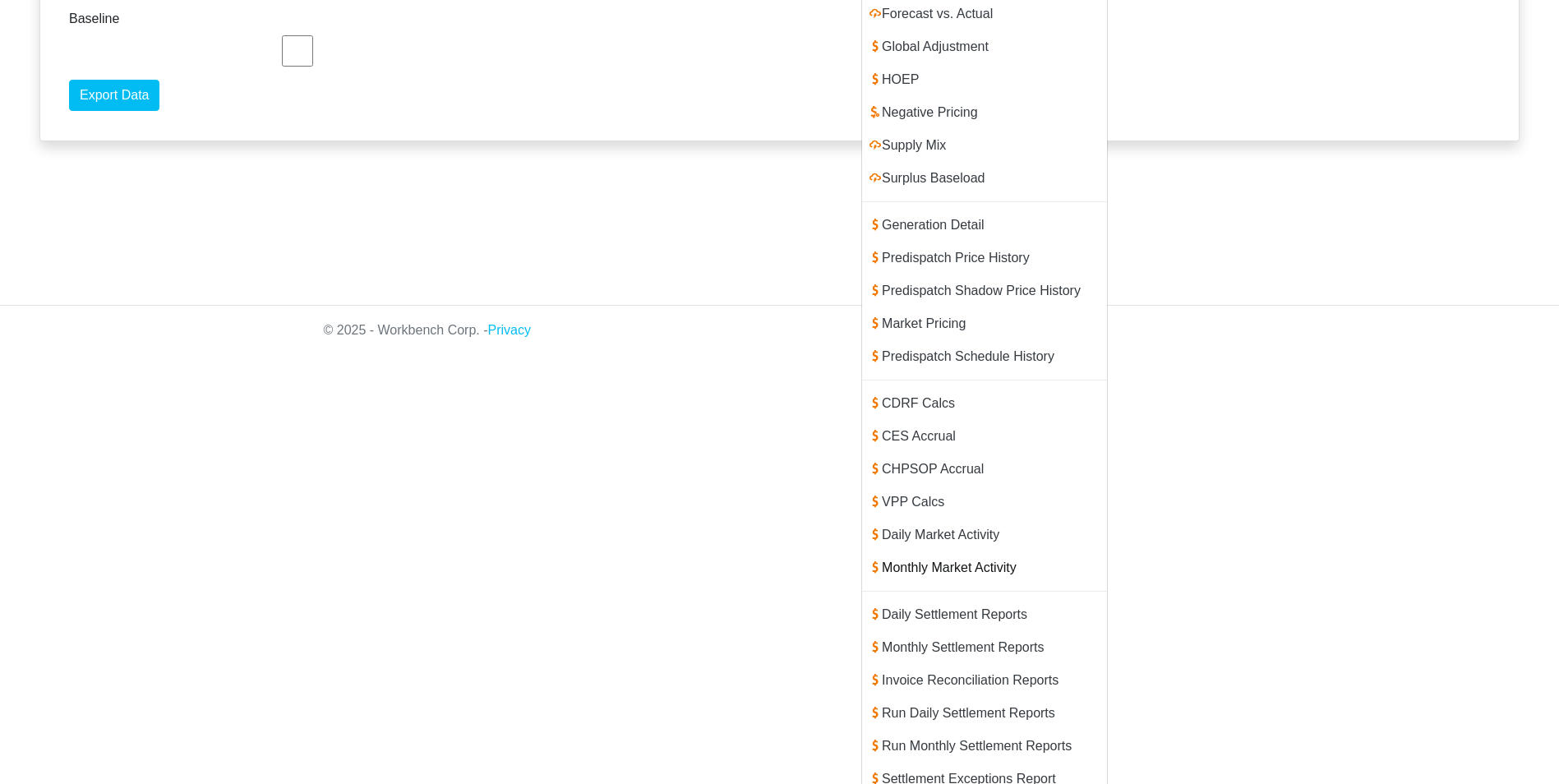 click on "Monthly Market Activity" at bounding box center (985, 568) 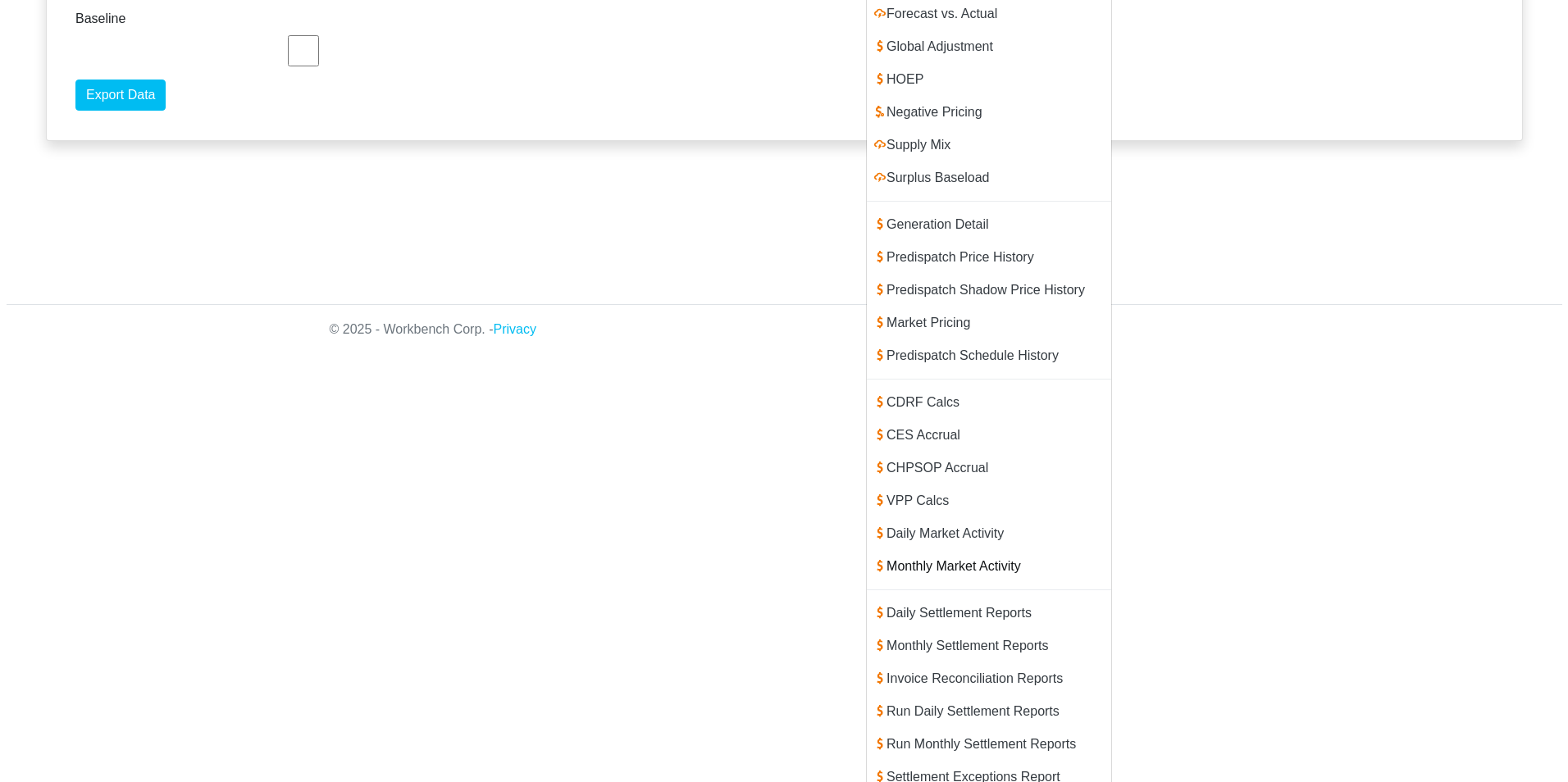 scroll, scrollTop: 0, scrollLeft: 0, axis: both 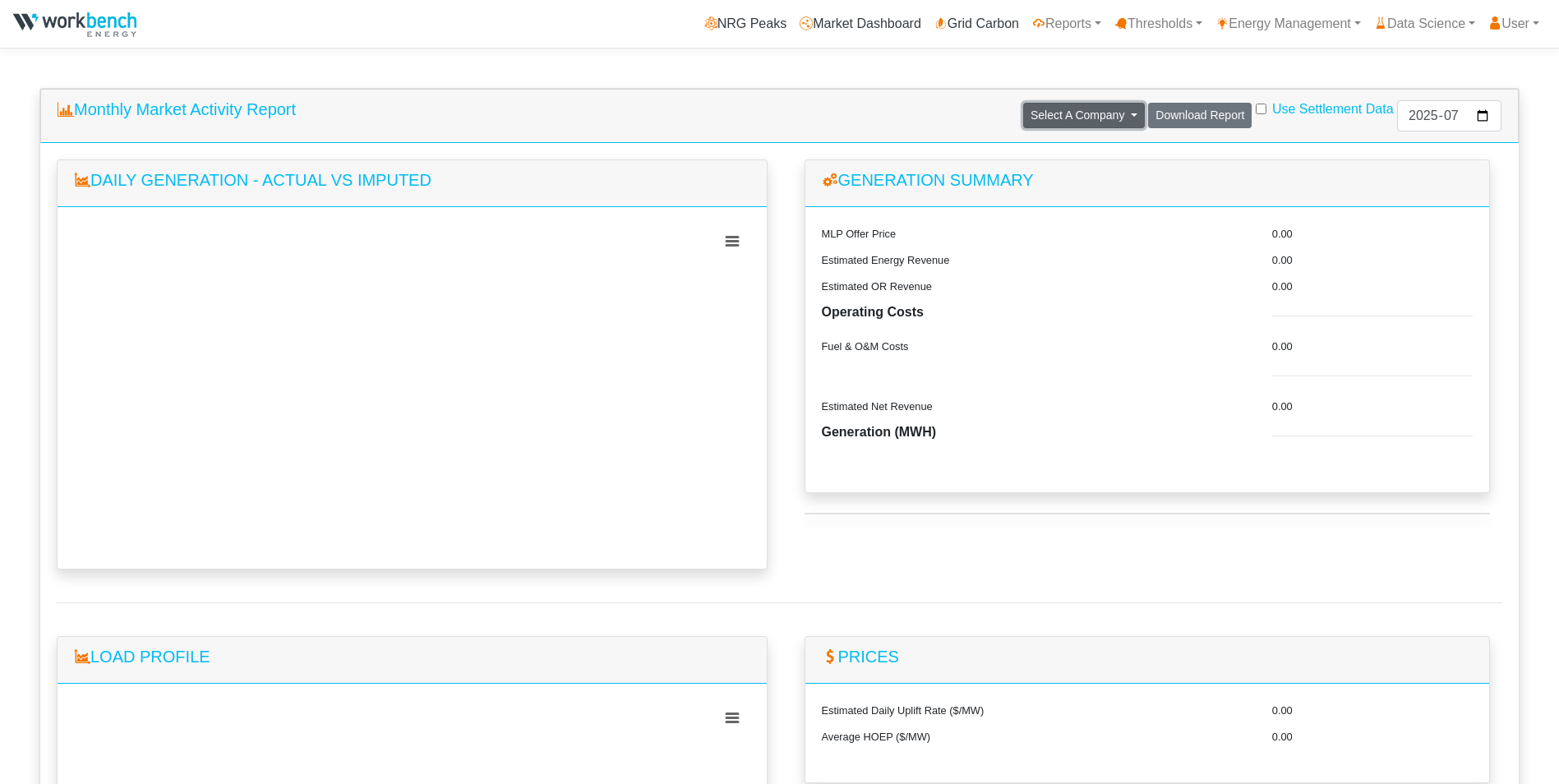 click on "Select A Company" at bounding box center [1077, 115] 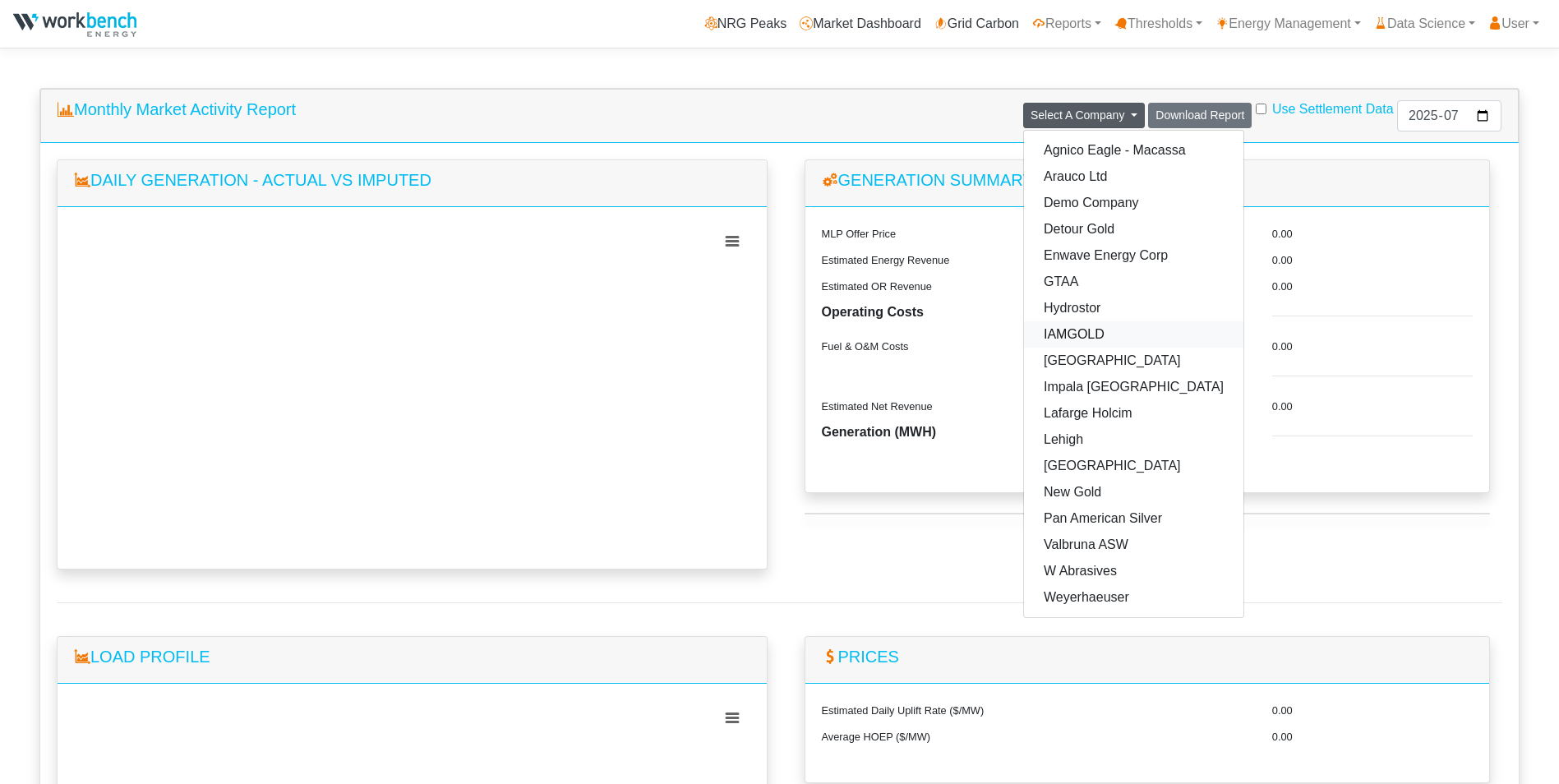 click on "IAMGOLD" at bounding box center [1133, 334] 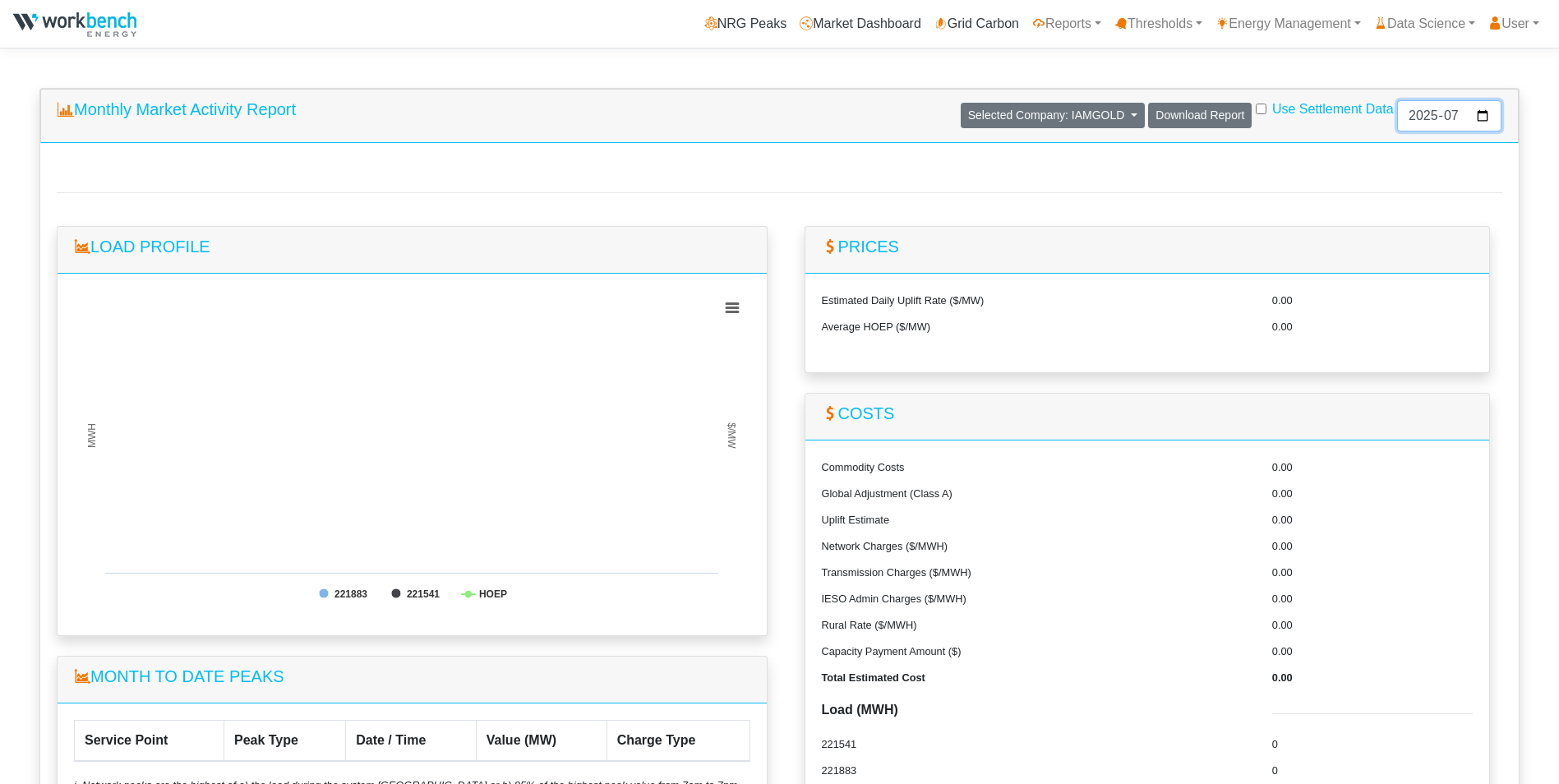 click on "2025-07" at bounding box center [1449, 116] 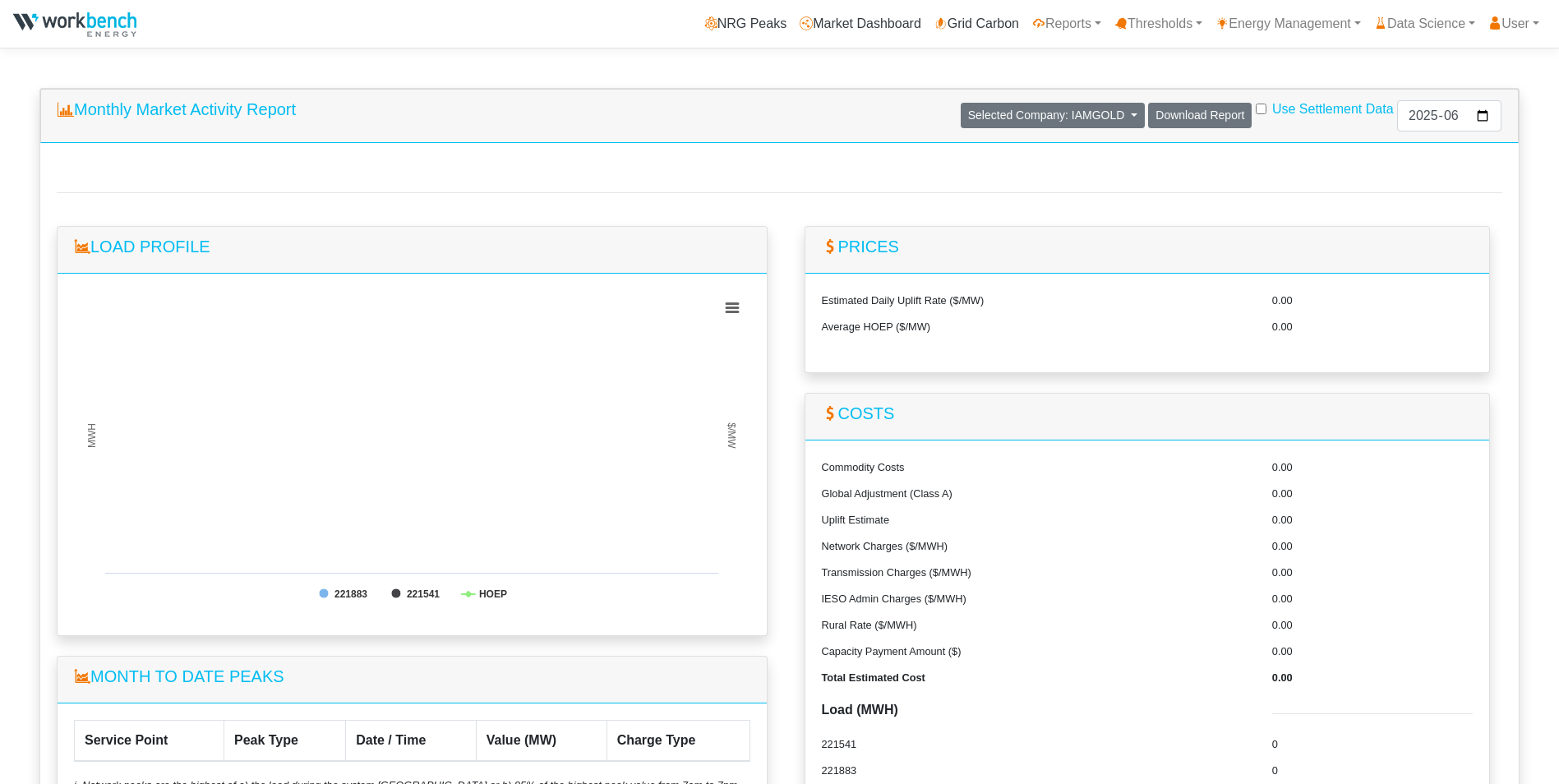 click on "Use Settlement Data" at bounding box center [1261, 108] 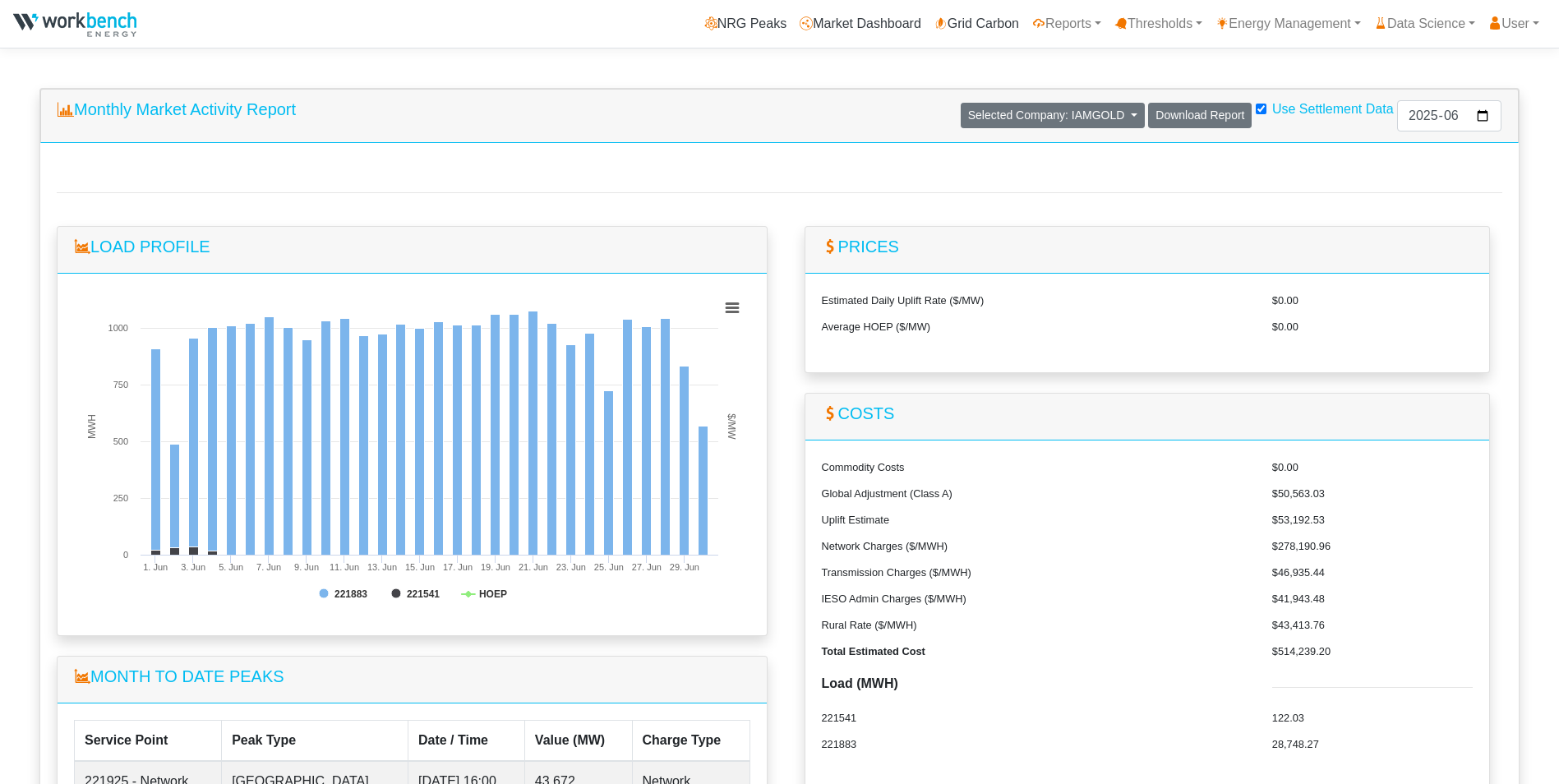 scroll, scrollTop: 164, scrollLeft: 0, axis: vertical 